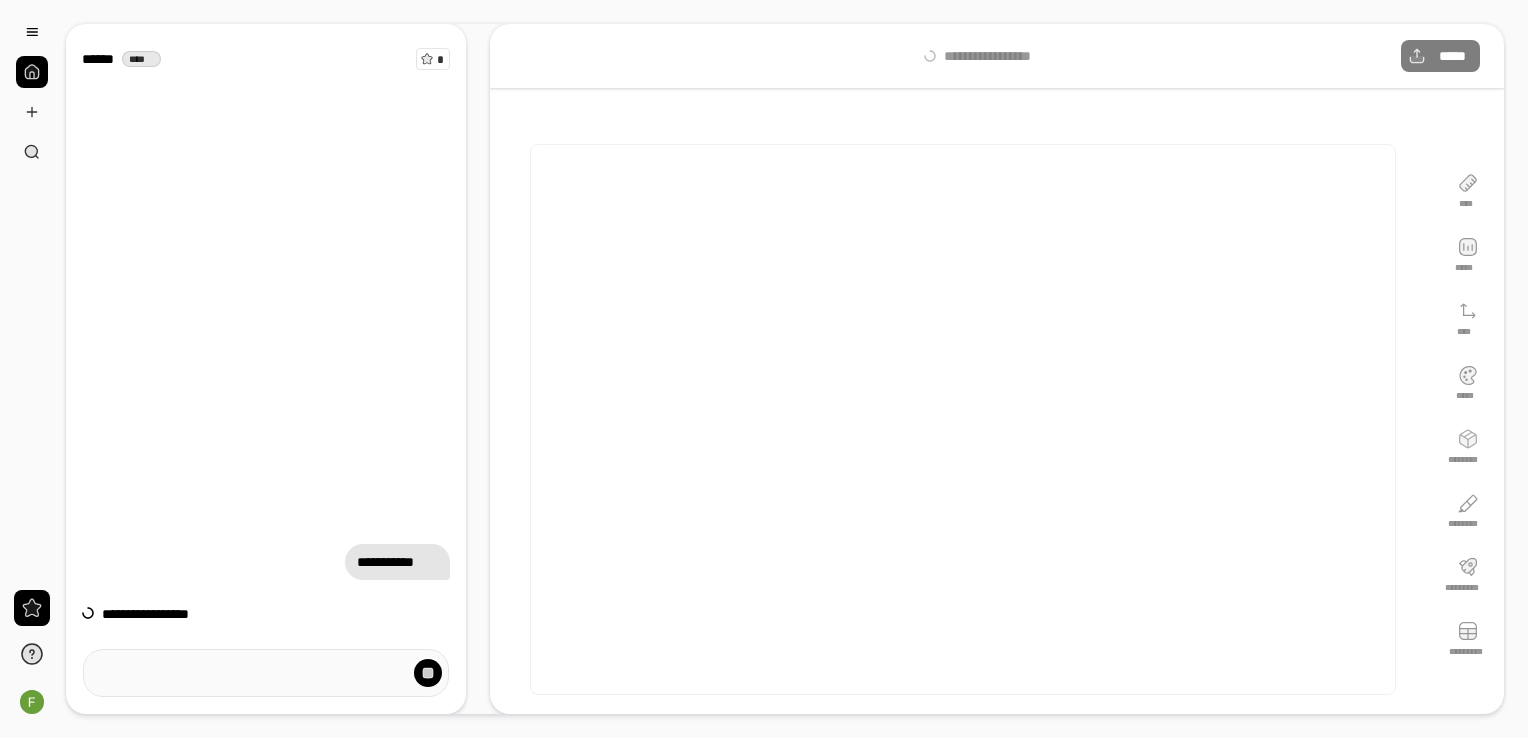 scroll, scrollTop: 0, scrollLeft: 0, axis: both 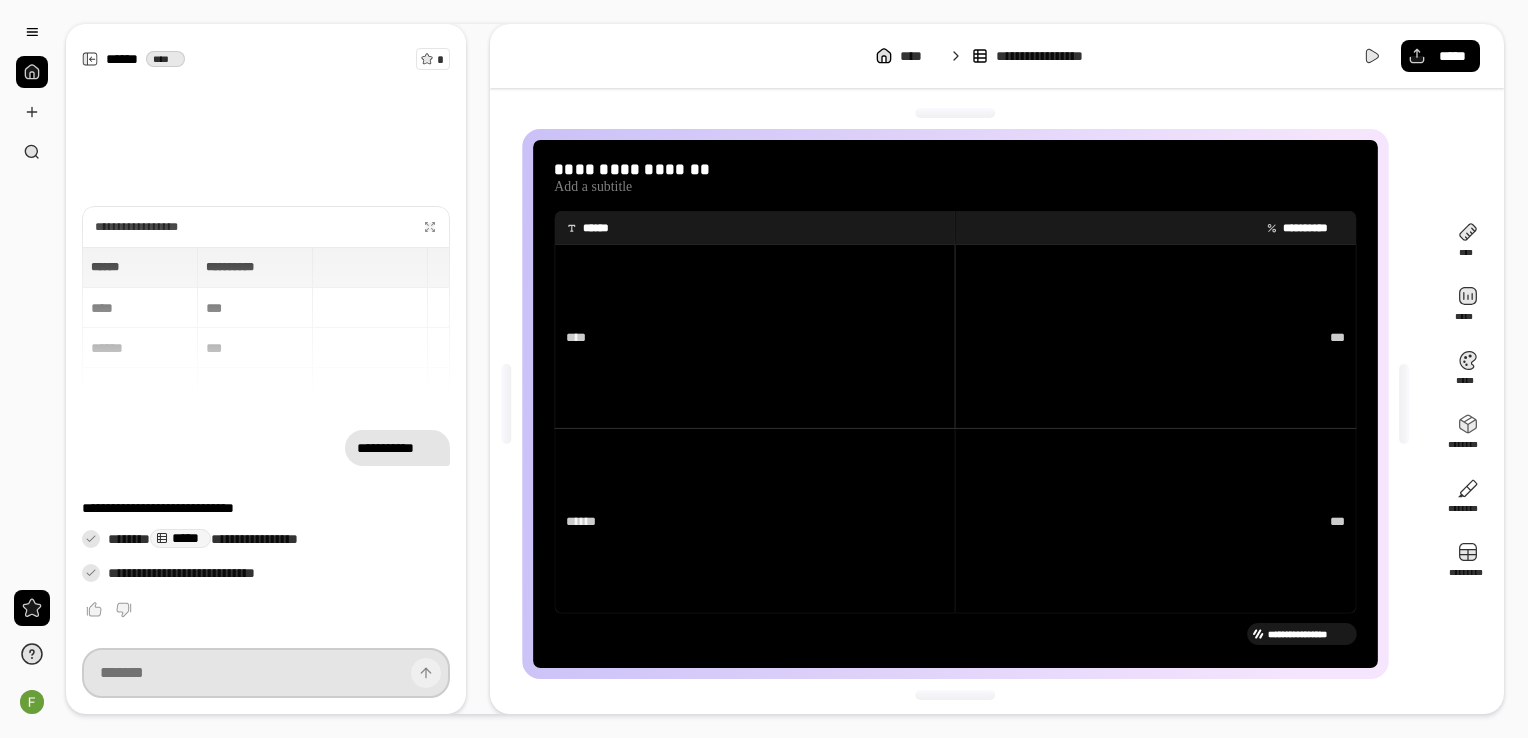 click at bounding box center (266, 673) 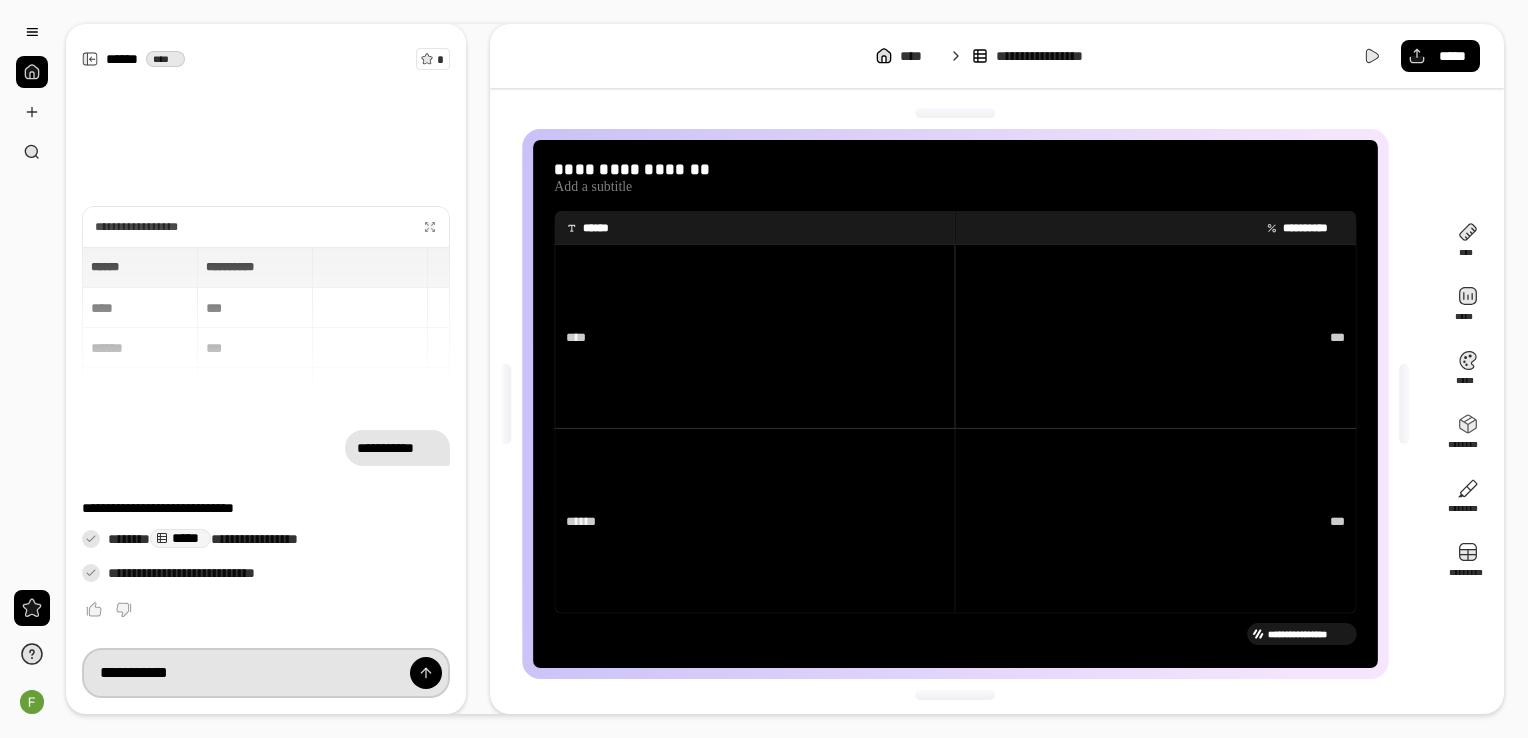 type on "**********" 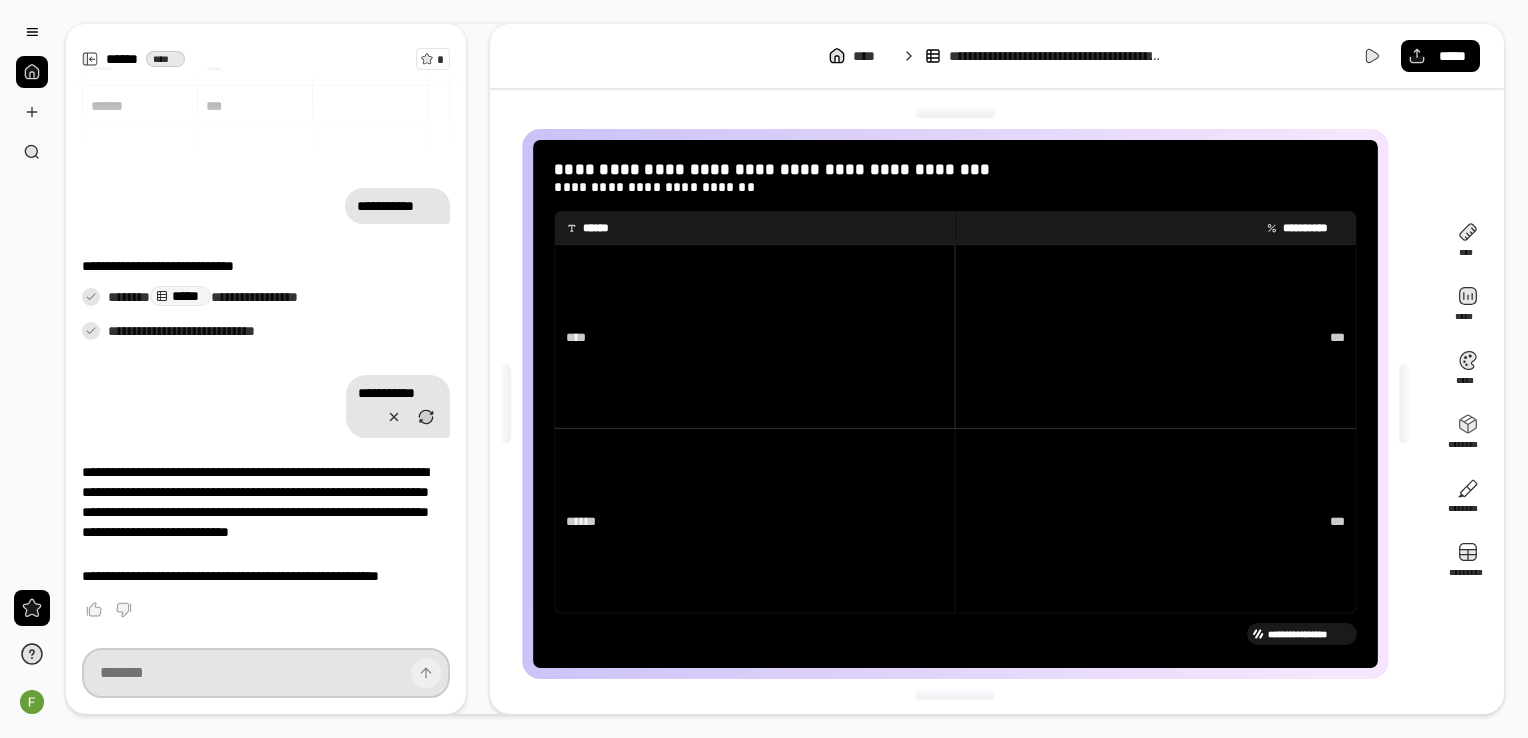 scroll, scrollTop: 113, scrollLeft: 0, axis: vertical 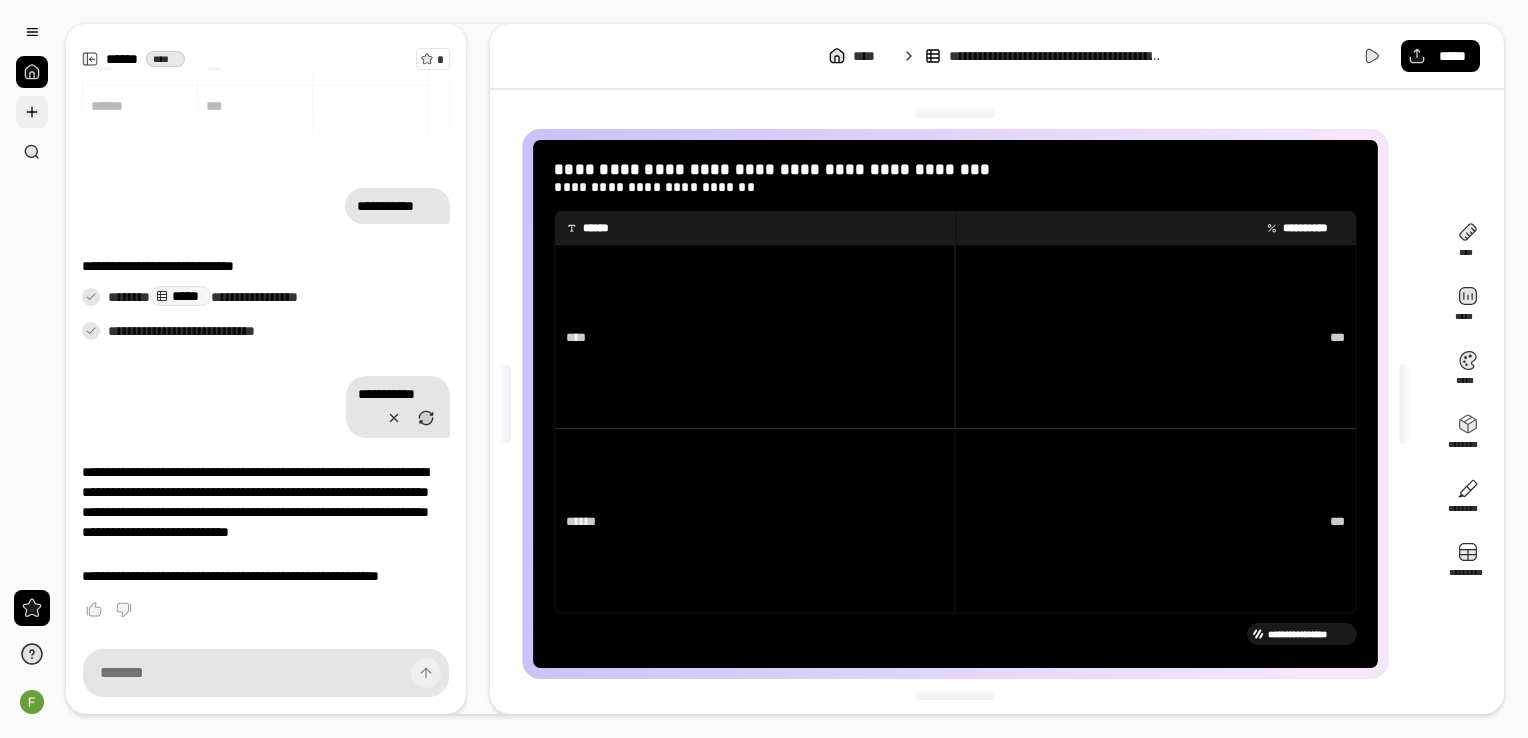 click at bounding box center (32, 112) 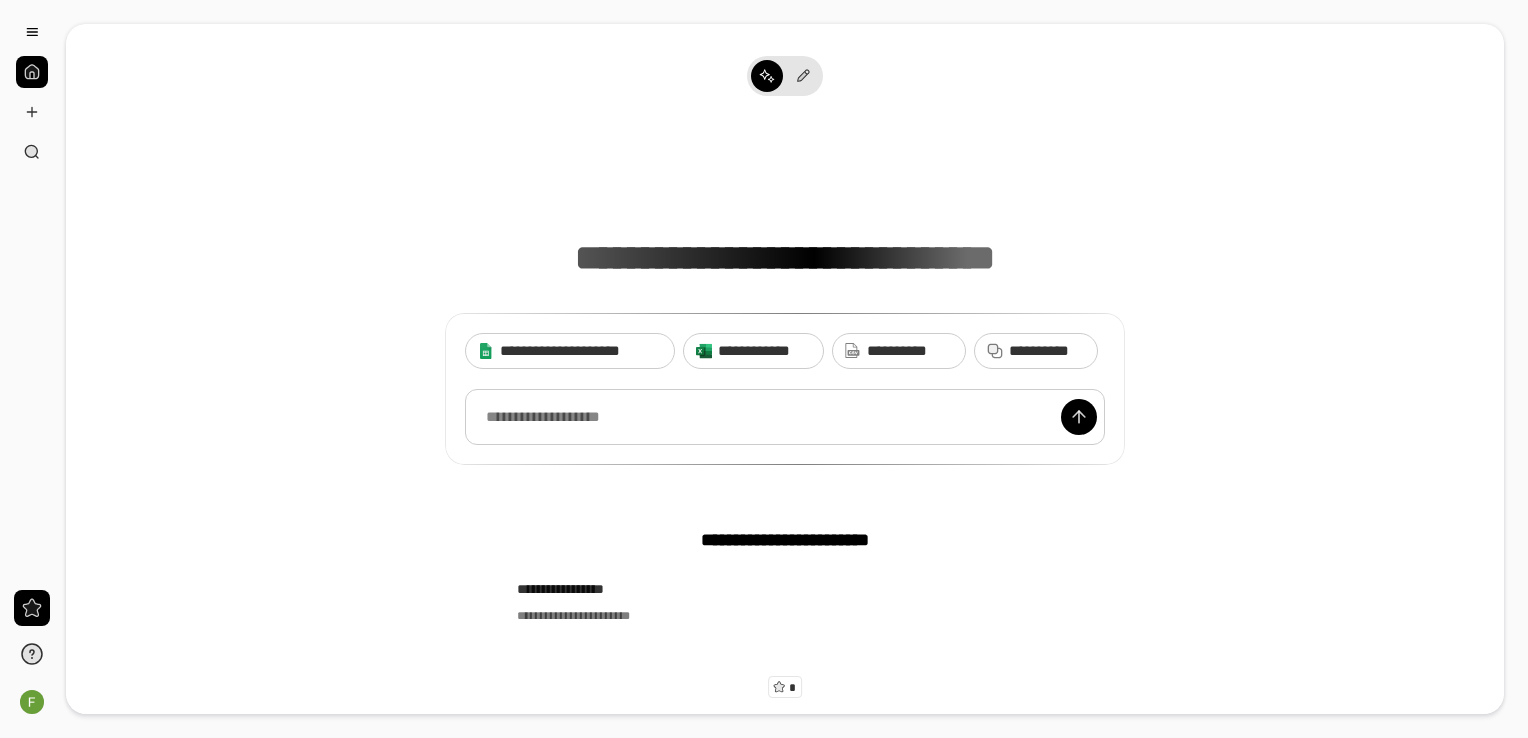 click at bounding box center (785, 417) 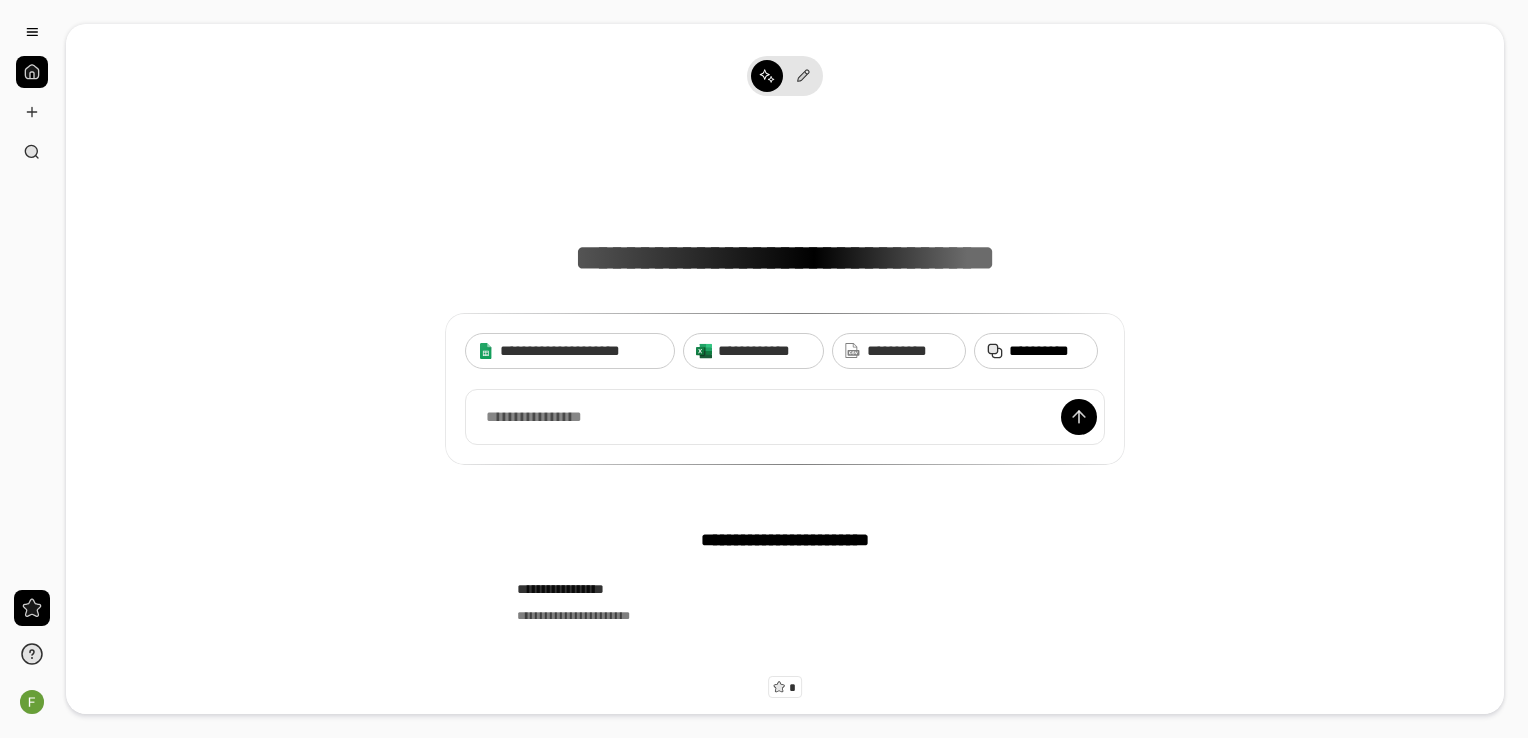 click on "**********" at bounding box center (1036, 351) 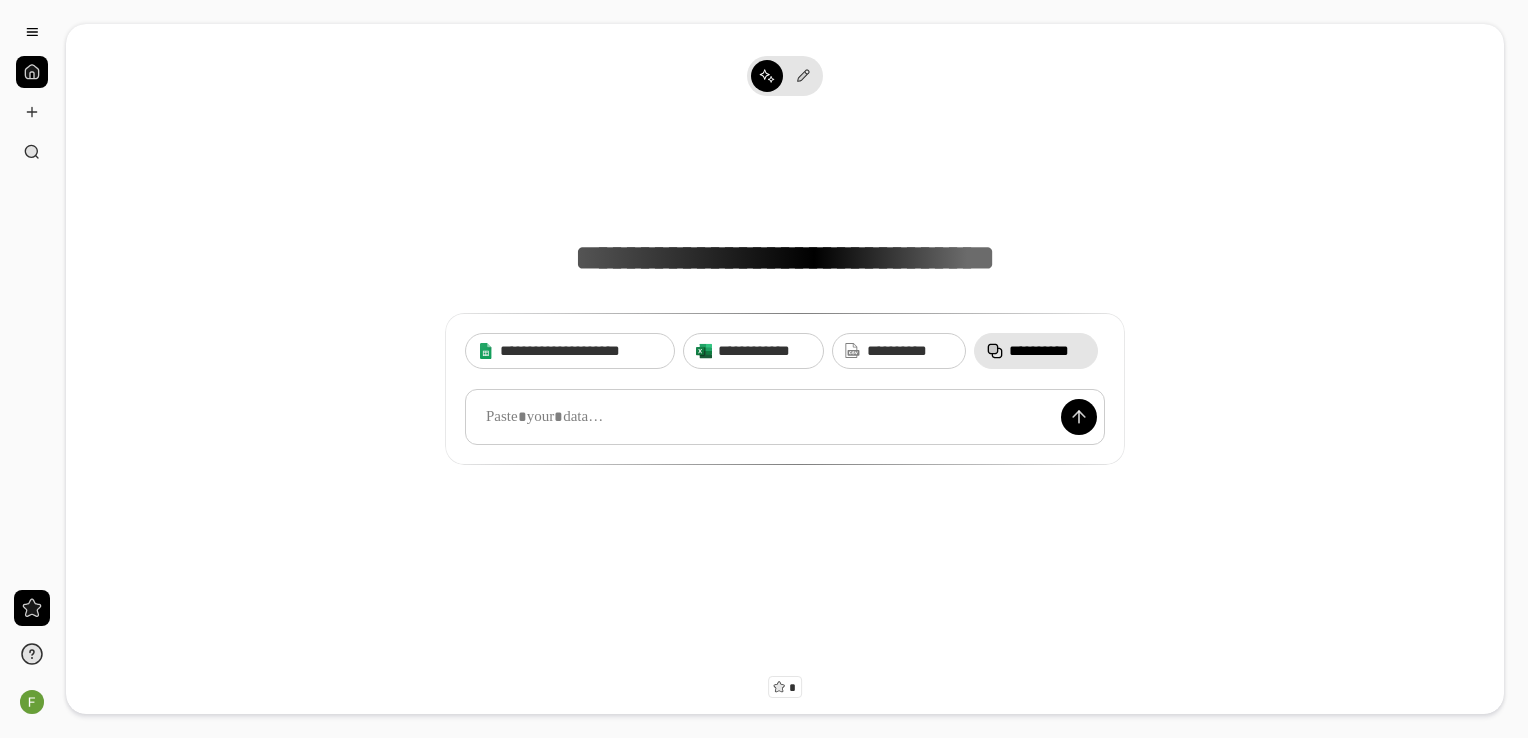 paste 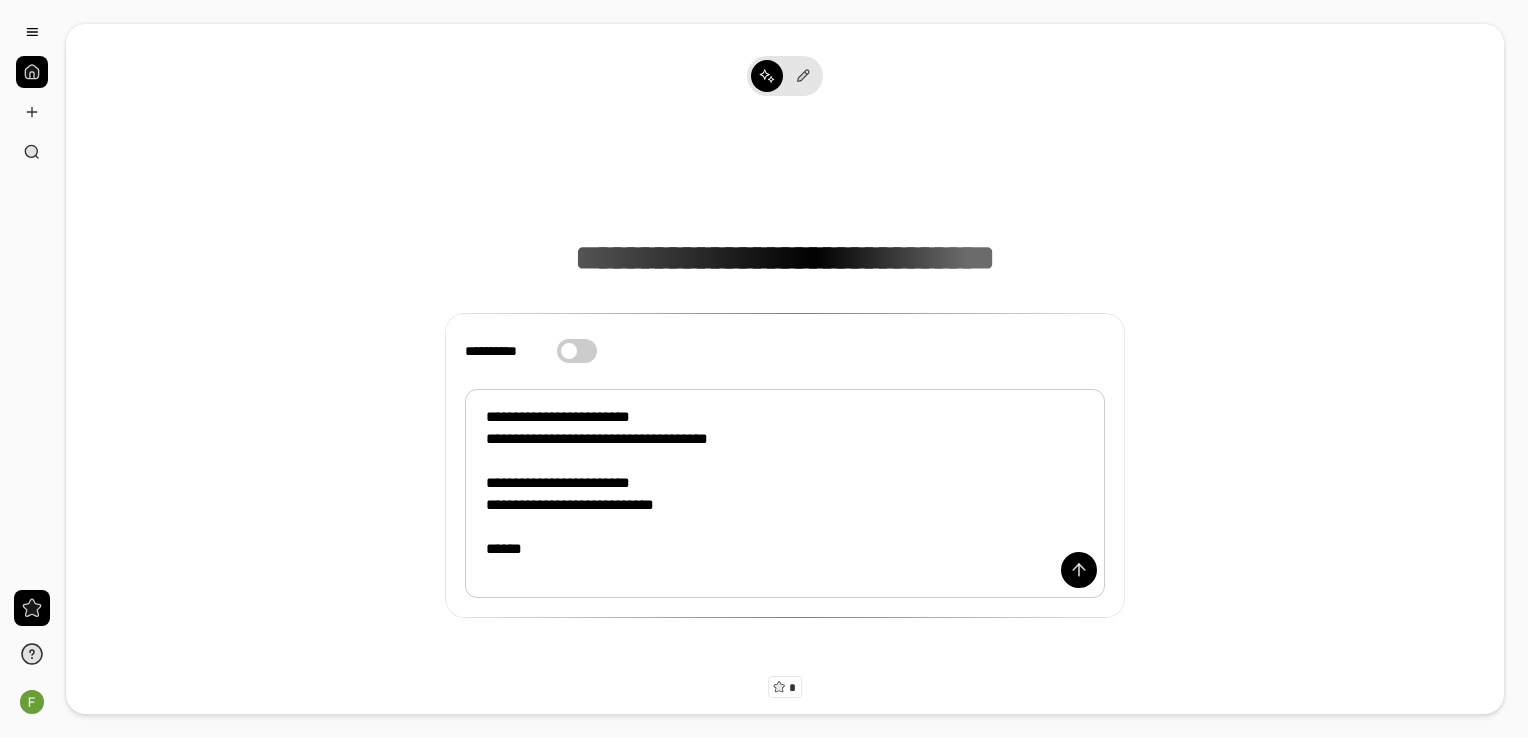click on "[FIRST] [LAST]
[FIRST] [LAST]
[FIRST] [LAST]
[FIRST] [LAST]
[FIRST] [LAST]" at bounding box center [785, 494] 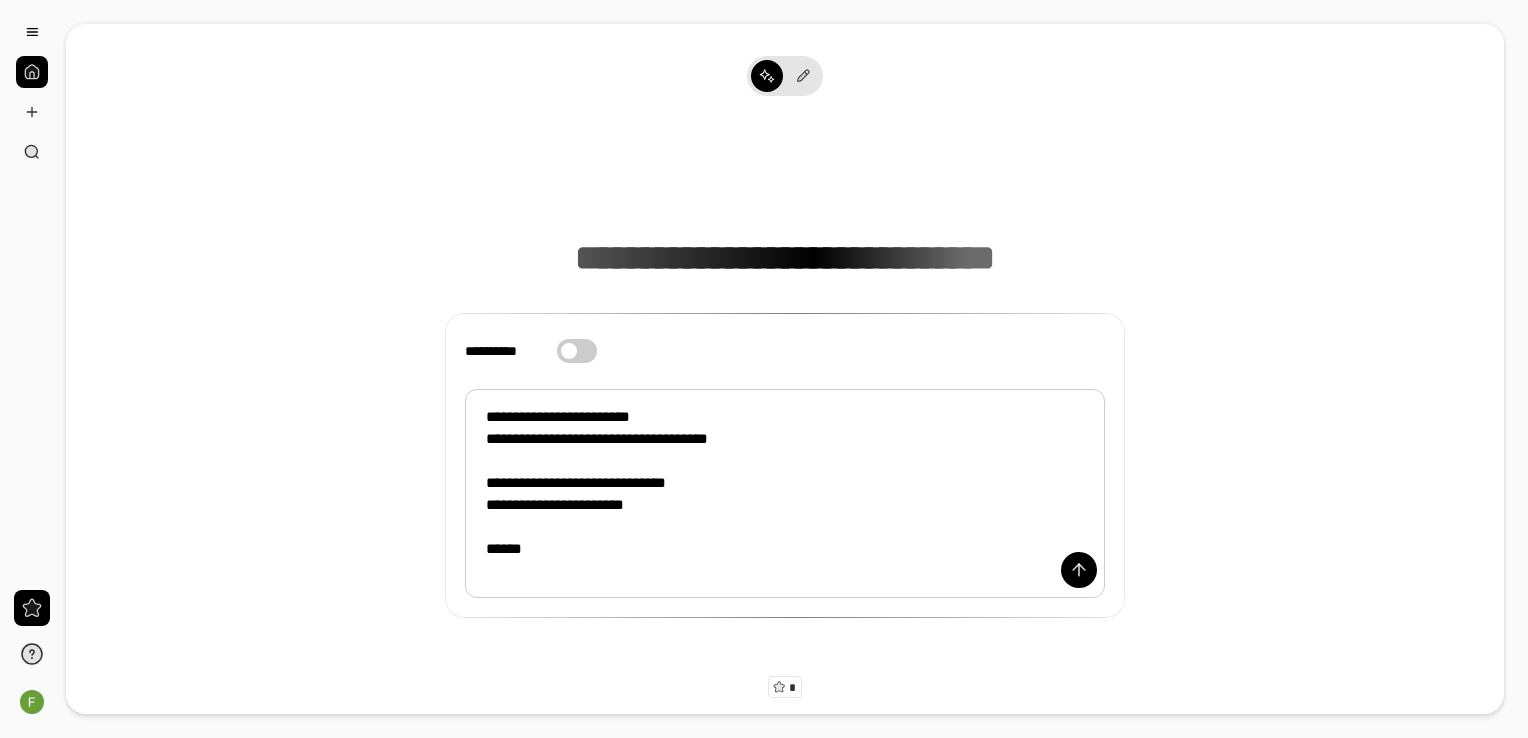click on "[FIRST] [LAST]
[FIRST] [LAST]
[FIRST] [LAST]
[FIRST] [LAST]
[FIRST] [LAST]" at bounding box center [785, 494] 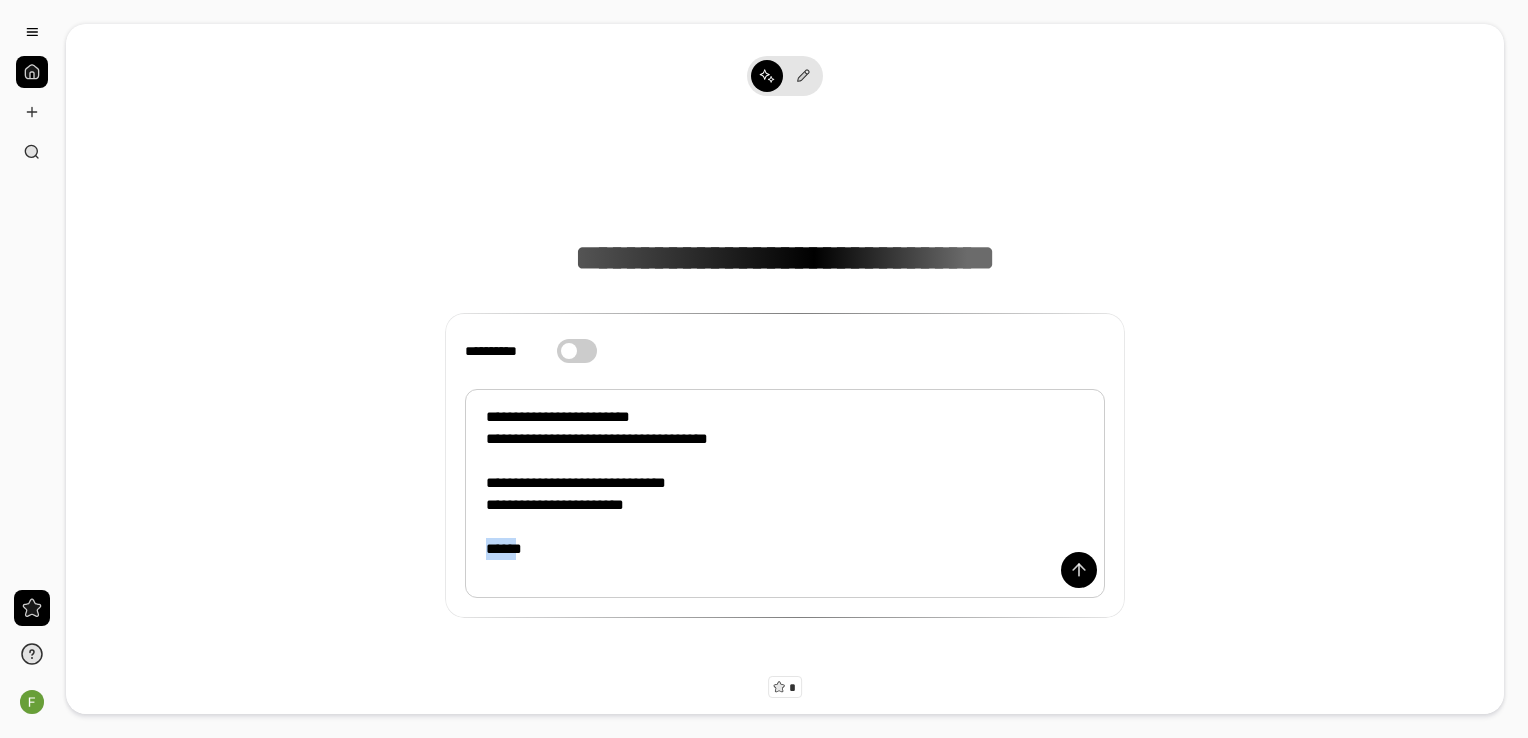click on "[FIRST] [LAST]
[FIRST] [LAST]
[FIRST] [LAST]
[FIRST] [LAST]
[FIRST] [LAST]" at bounding box center [785, 494] 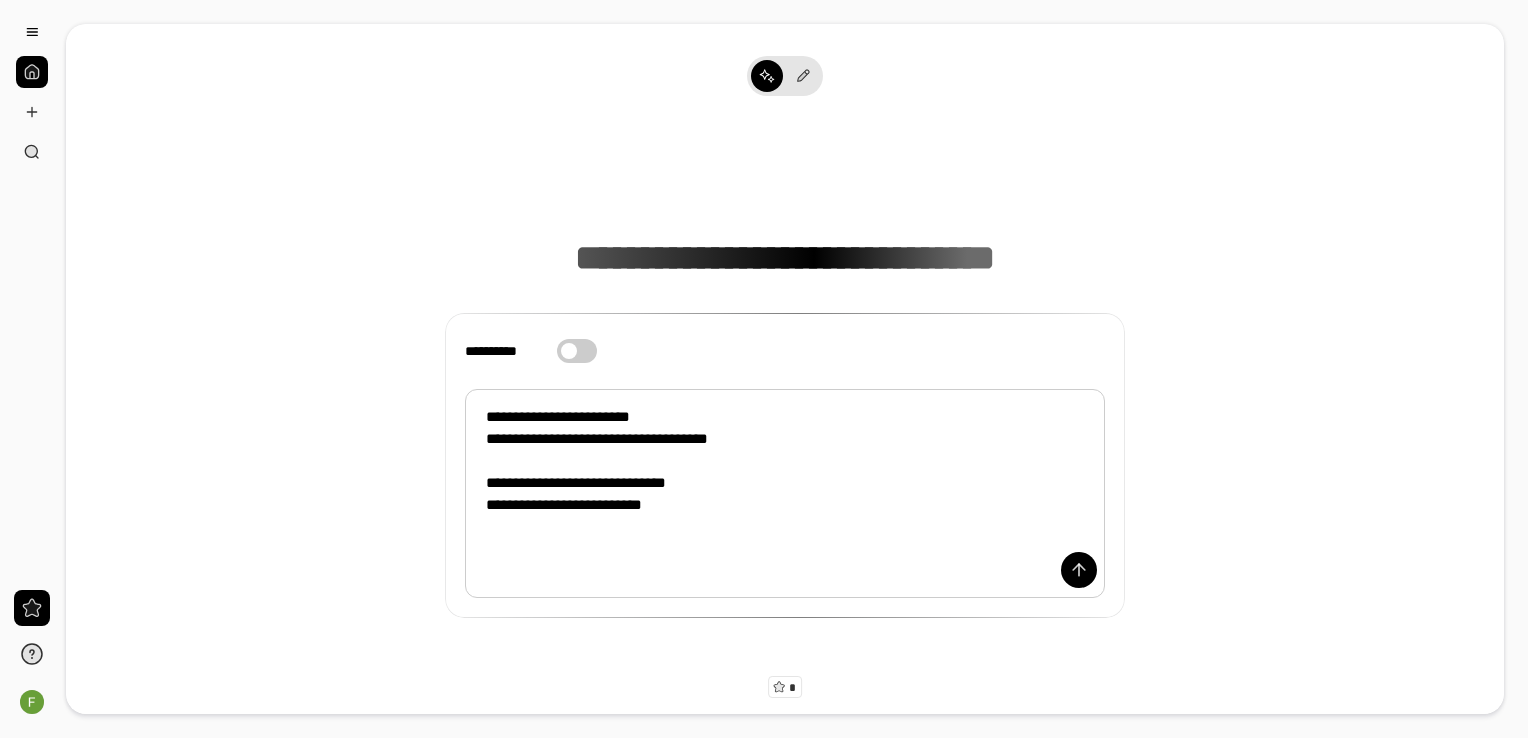 click on "[FIRST] [LAST]
[FIRST] [LAST]
[FIRST] [LAST]
[FIRST] [LAST]" at bounding box center [785, 494] 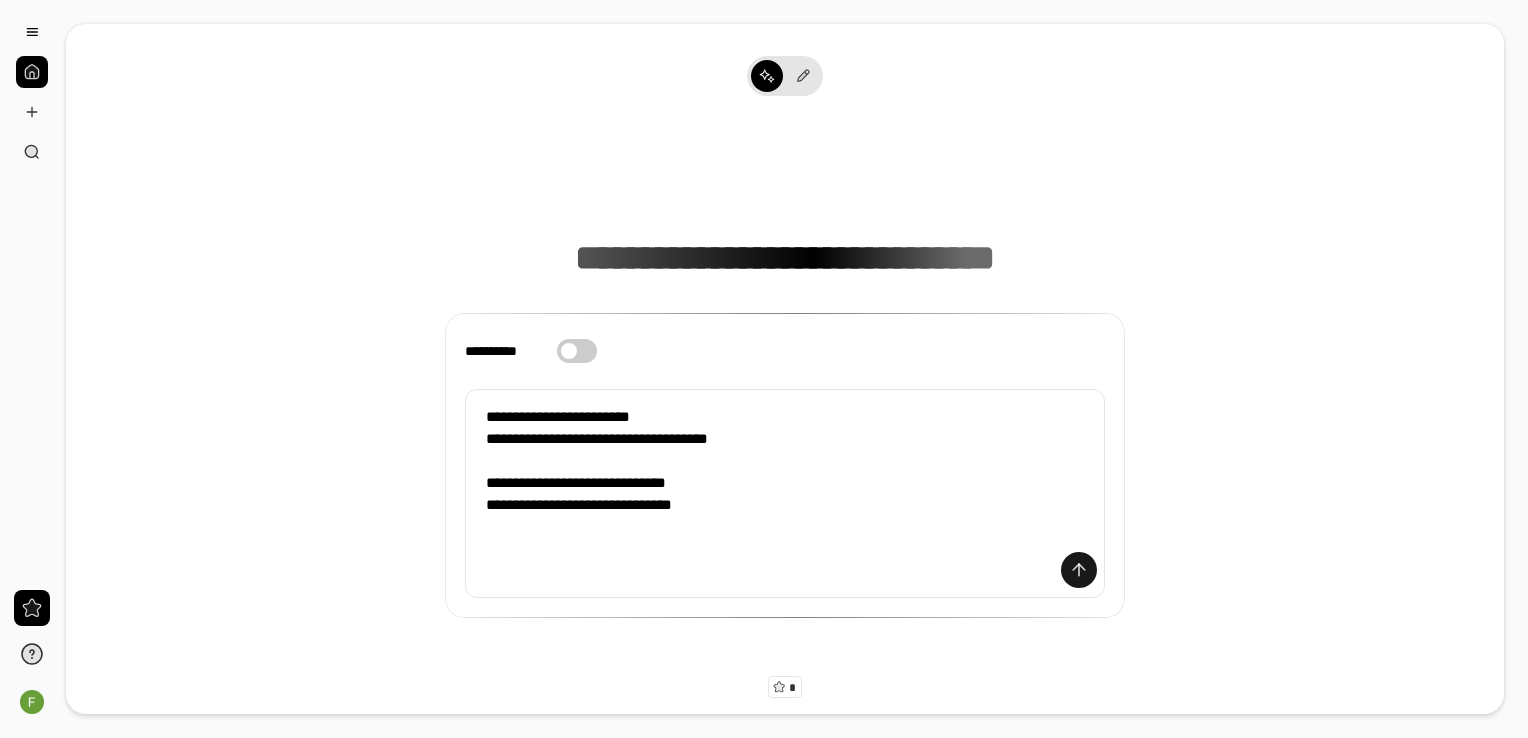 click at bounding box center (1079, 570) 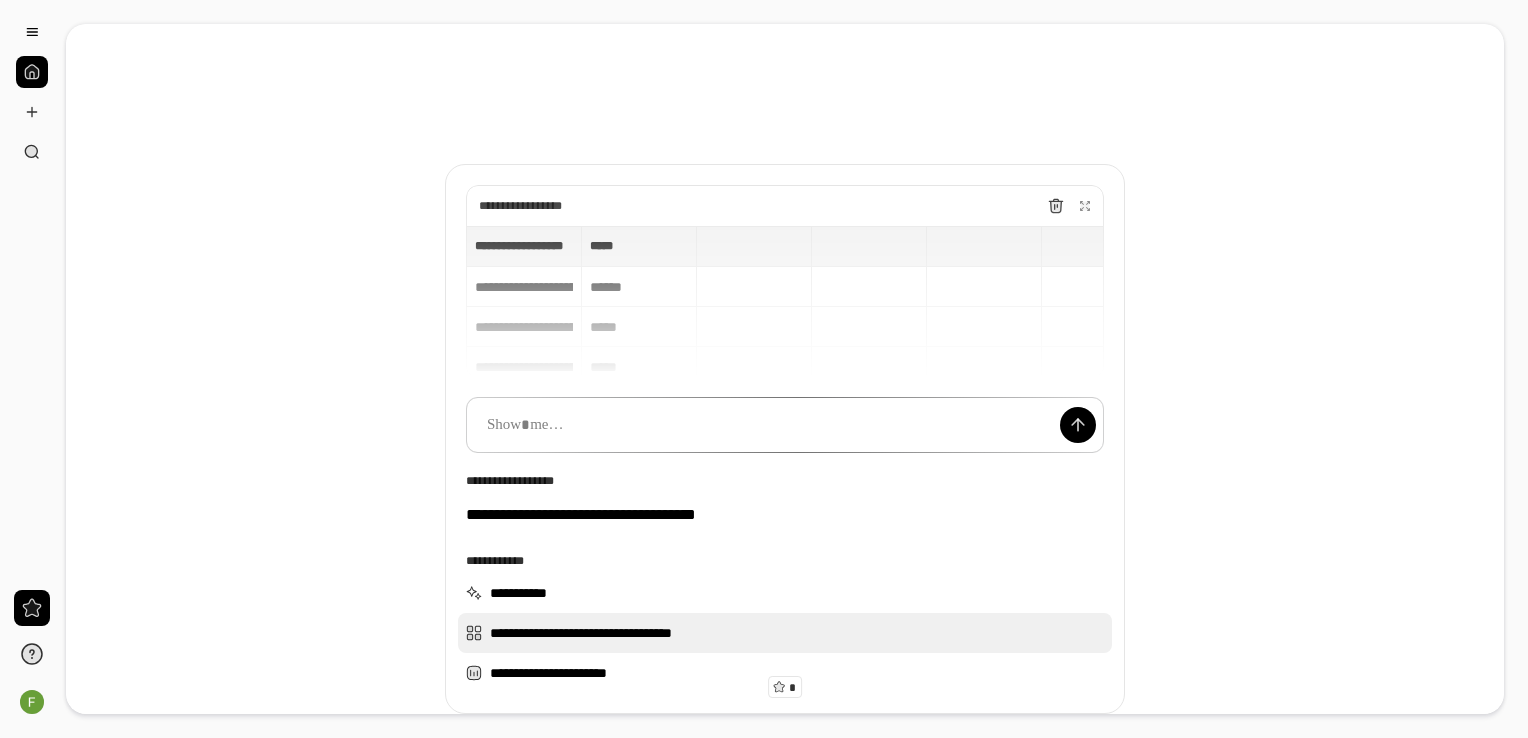 click on "**********" at bounding box center (785, 633) 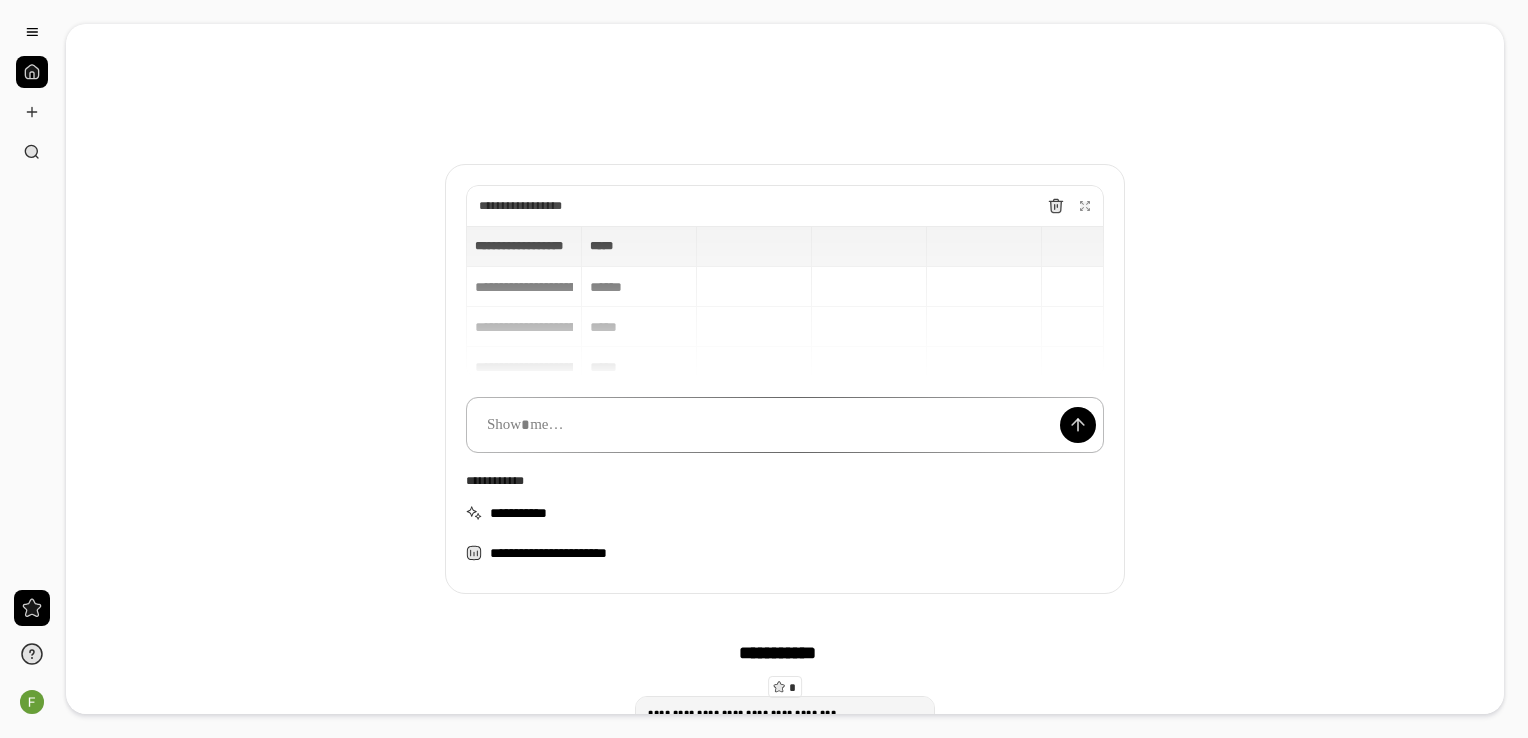 type 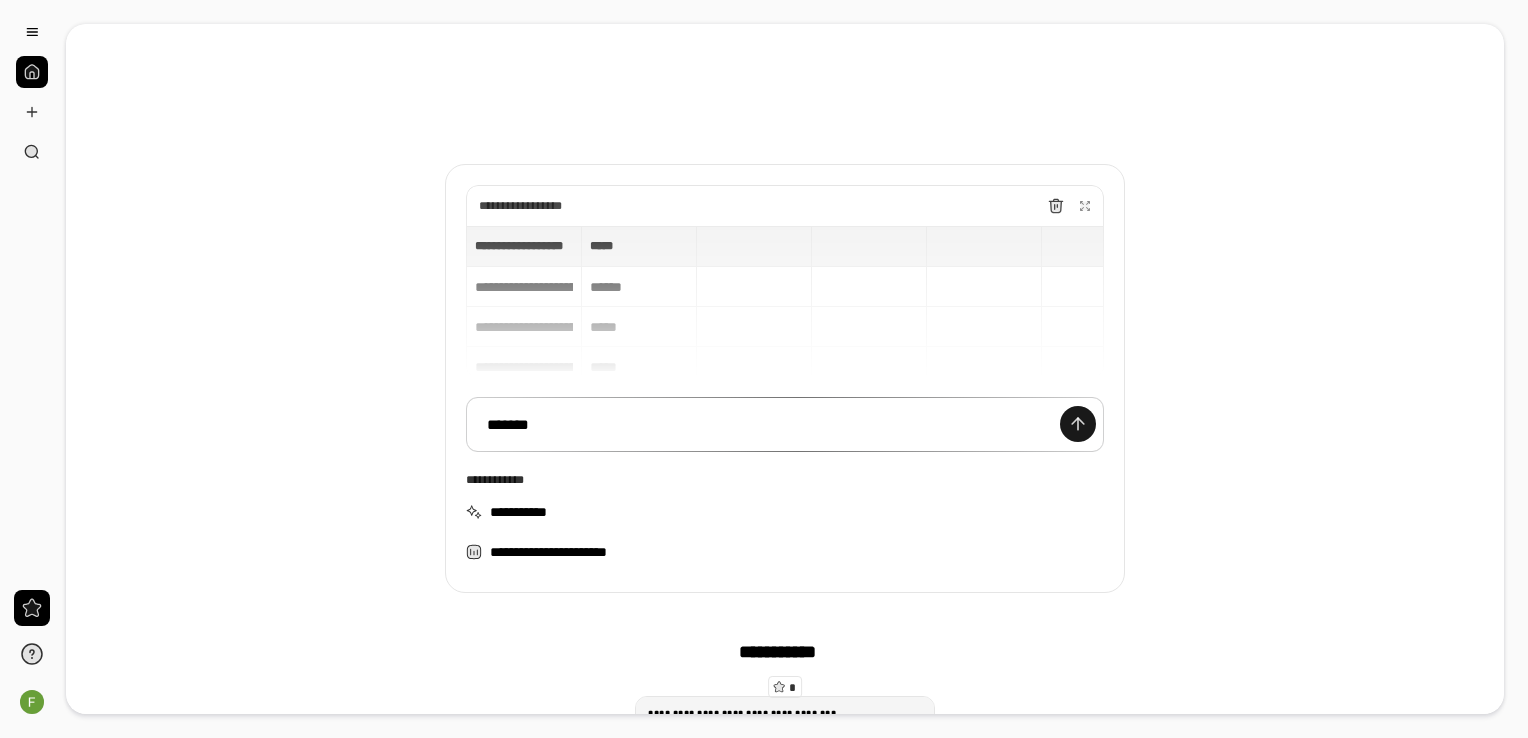 click at bounding box center (1078, 424) 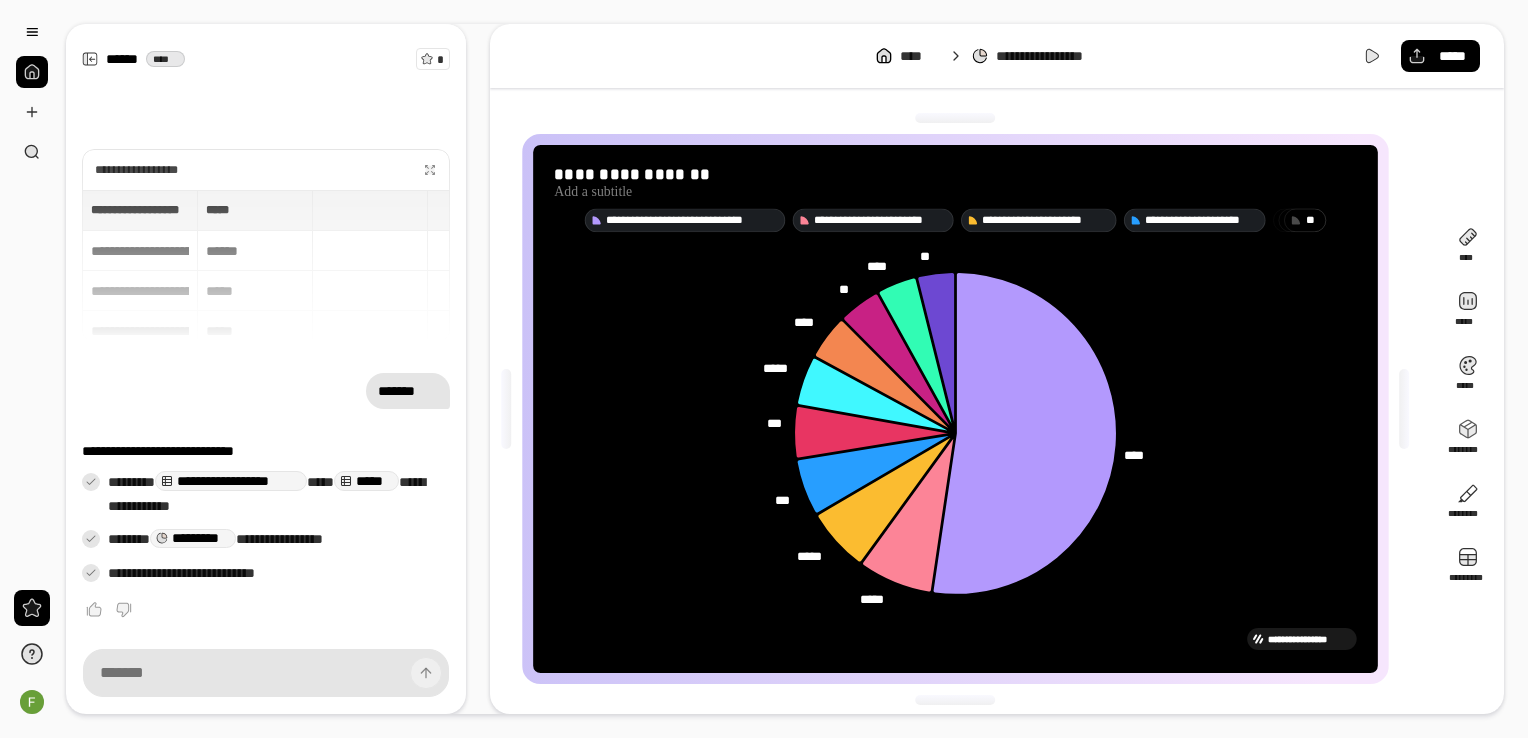 click on "[FIRST] [LAST] [FIRST] [LAST] [FIRST] [LAST] [FIRST] [LAST] [FIRST] [LAST] [FIRST] [LAST] [FIRST] [LAST] [FIRST] [LAST] [FIRST] [LAST] [FIRST] [LAST] [FIRST] [LAST] [FIRST] [LAST] [FIRST] [LAST] [FIRST] [LAST]" at bounding box center (266, 266) 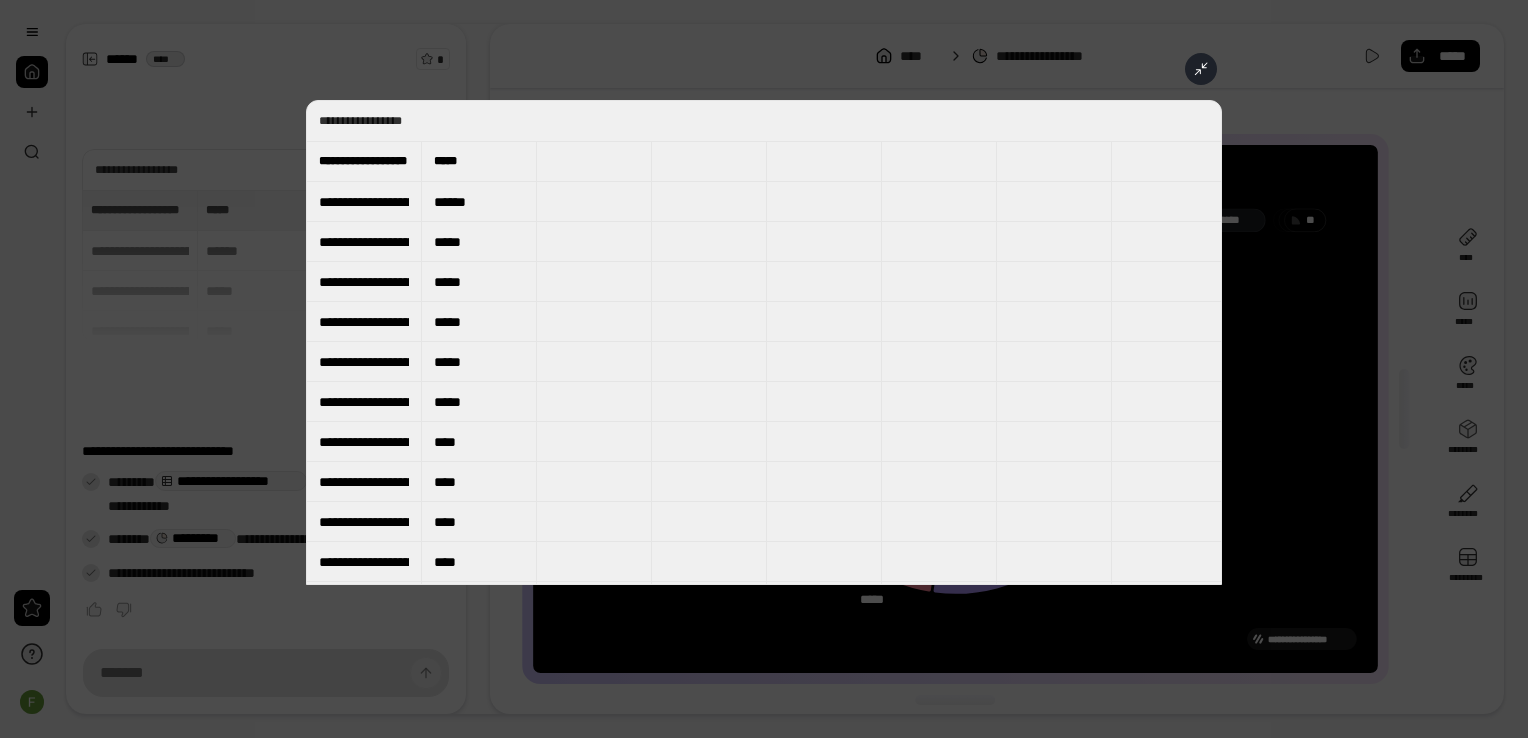 click on "**********" at bounding box center [364, 322] 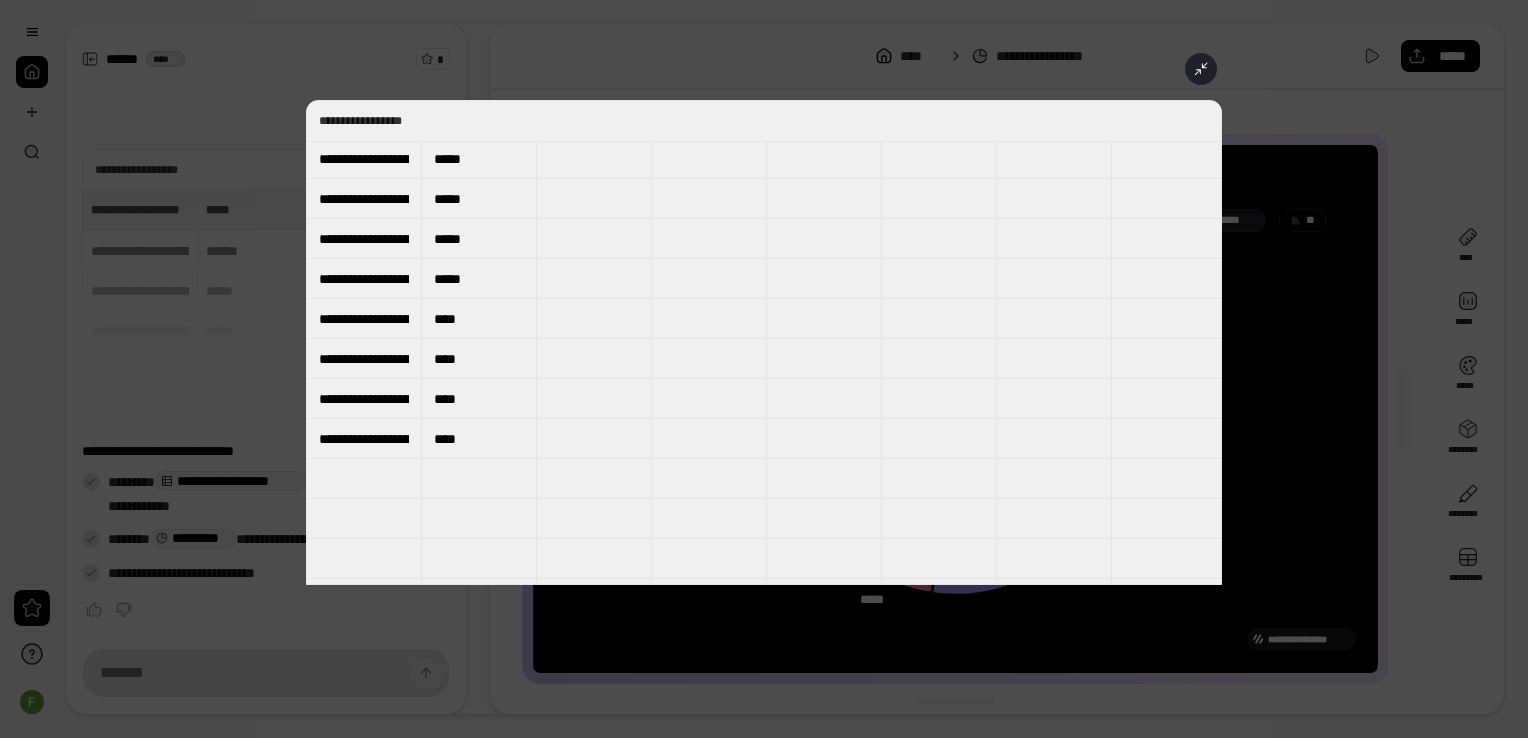 scroll, scrollTop: 0, scrollLeft: 0, axis: both 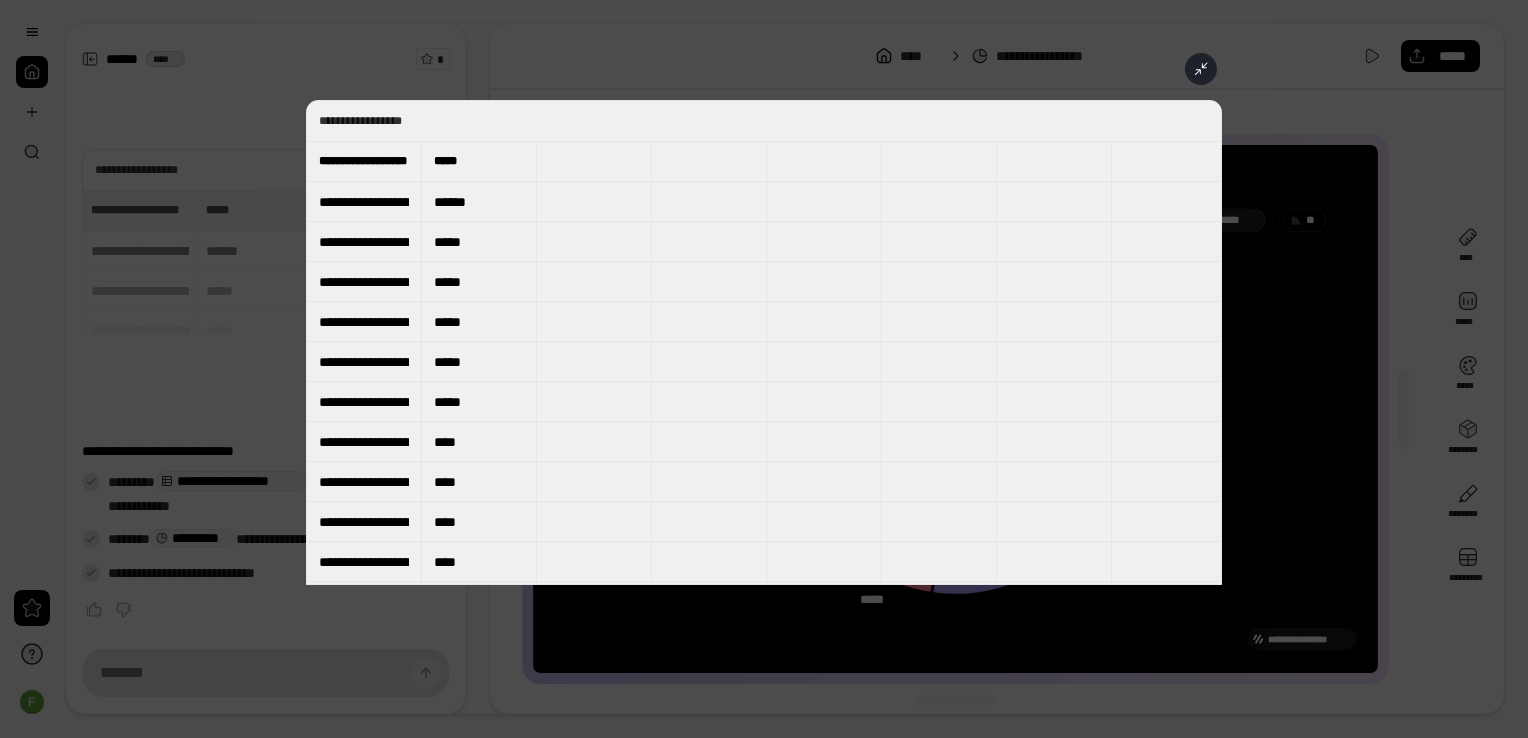 click on "**********" at bounding box center (364, 322) 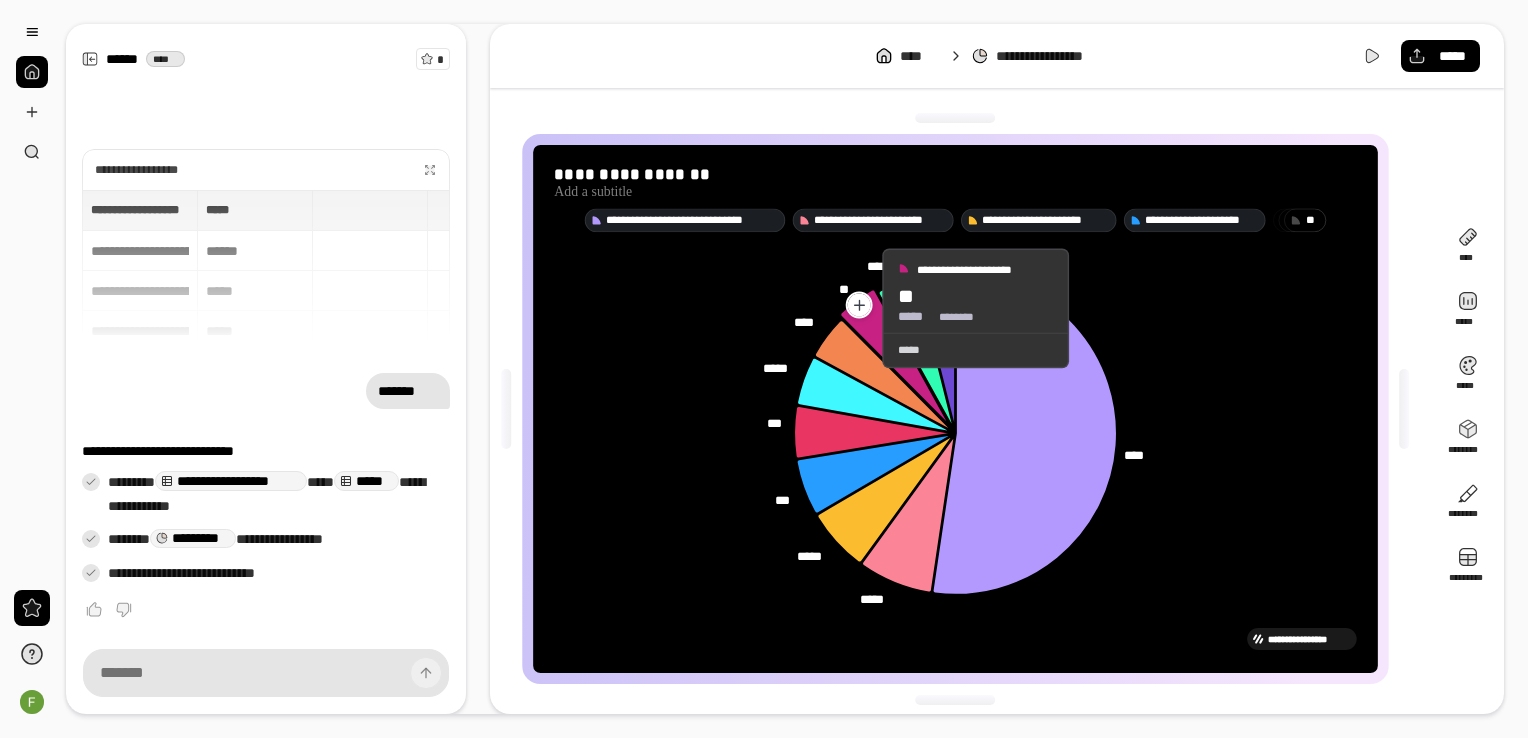 click 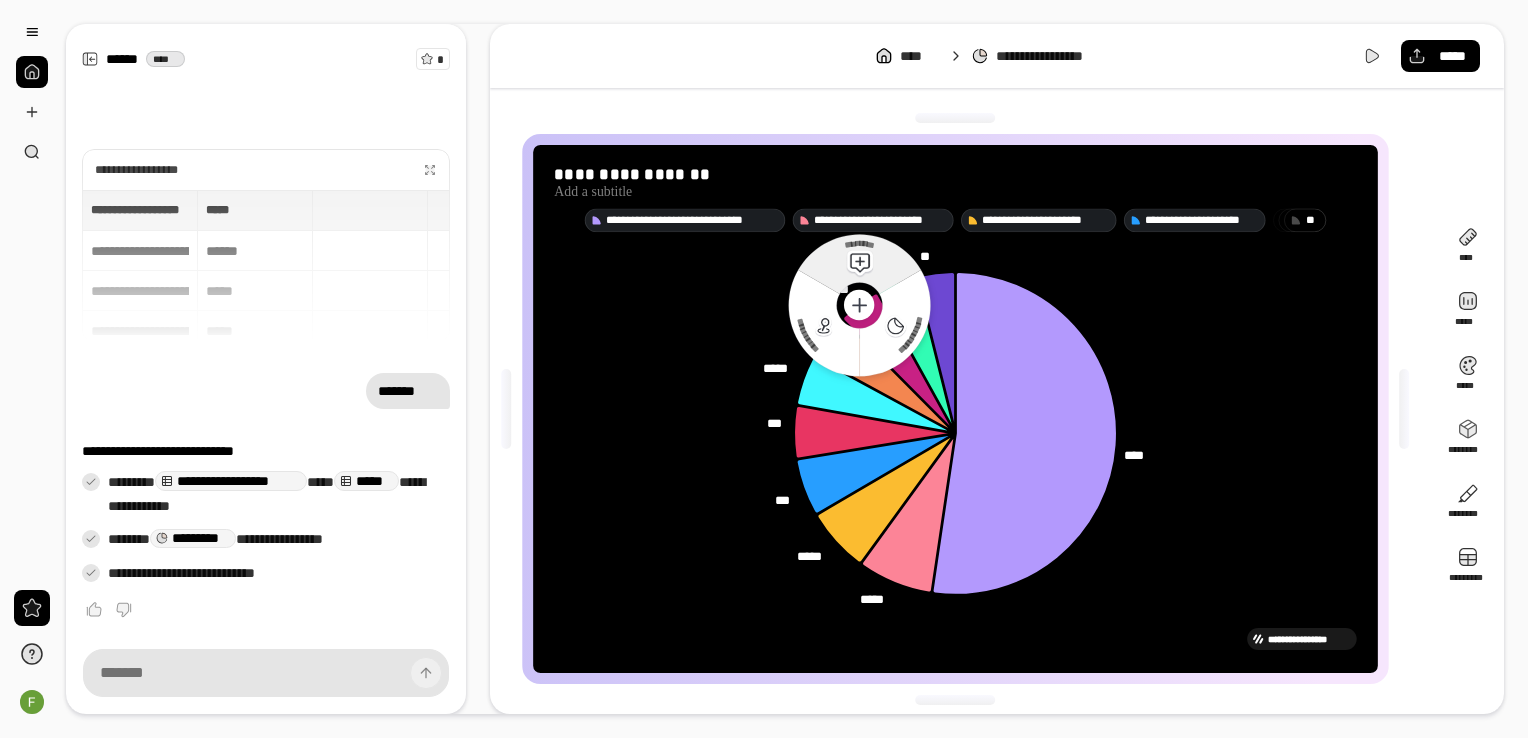 click 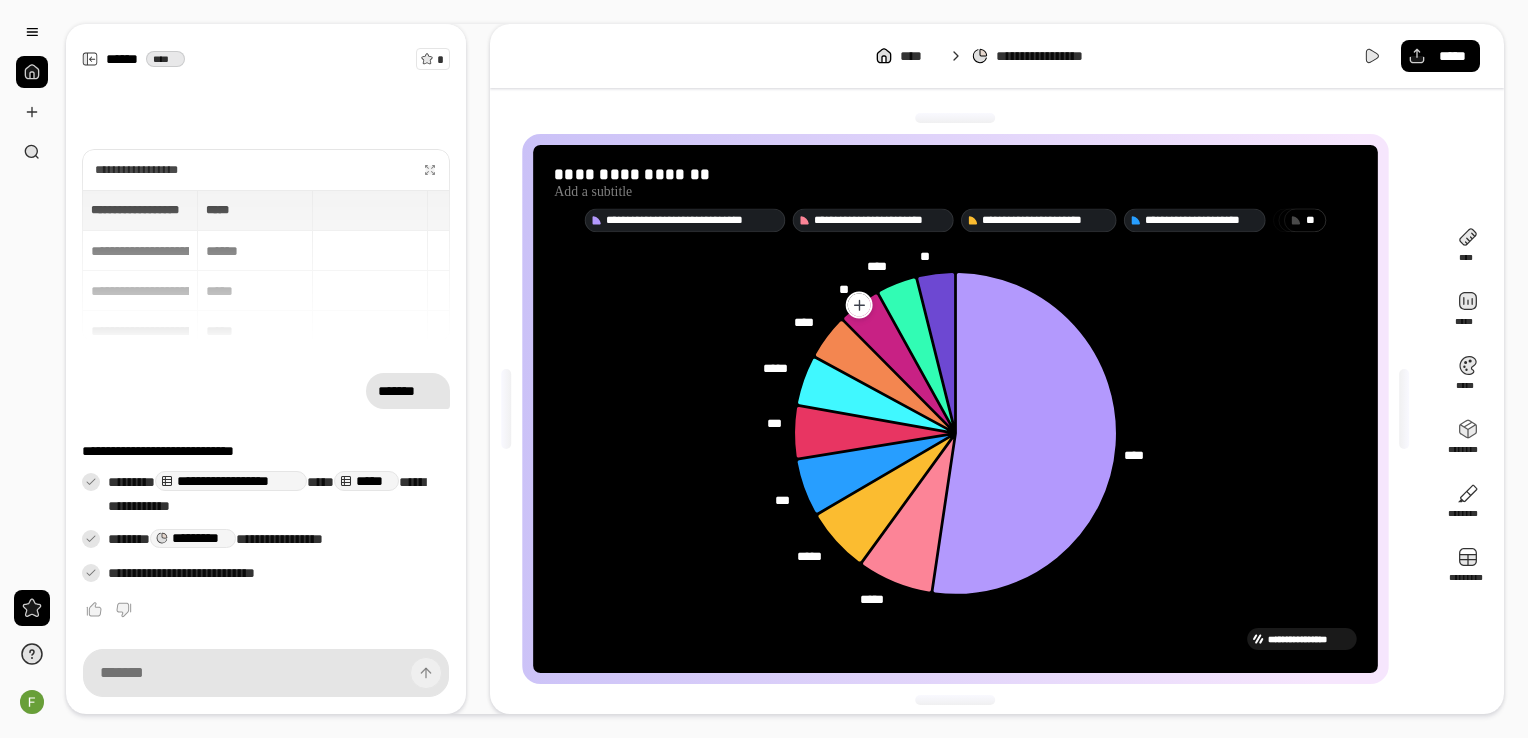 click 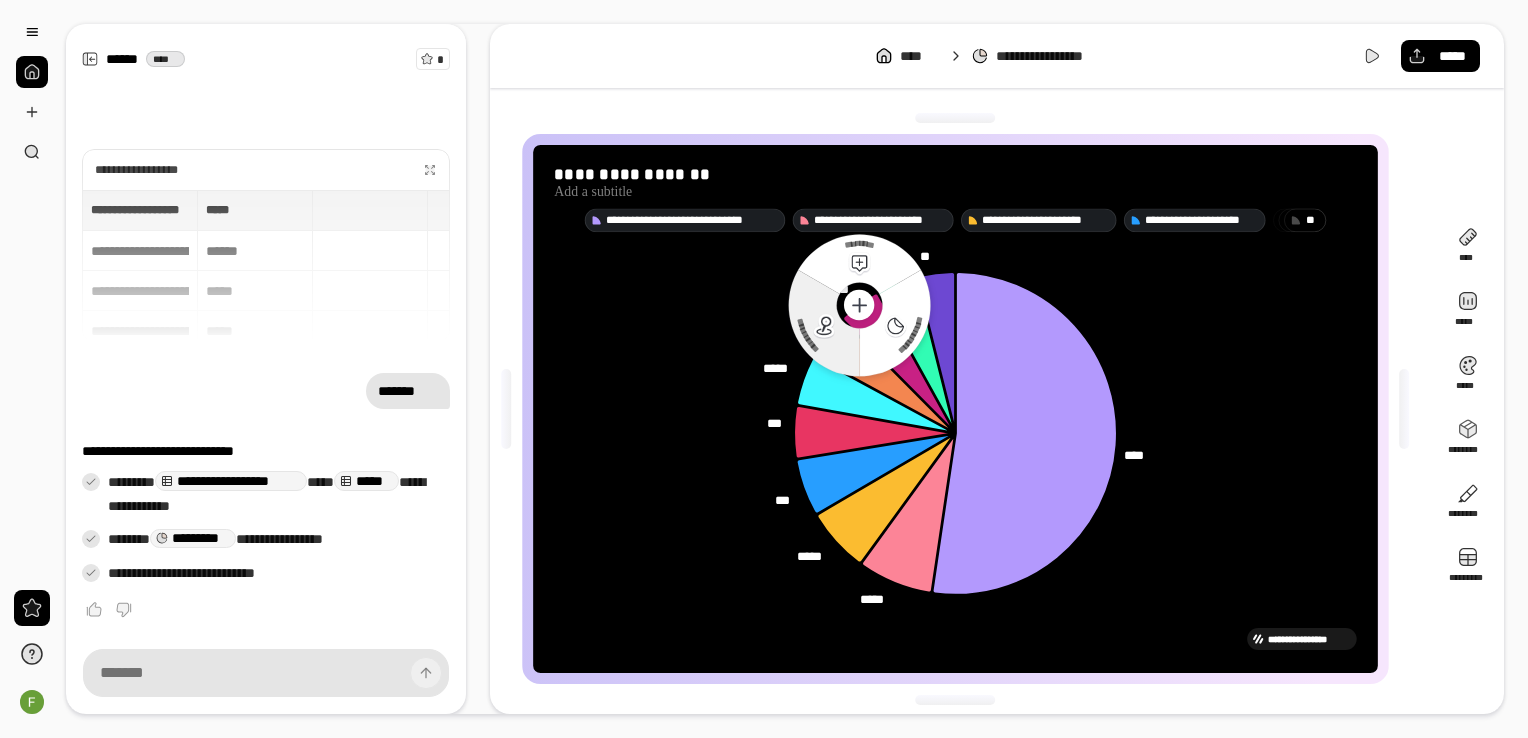 click 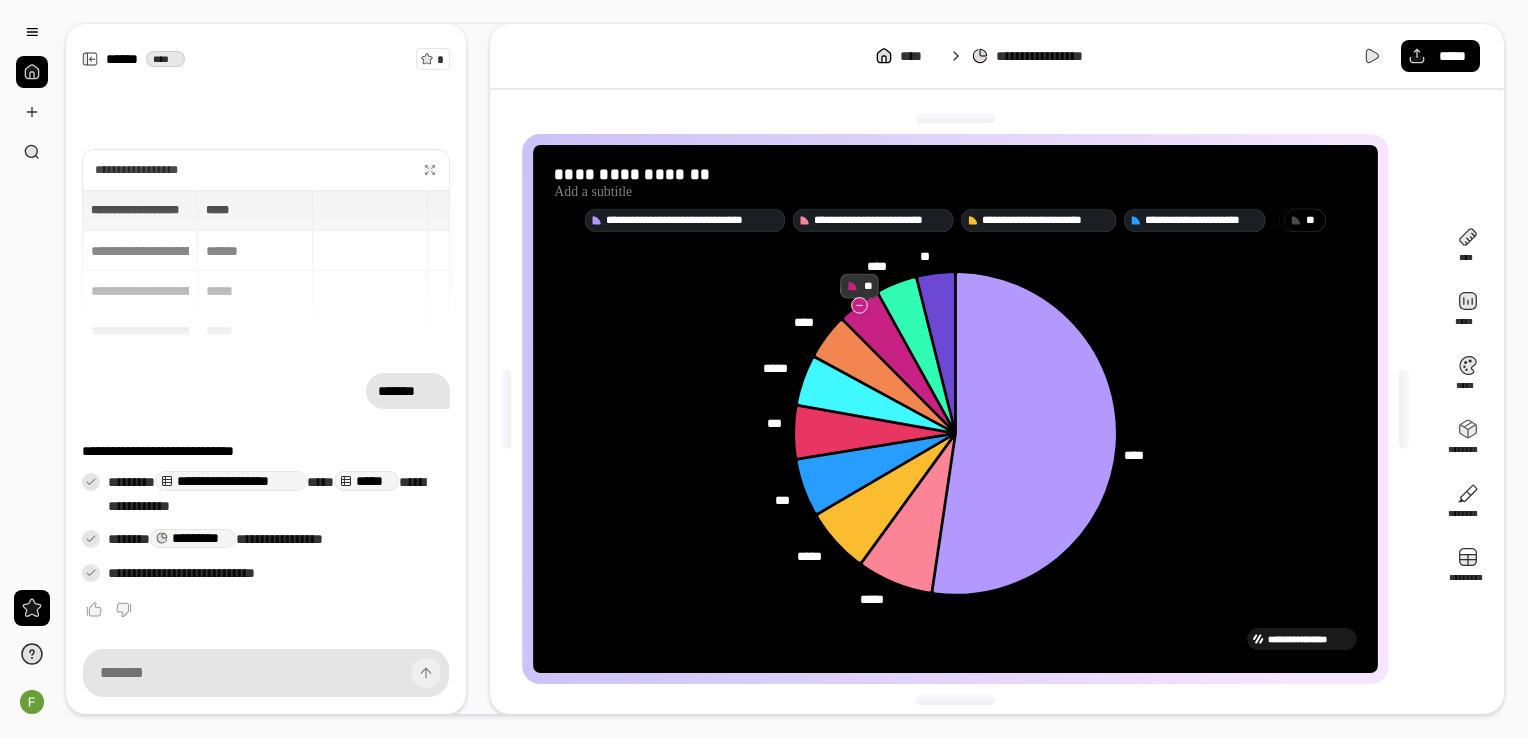 click 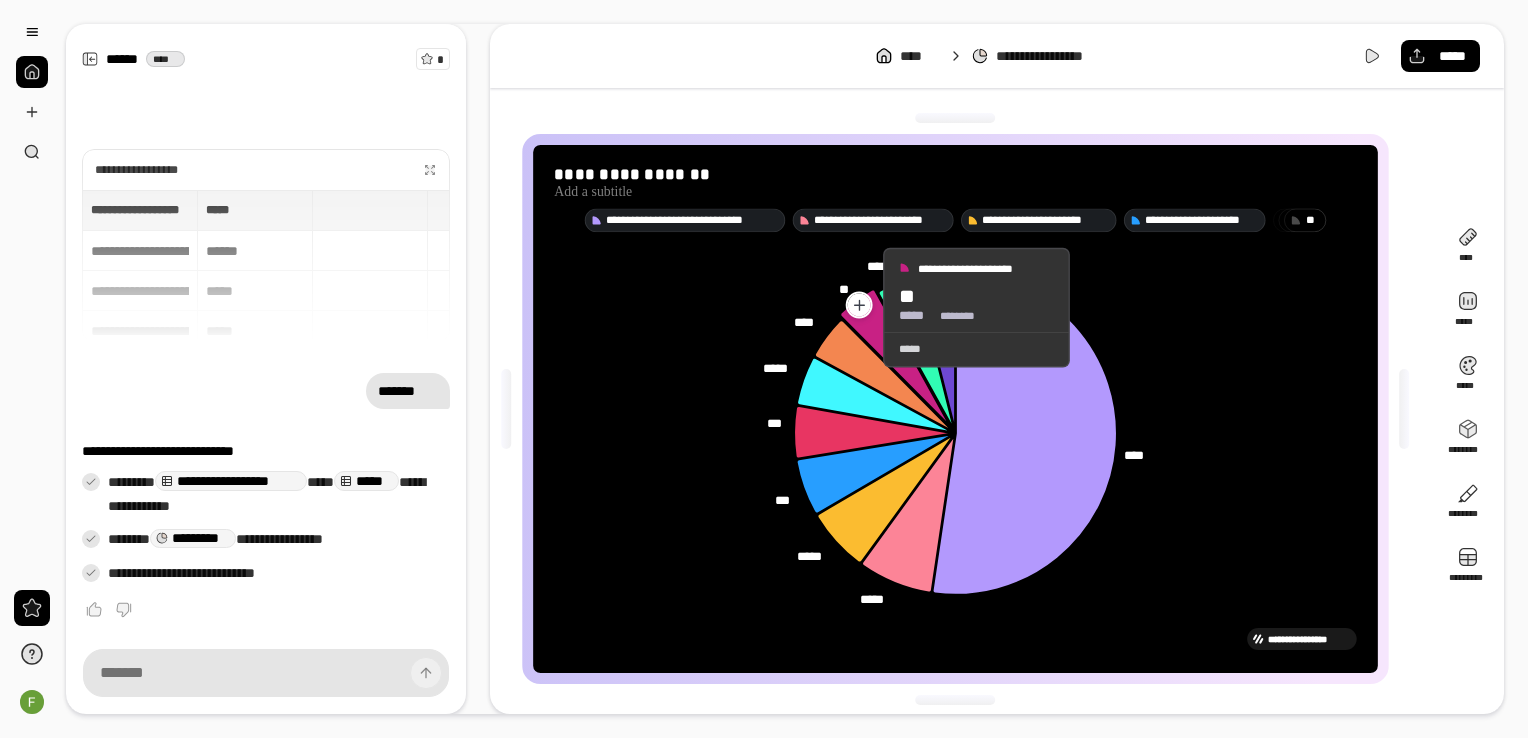 click 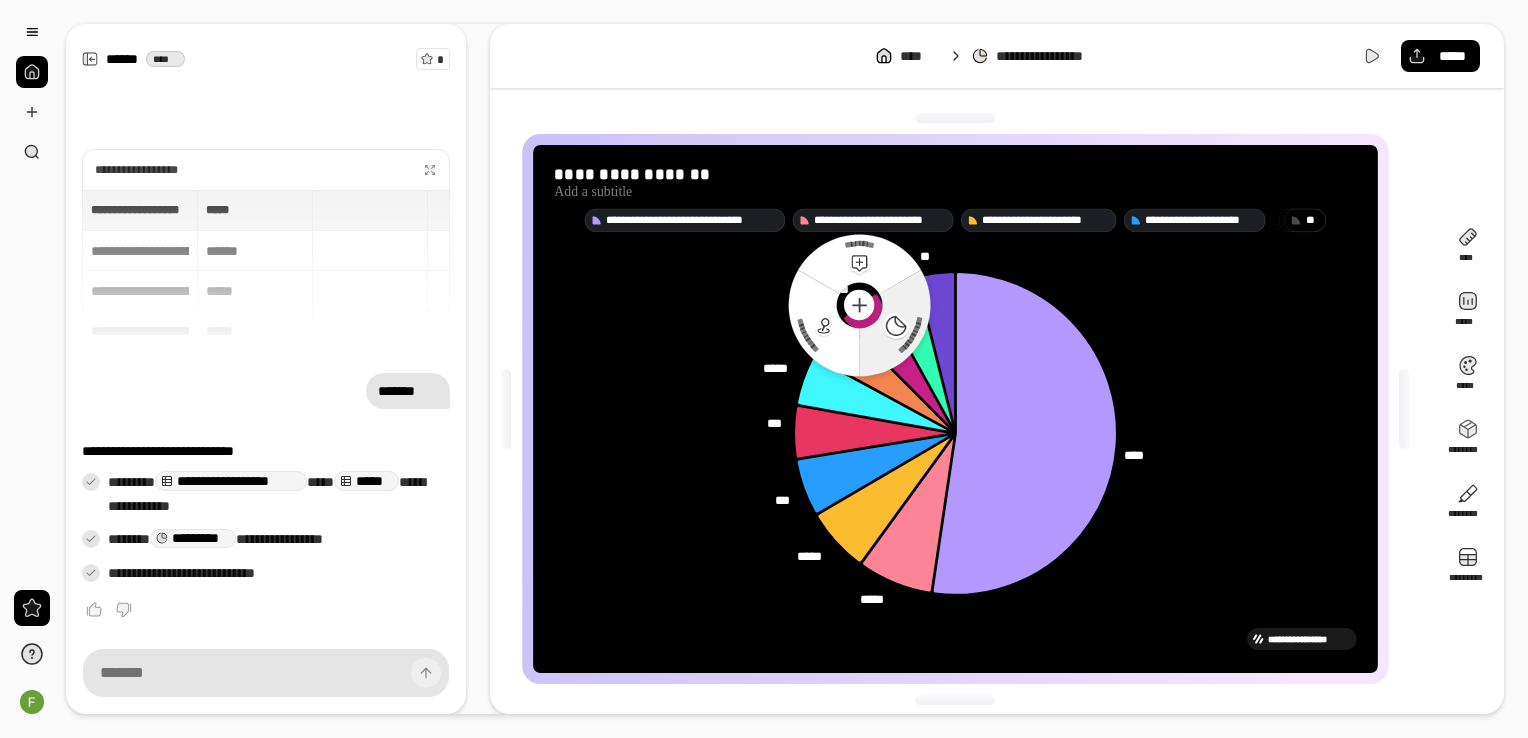 click 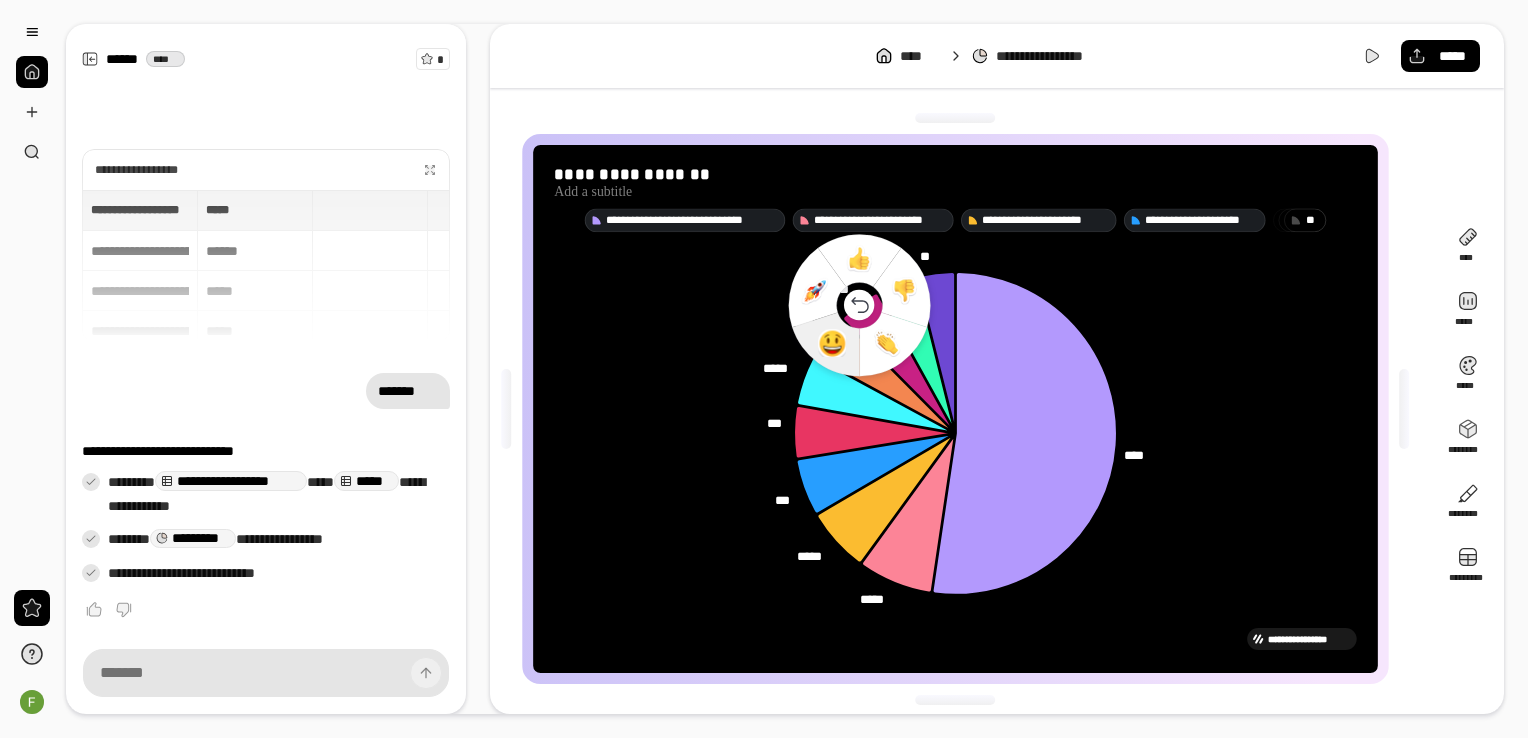 click 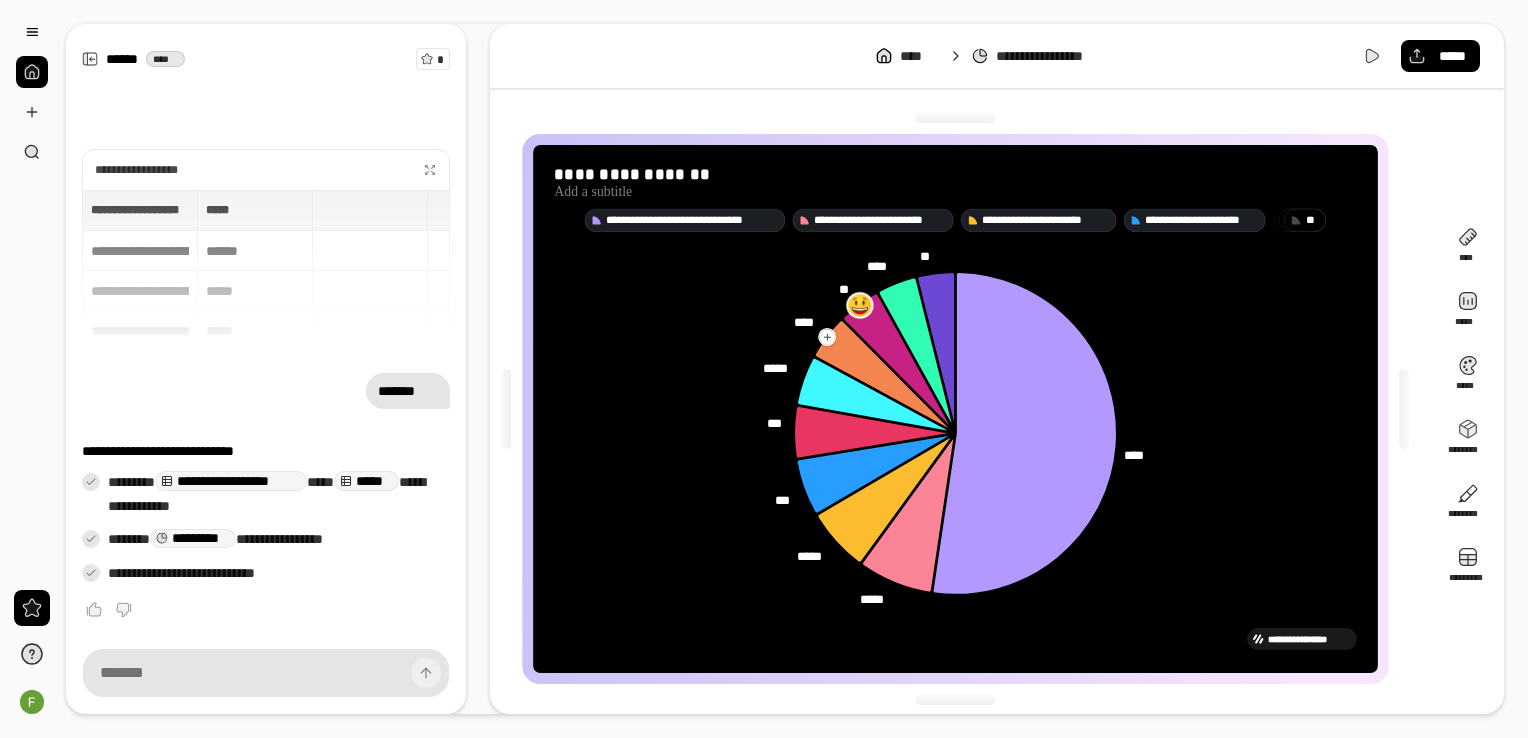 click 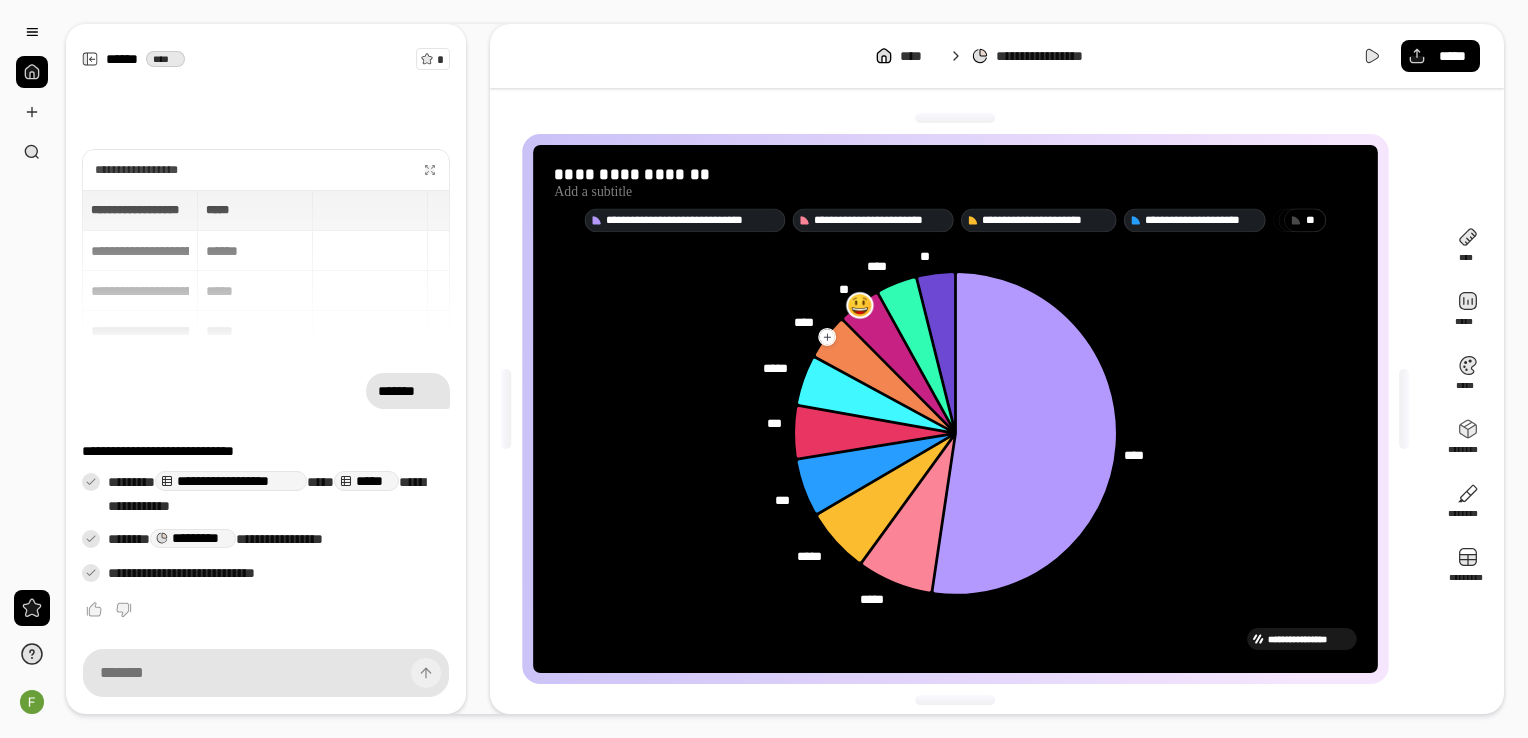 click at bounding box center (858, 305) 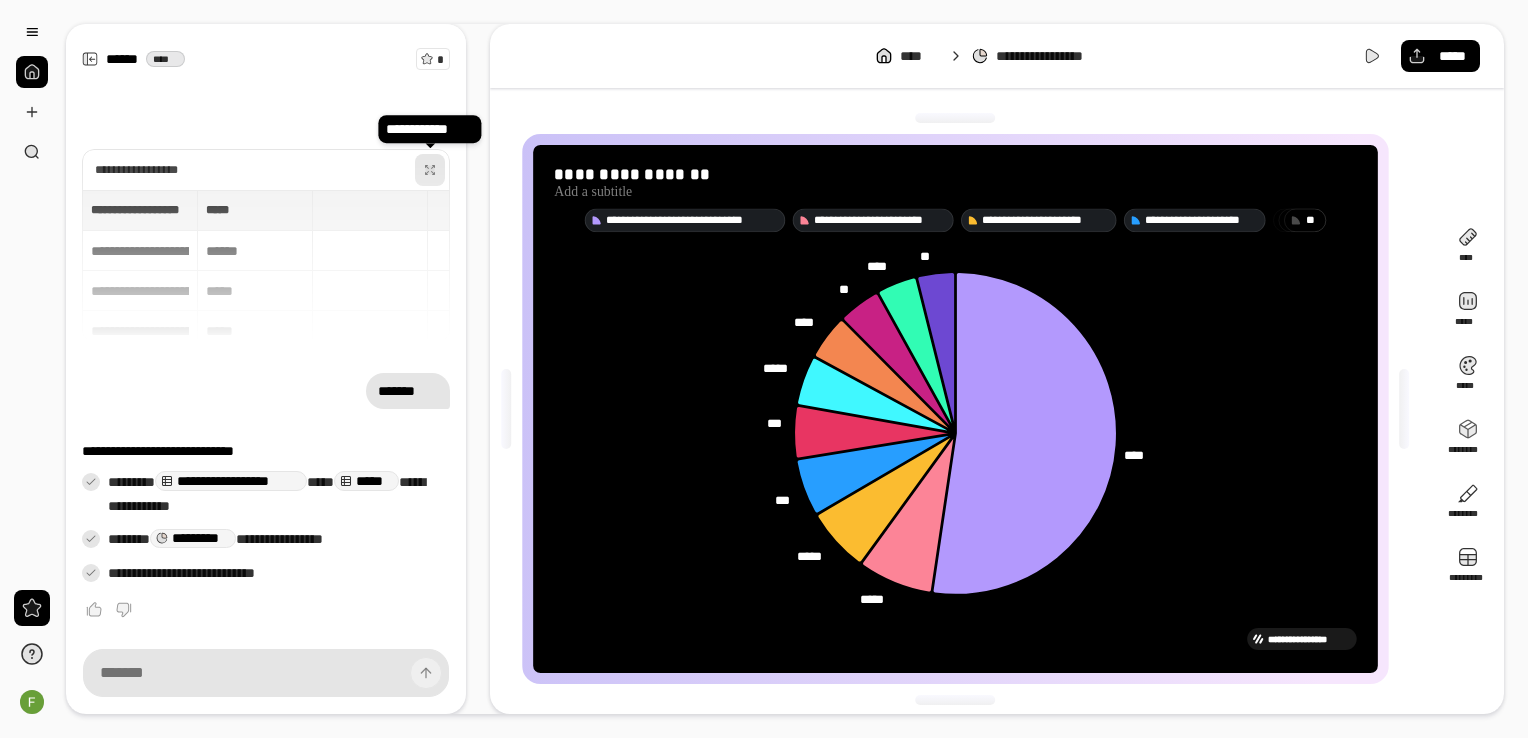 click at bounding box center (430, 170) 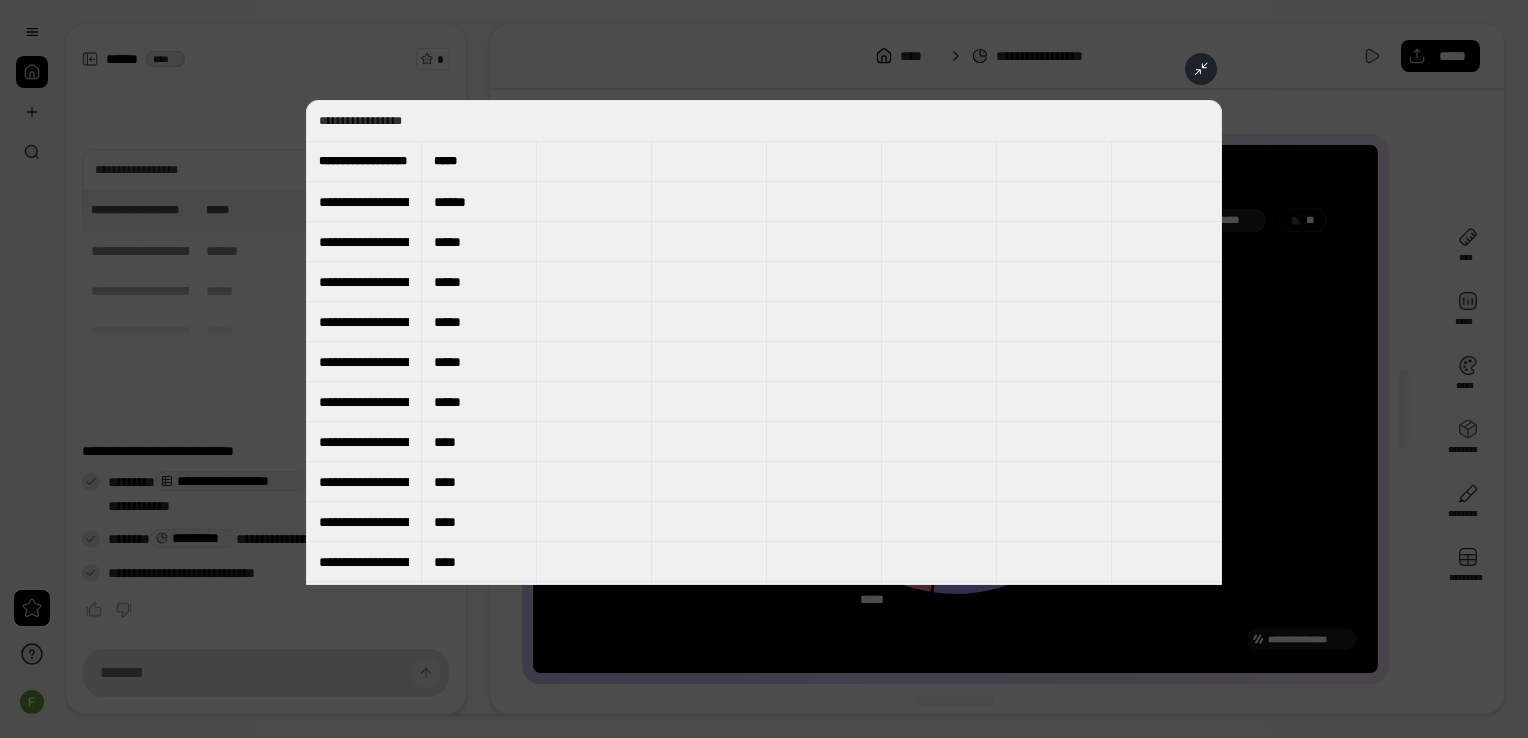 click on "**********" at bounding box center (364, 322) 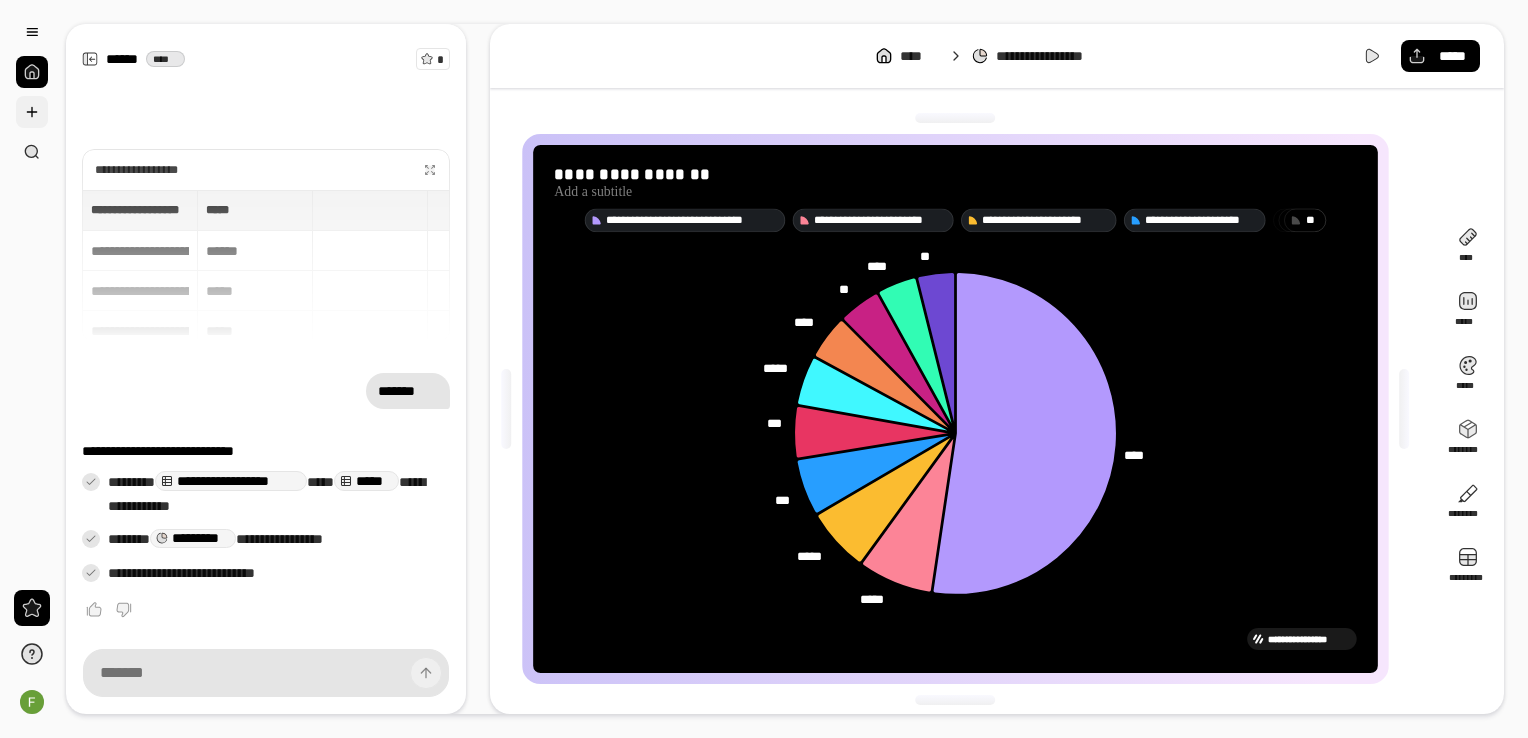 click at bounding box center (32, 112) 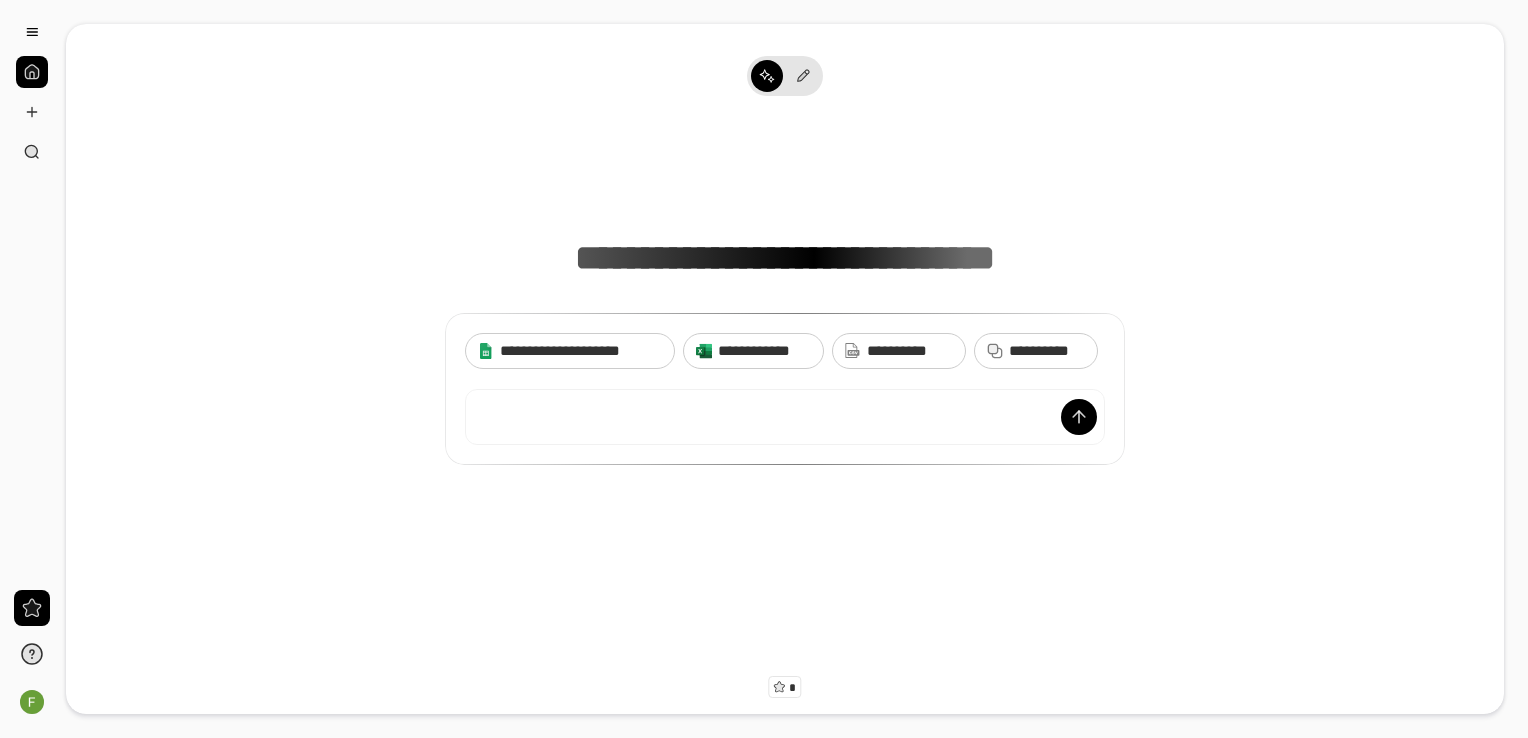 type 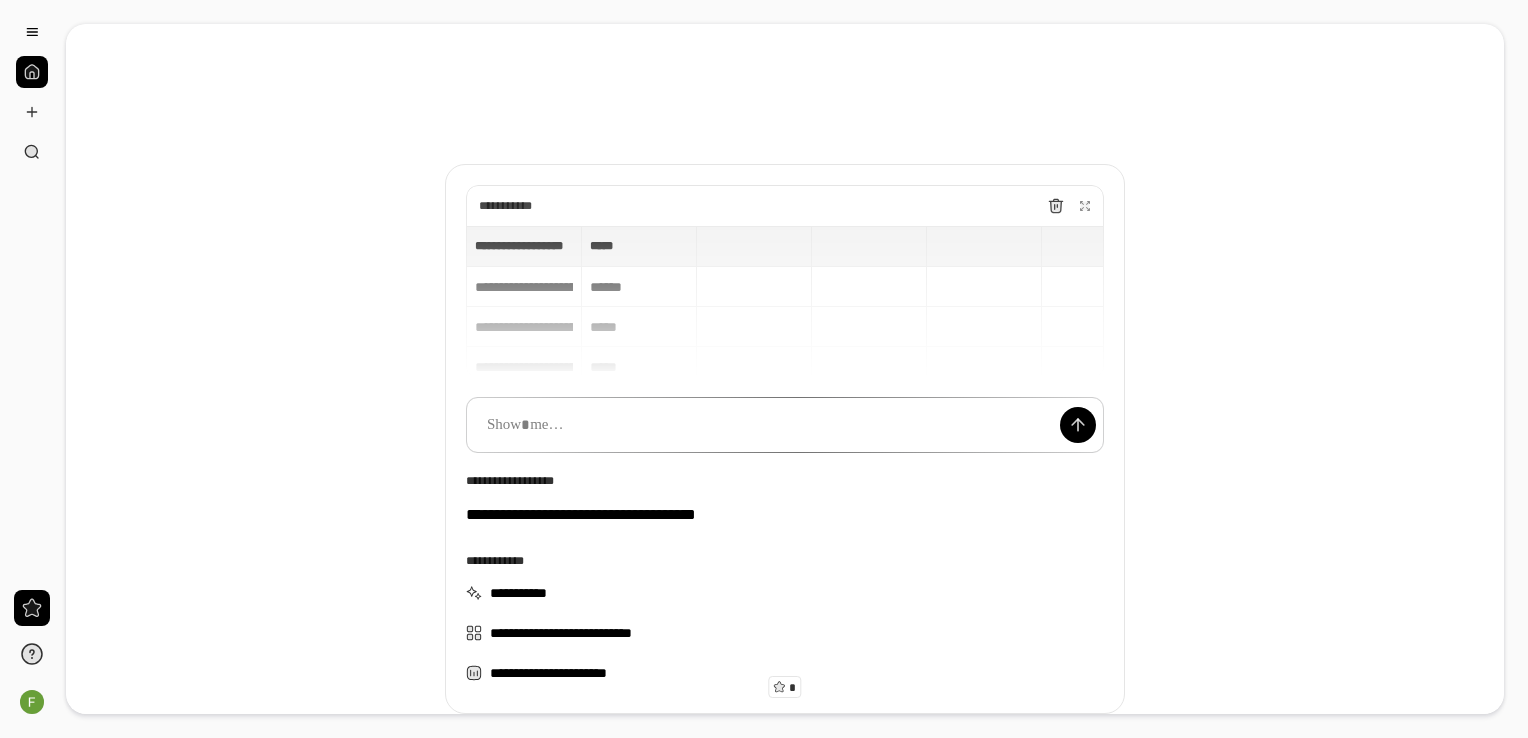 click on "[FIRST] [LAST] [FIRST] [LAST] [FIRST] [LAST] [FIRST] [LAST] [FIRST] [LAST] [FIRST] [LAST] [FIRST] [LAST] [FIRST] [LAST] [FIRST] [LAST] [FIRST] [LAST] [FIRST] [LAST] [FIRST] [LAST] [FIRST] [LAST] [FIRST] [LAST] [FIRST] [LAST] [FIRST] [LAST]" at bounding box center (785, 302) 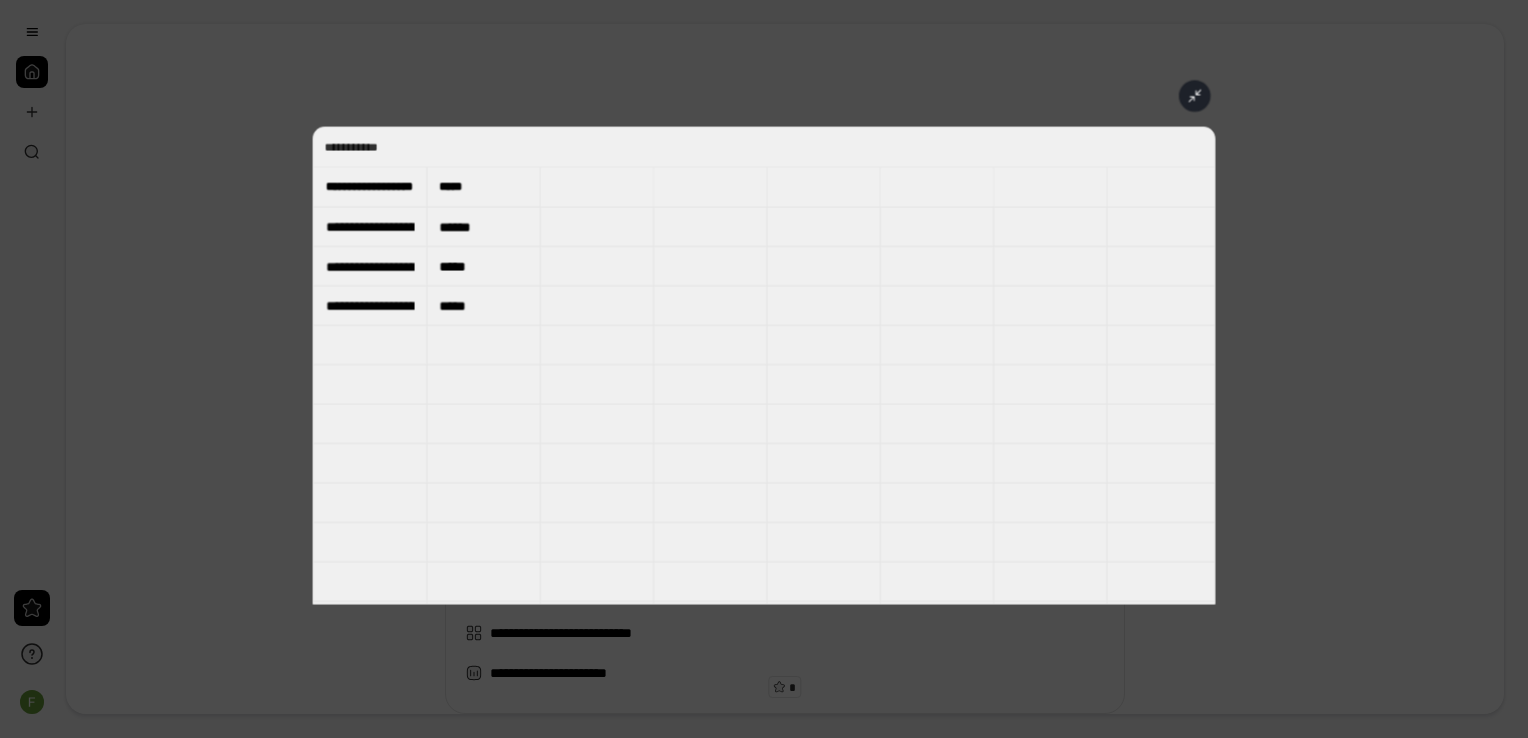 scroll, scrollTop: 15, scrollLeft: 0, axis: vertical 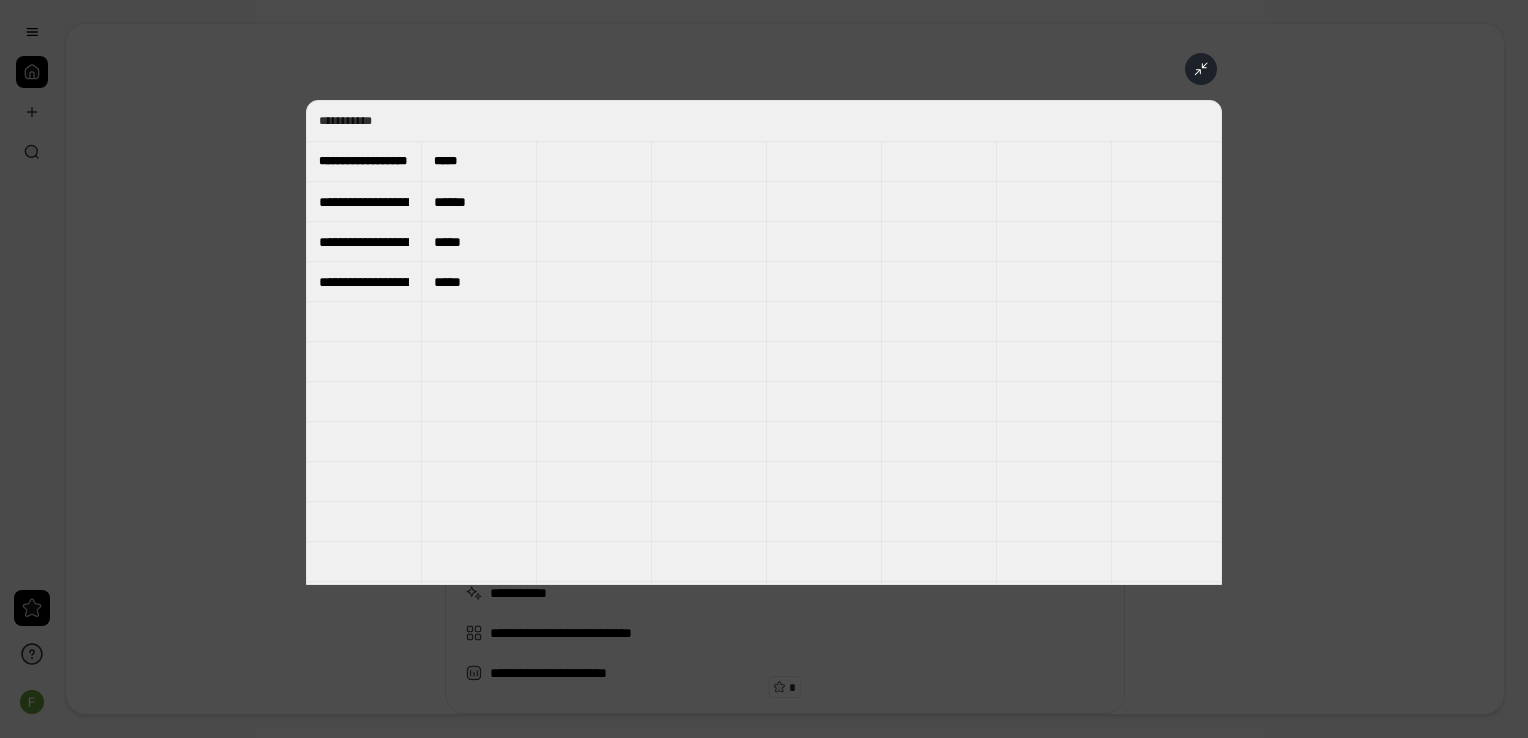 click 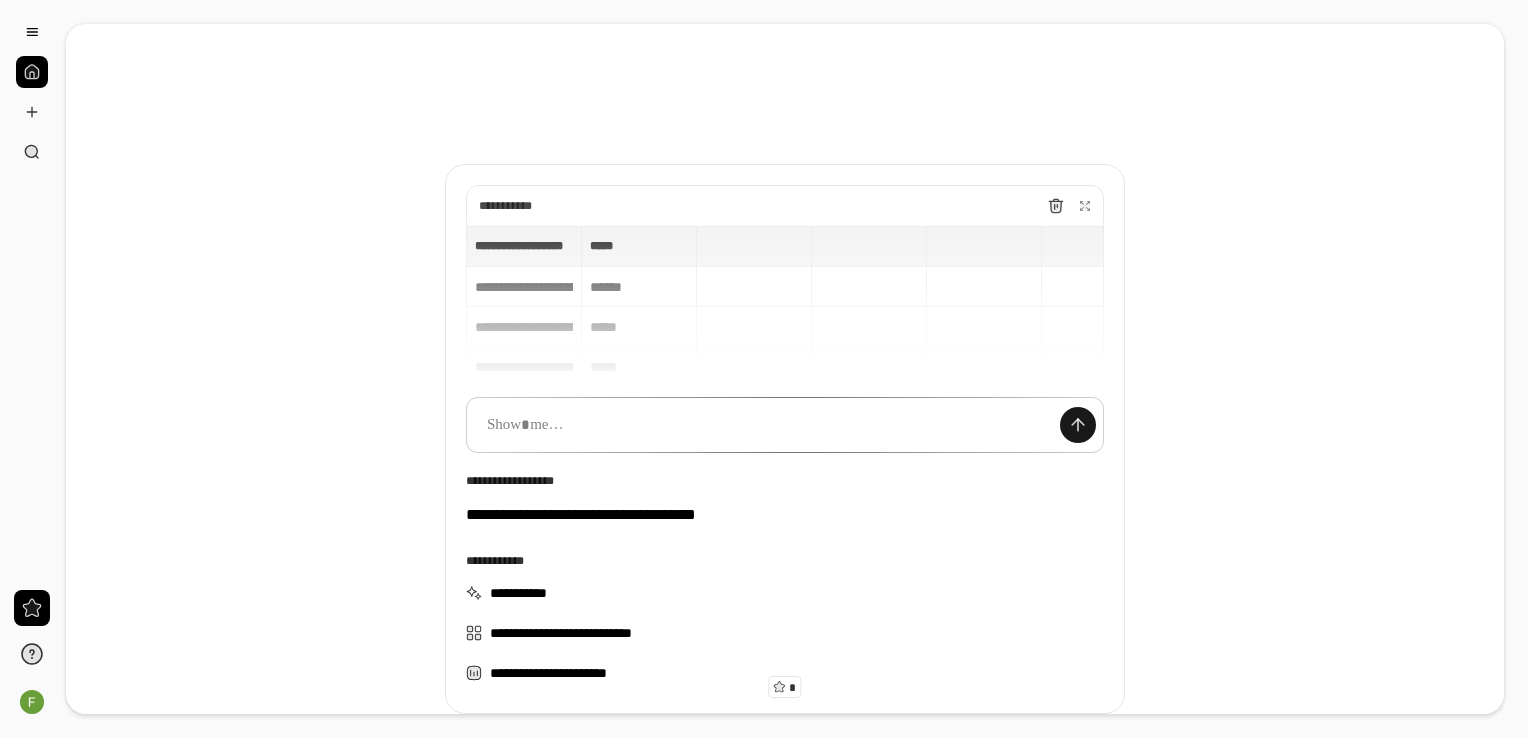 click at bounding box center [1078, 425] 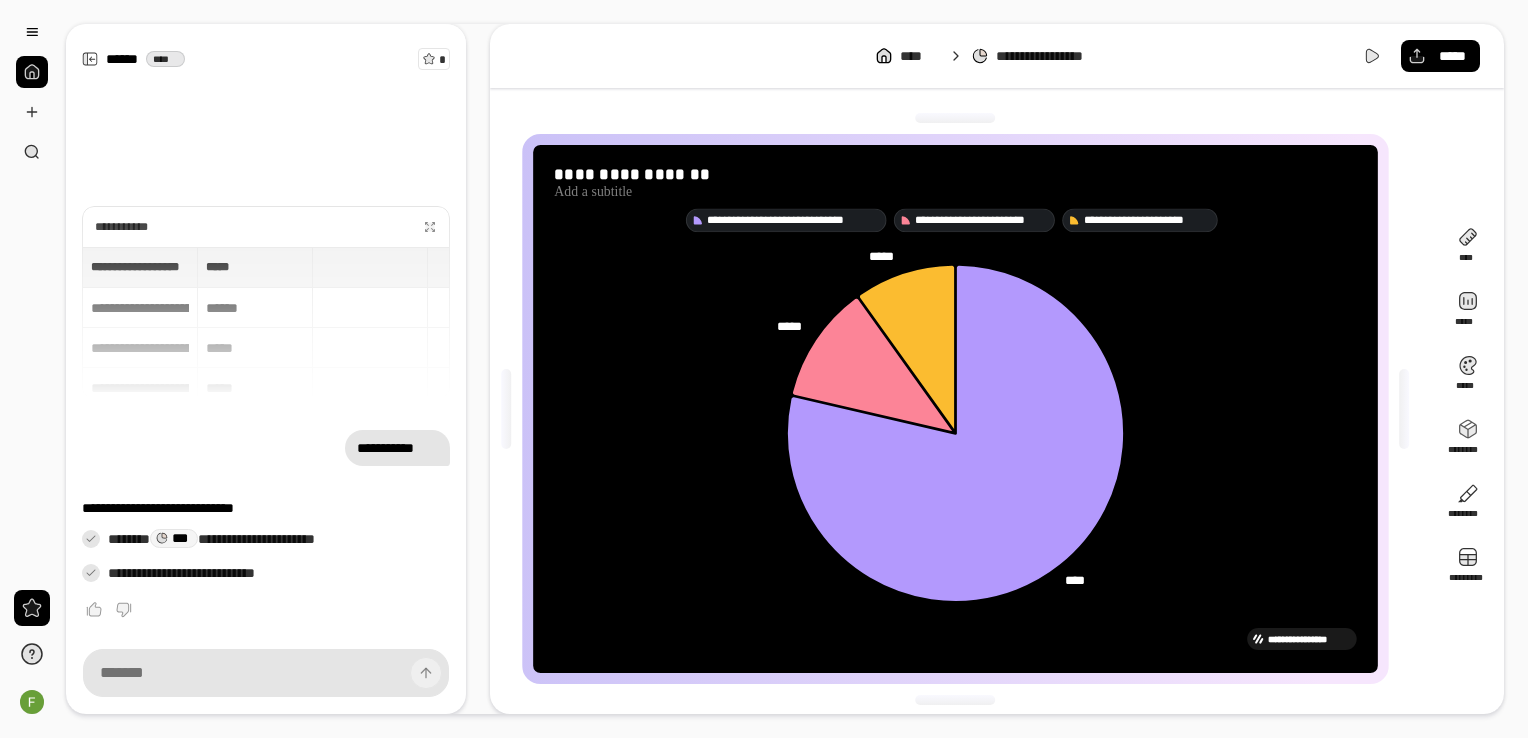 click 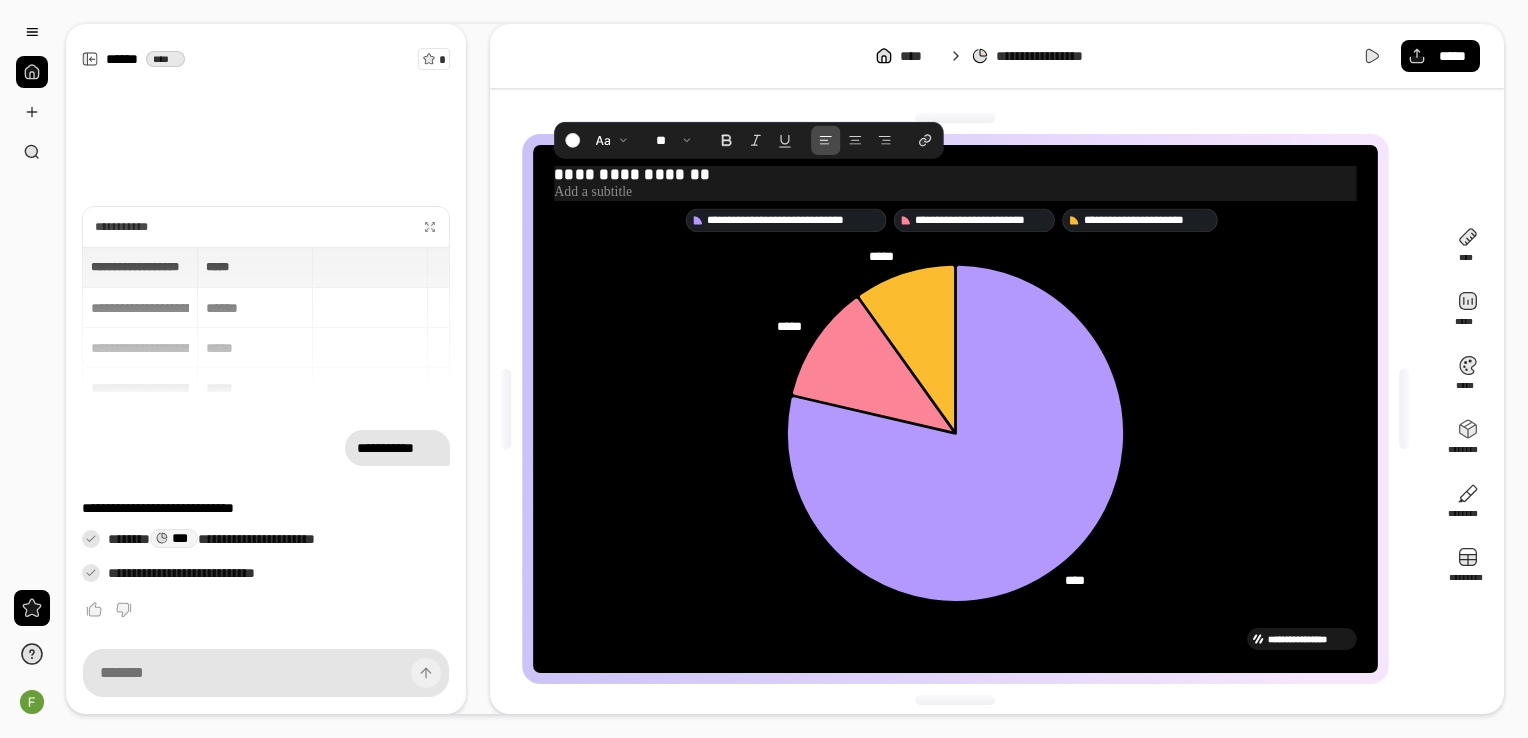 click on "**********" at bounding box center (955, 175) 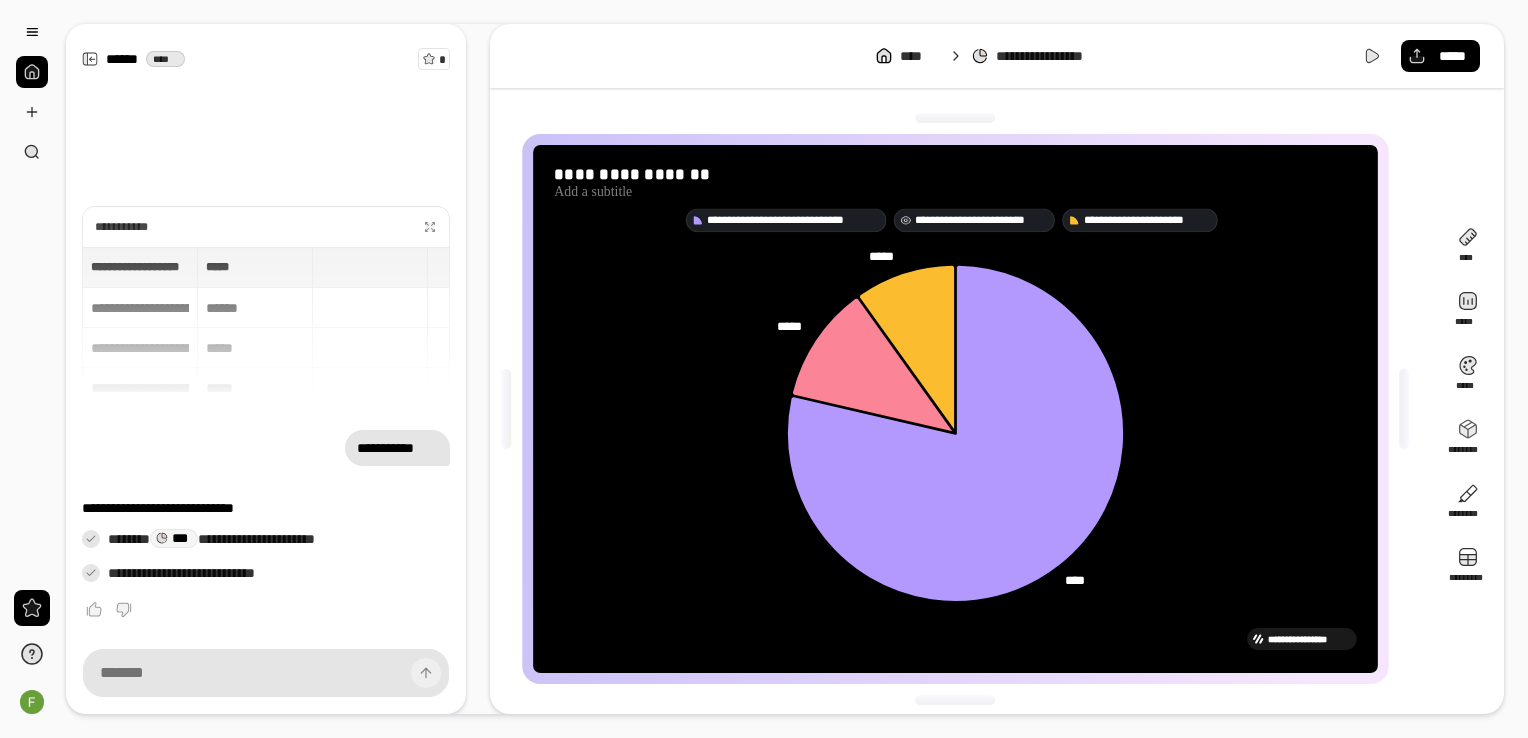 click 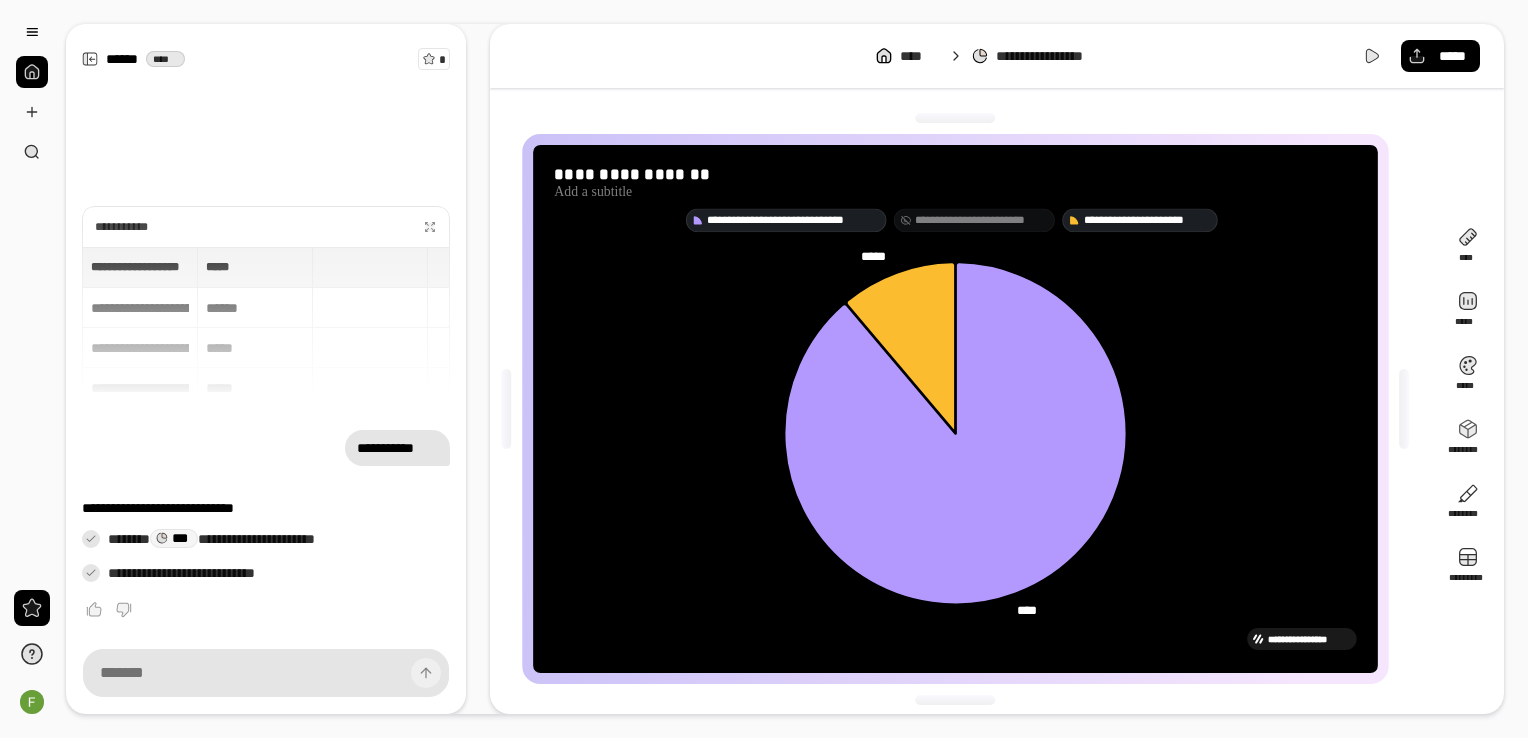 click 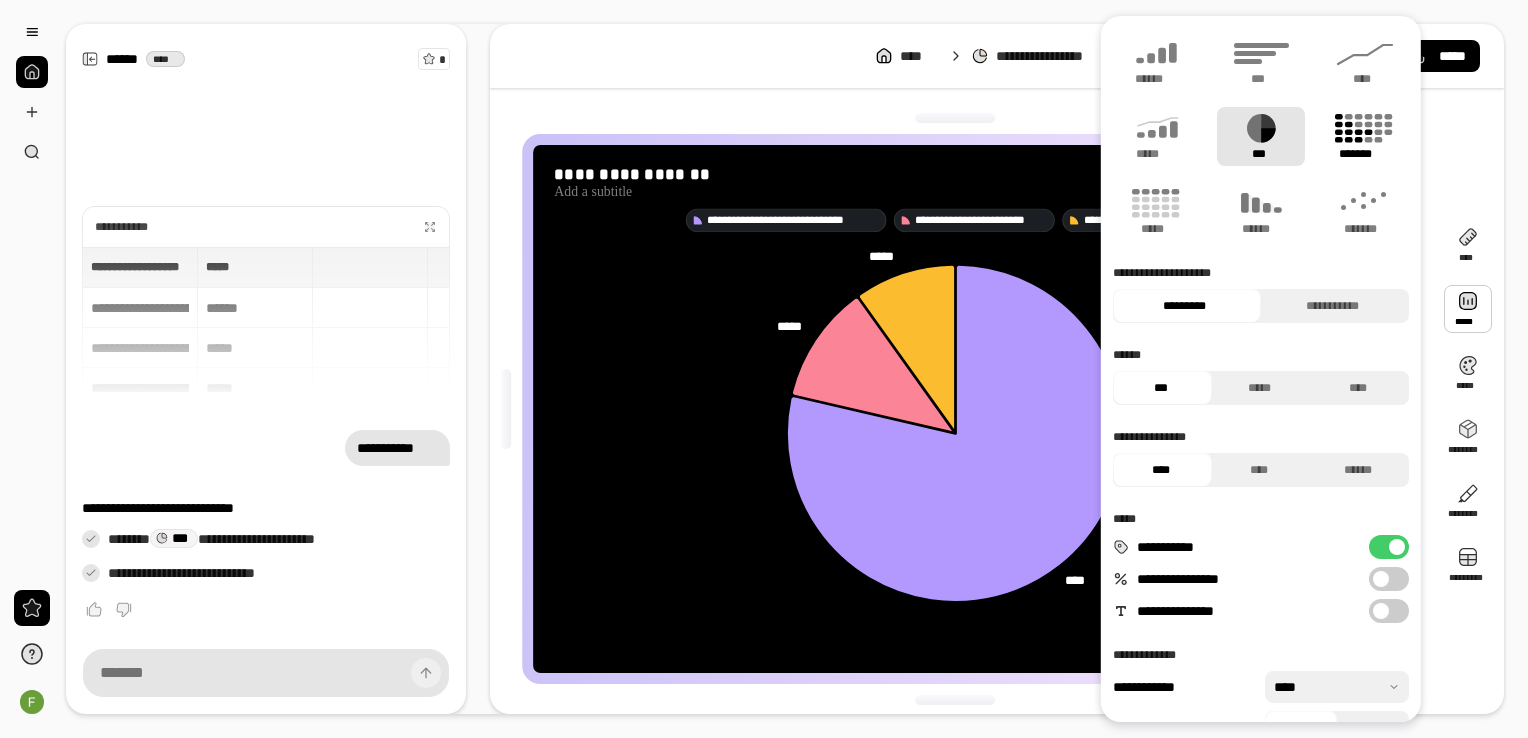 click on "*******" at bounding box center [1365, 154] 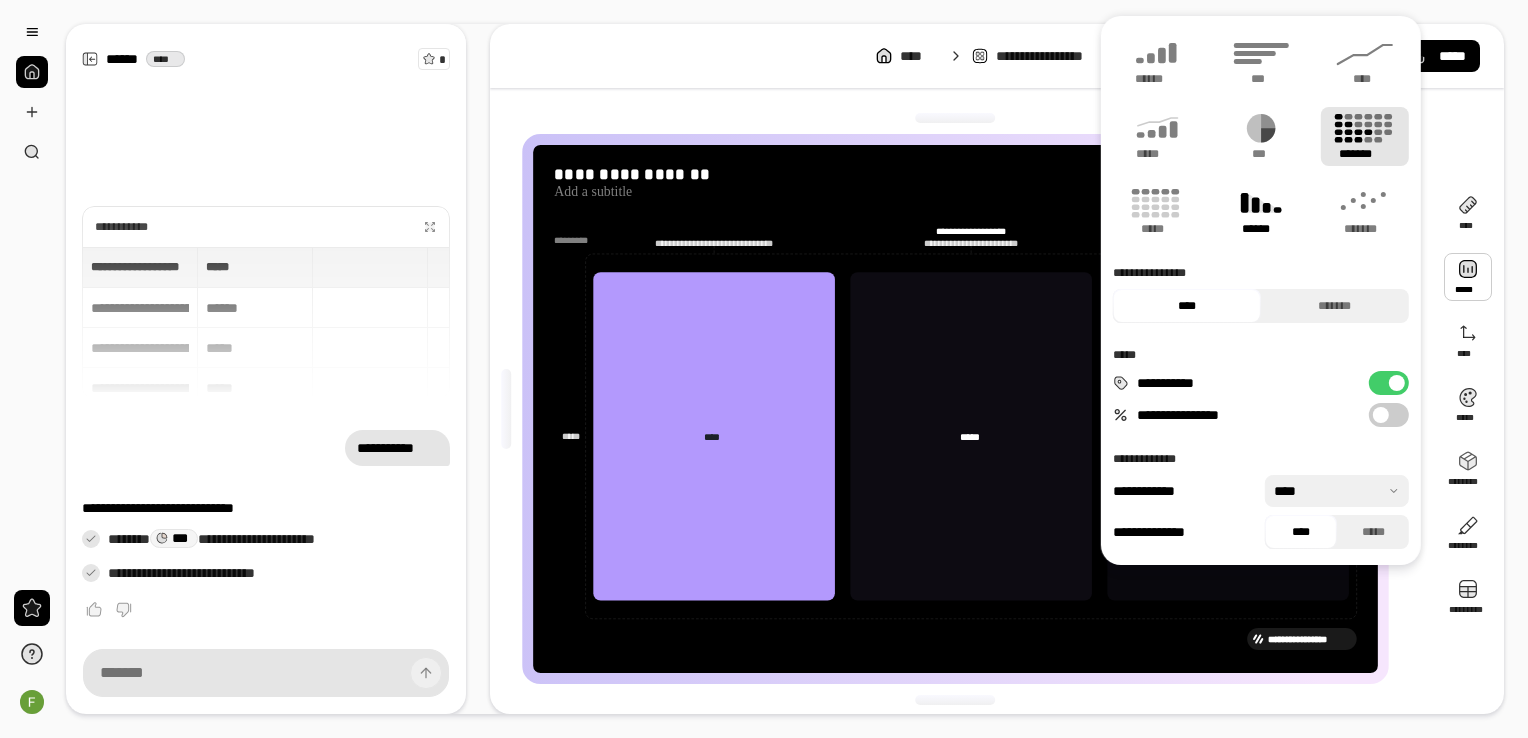 click 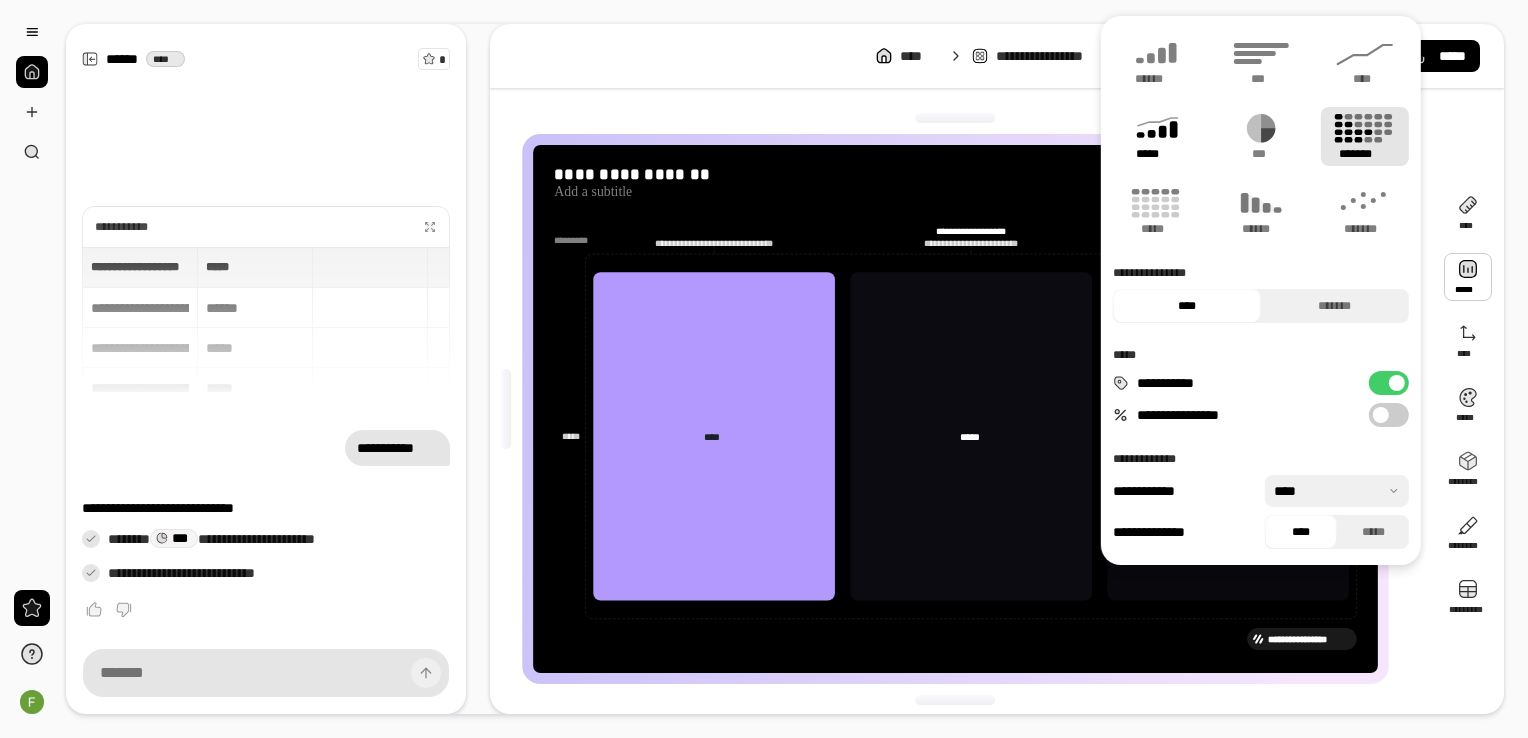 click on "*****" at bounding box center (1156, 154) 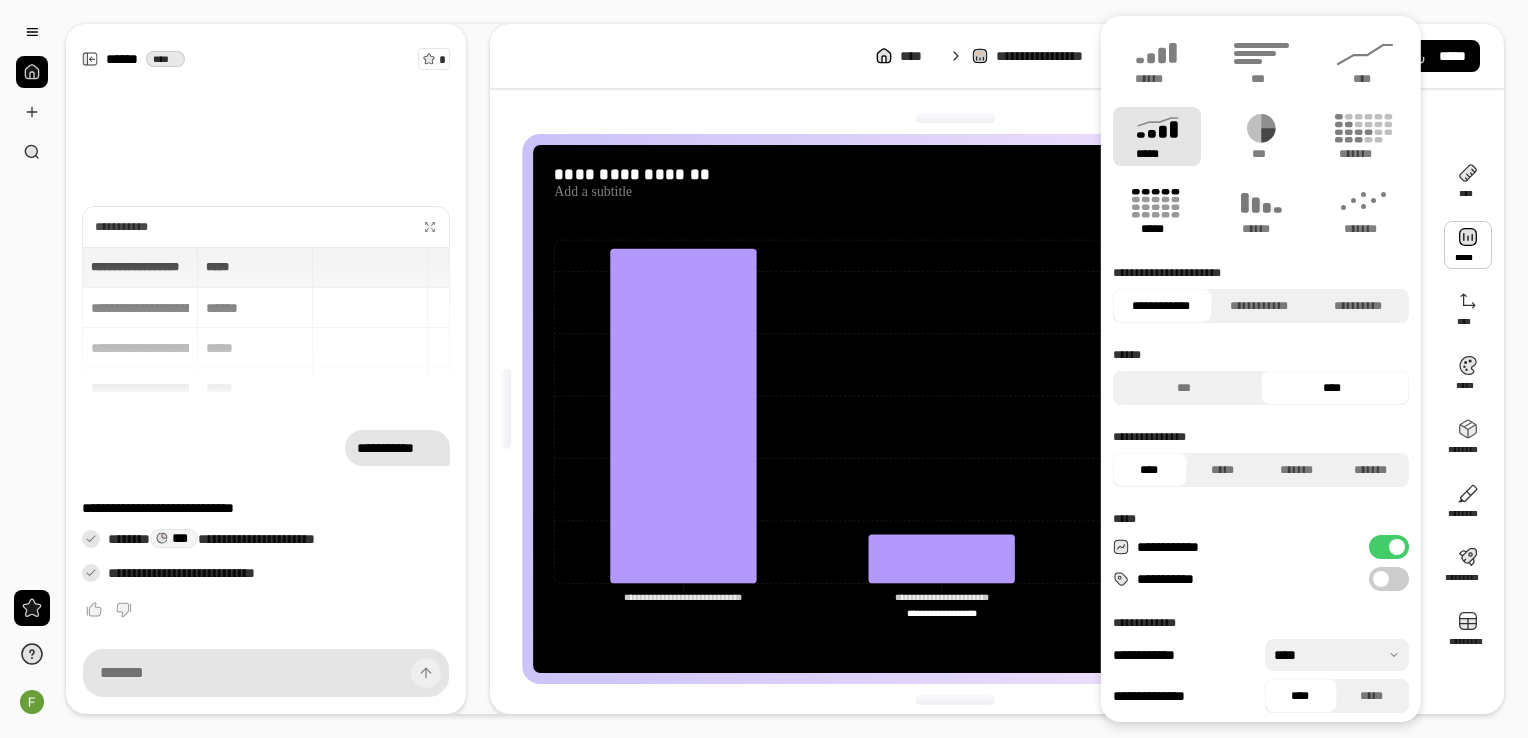click 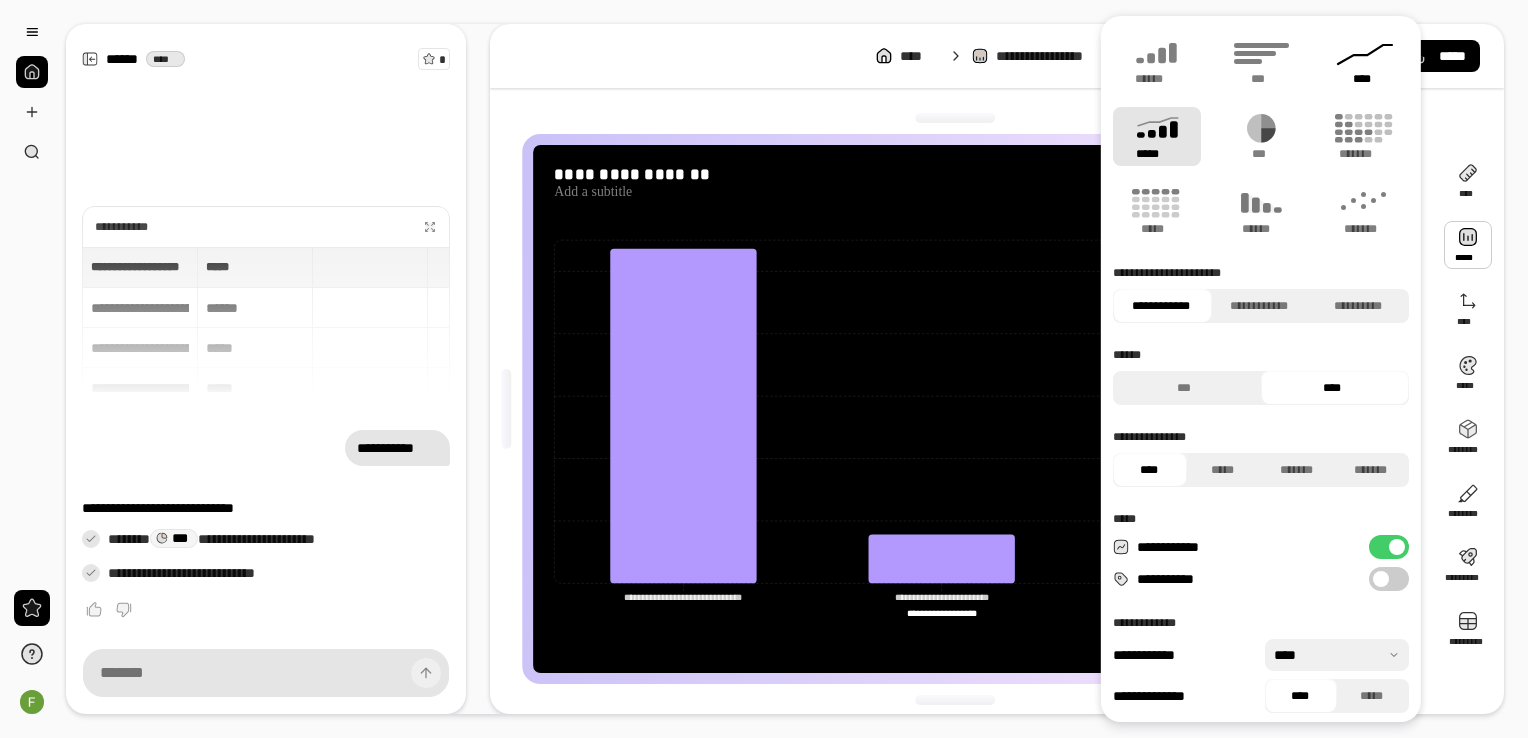click 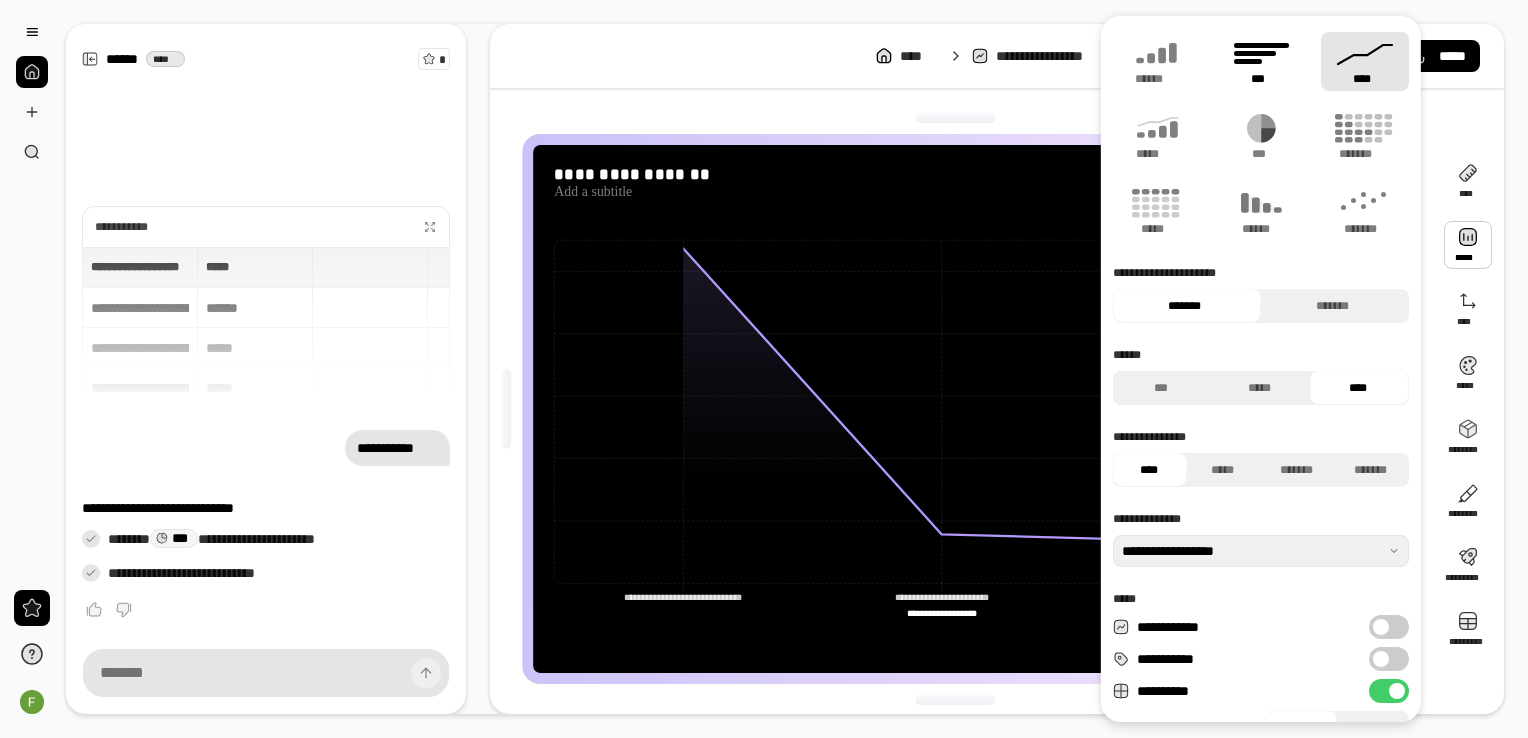 click 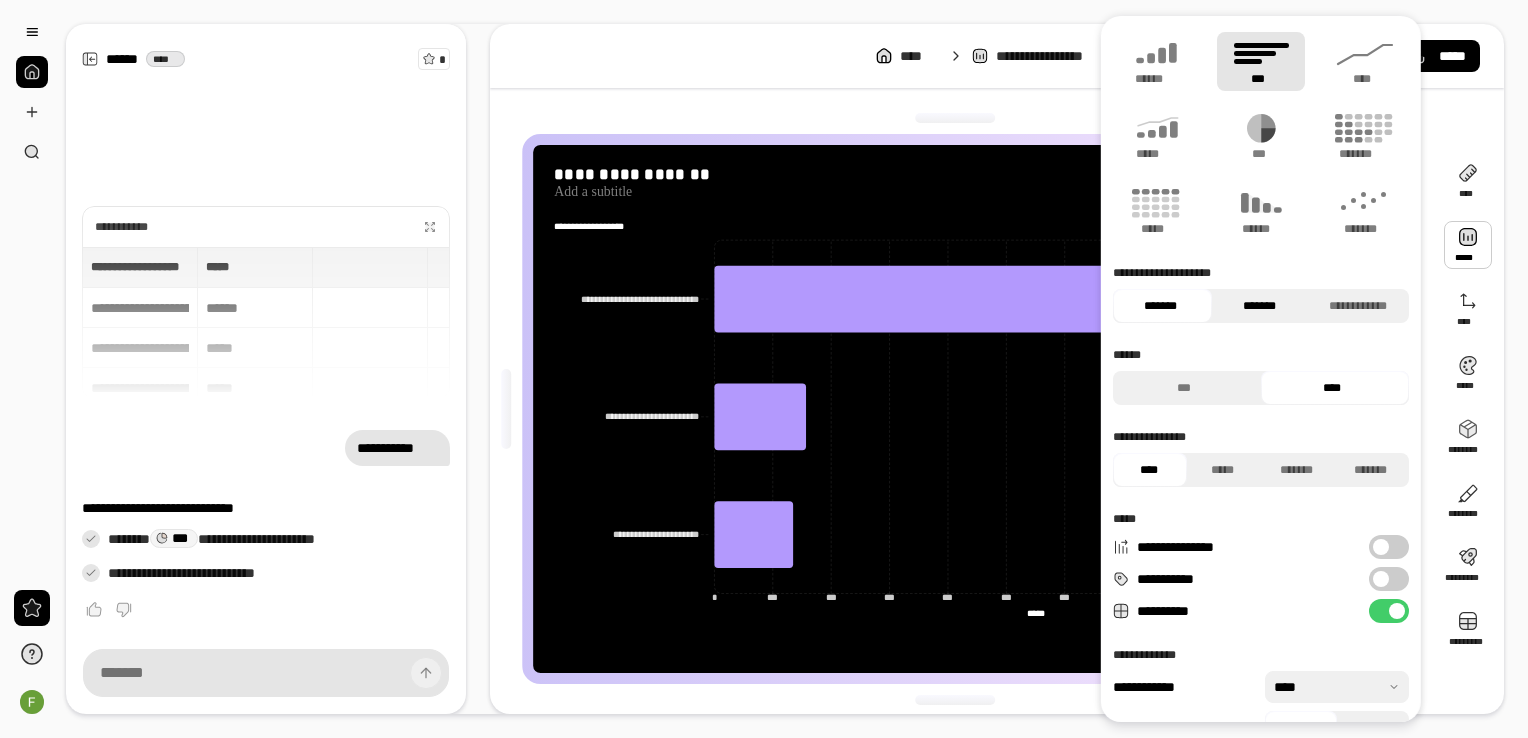 click on "*******" at bounding box center [1258, 306] 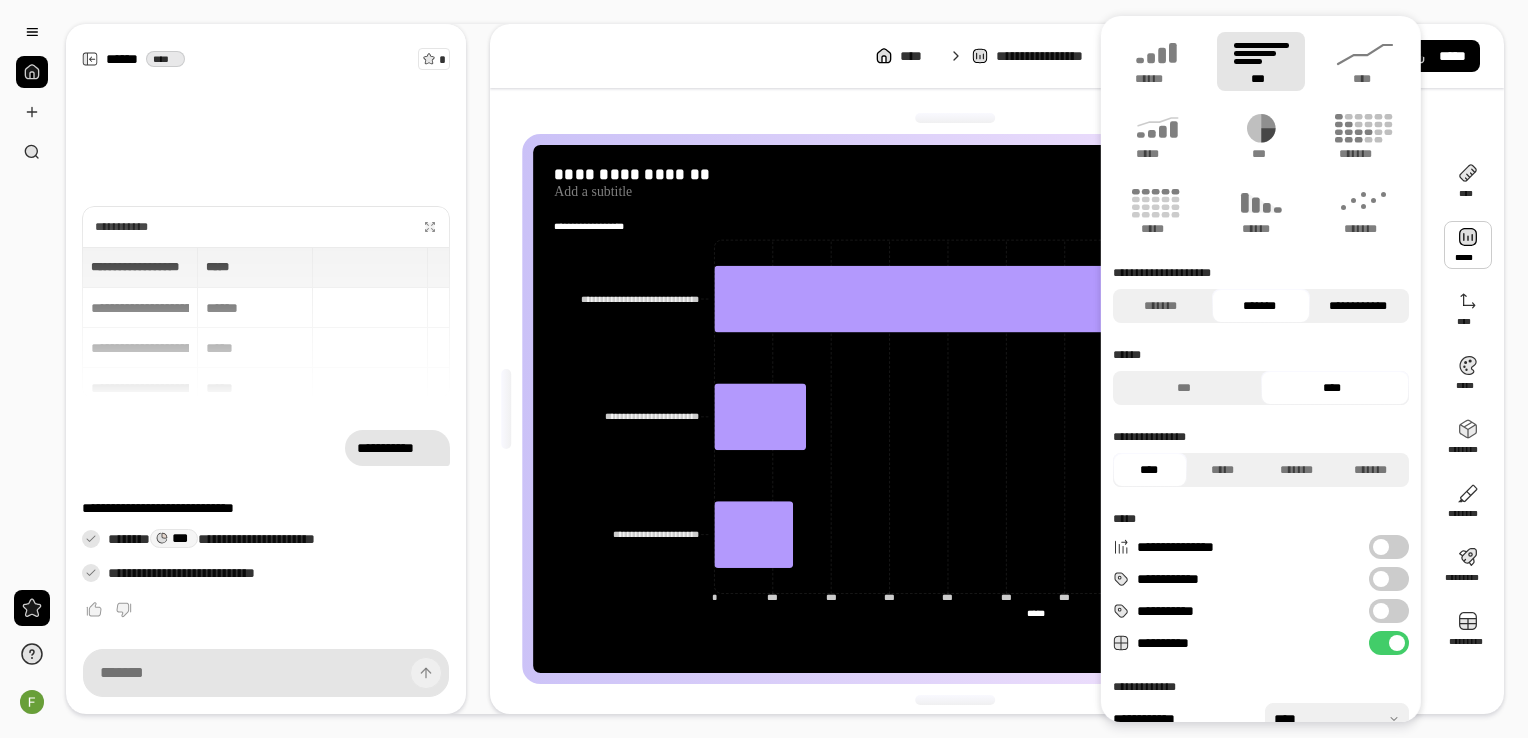 click on "**********" at bounding box center (1357, 306) 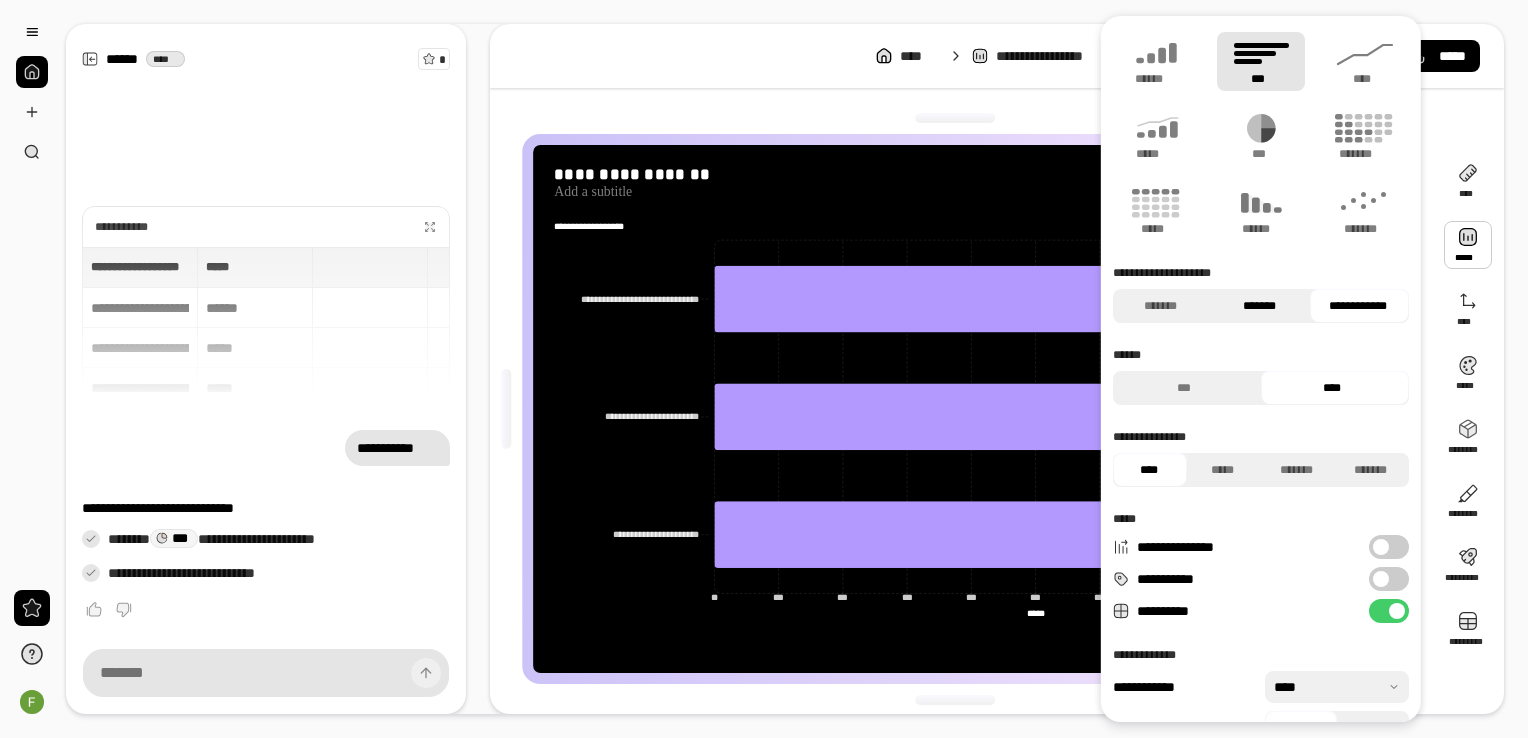 click on "*******" at bounding box center [1258, 306] 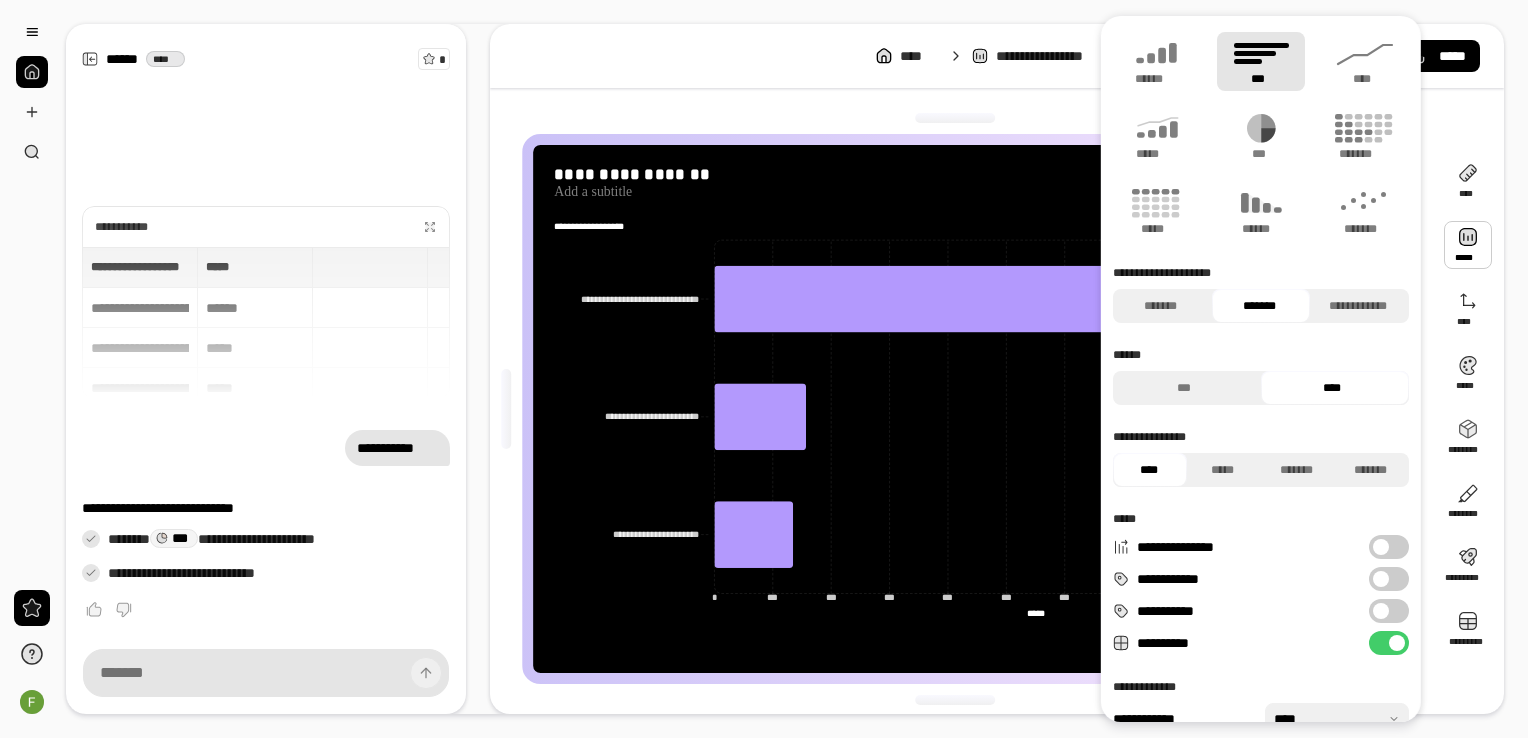 click at bounding box center (1381, 611) 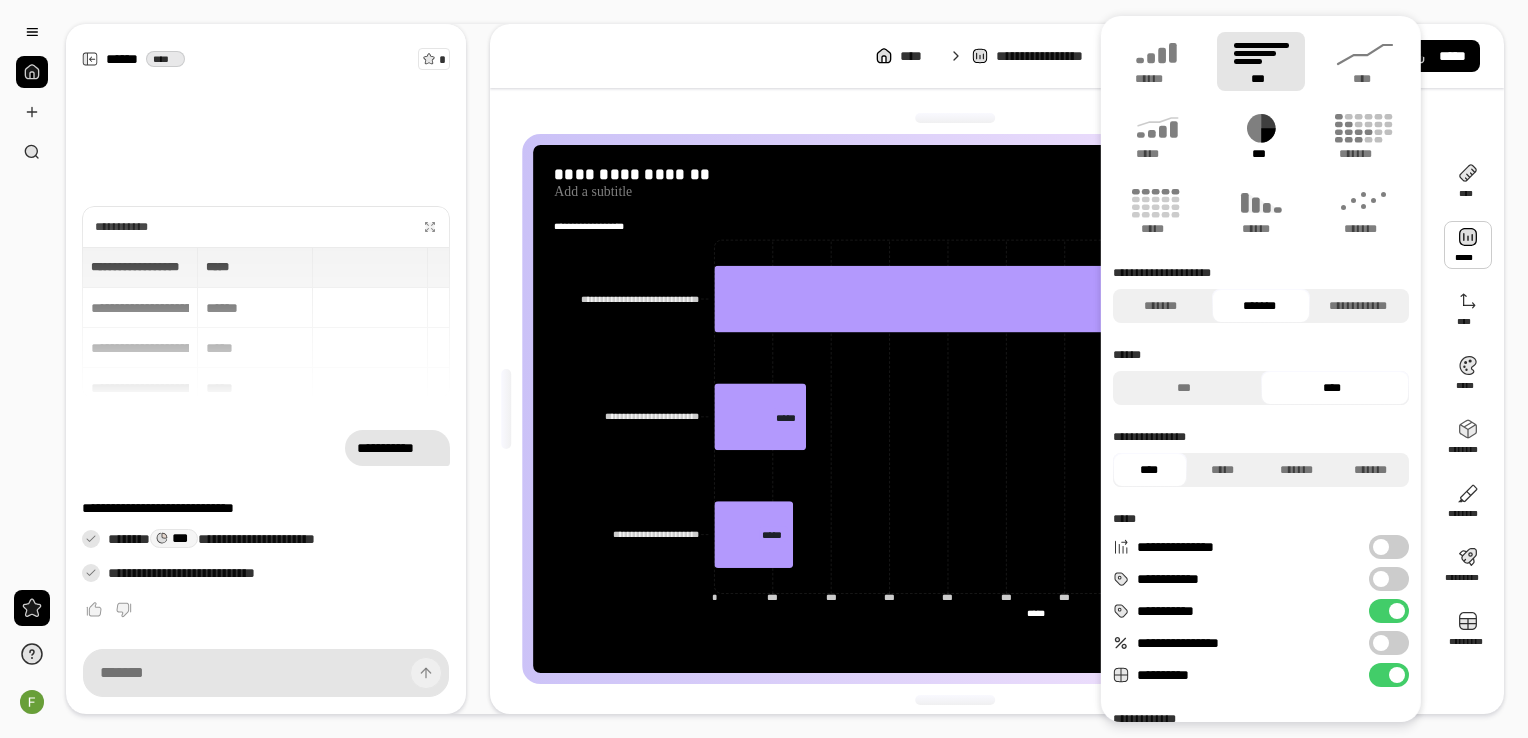 click on "***" at bounding box center (1261, 136) 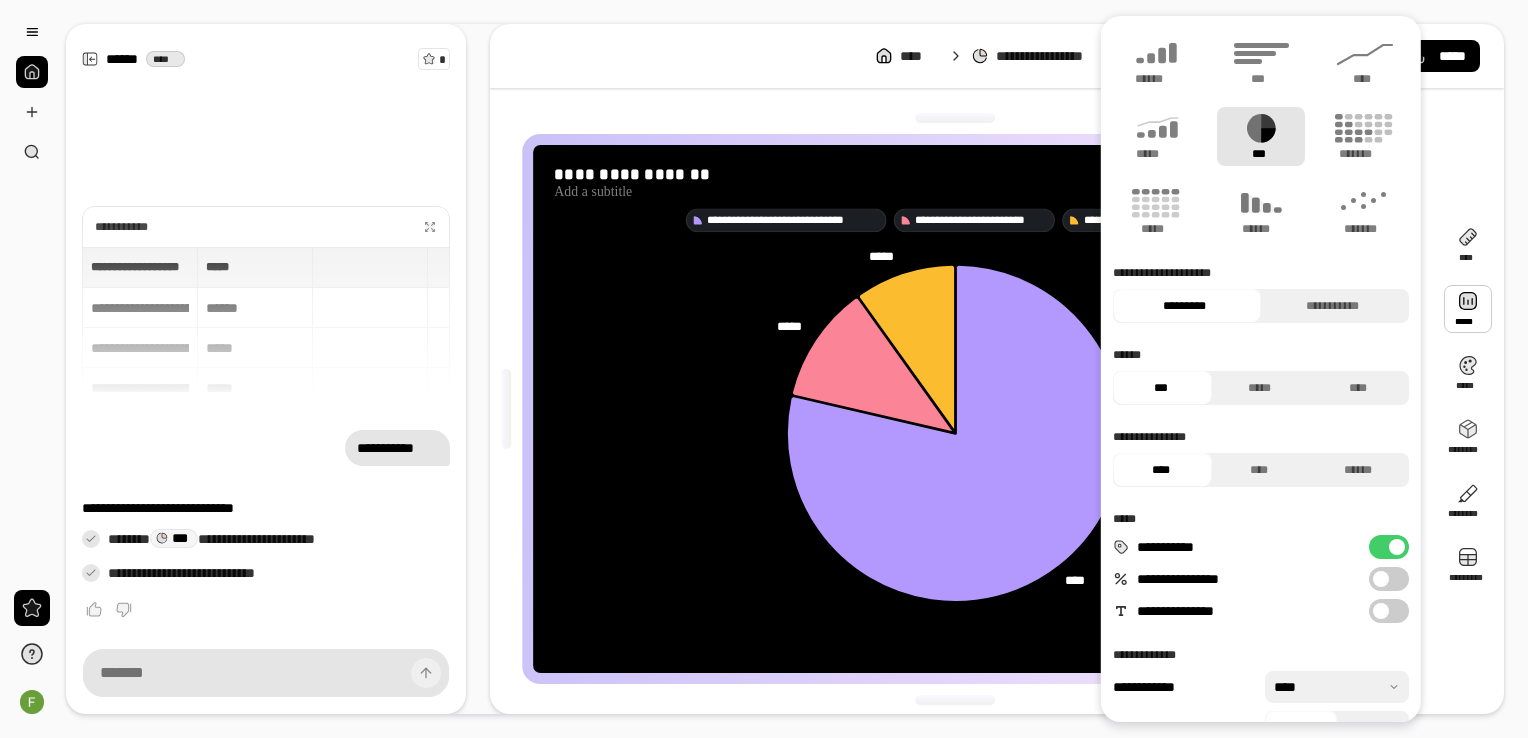 click at bounding box center [1381, 579] 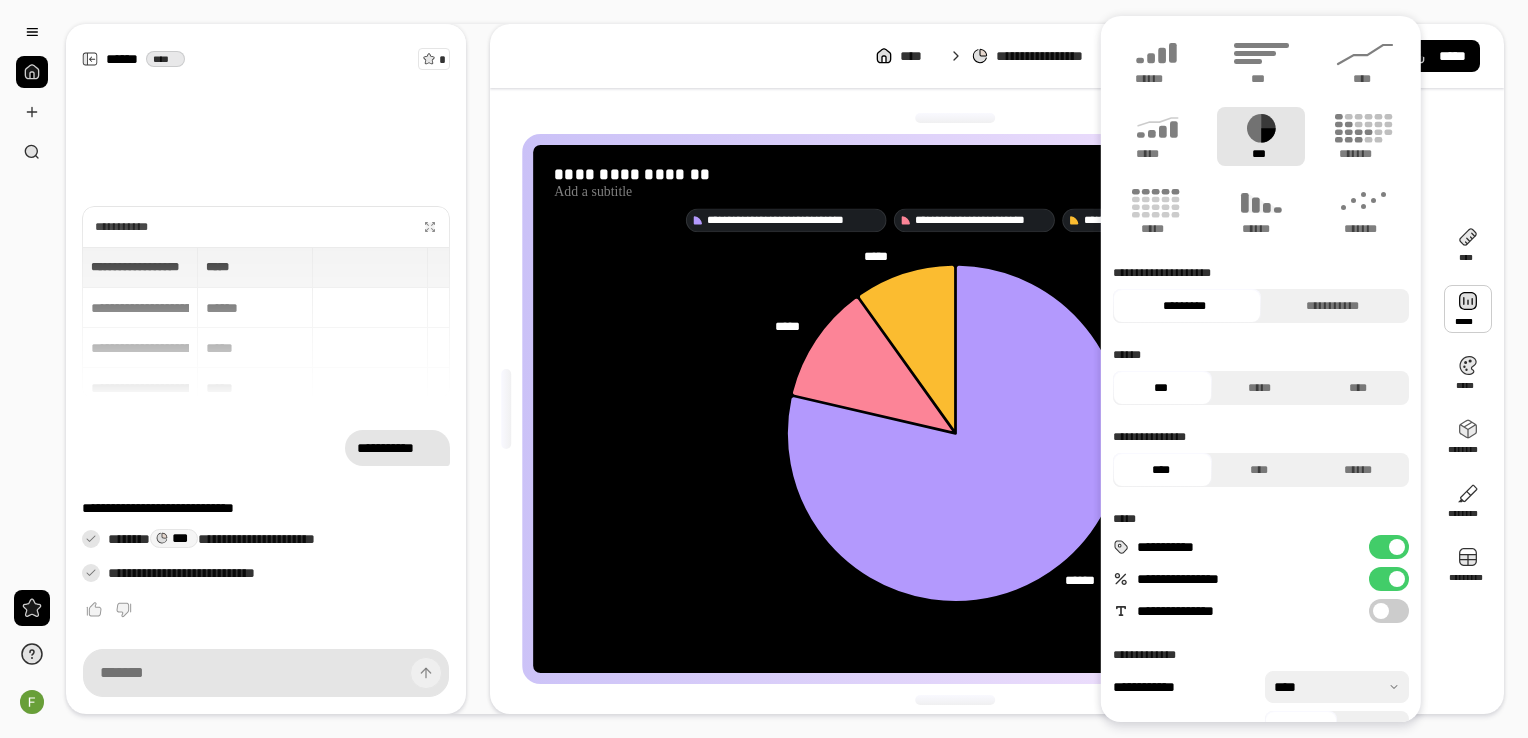 click on "**********" at bounding box center (1389, 579) 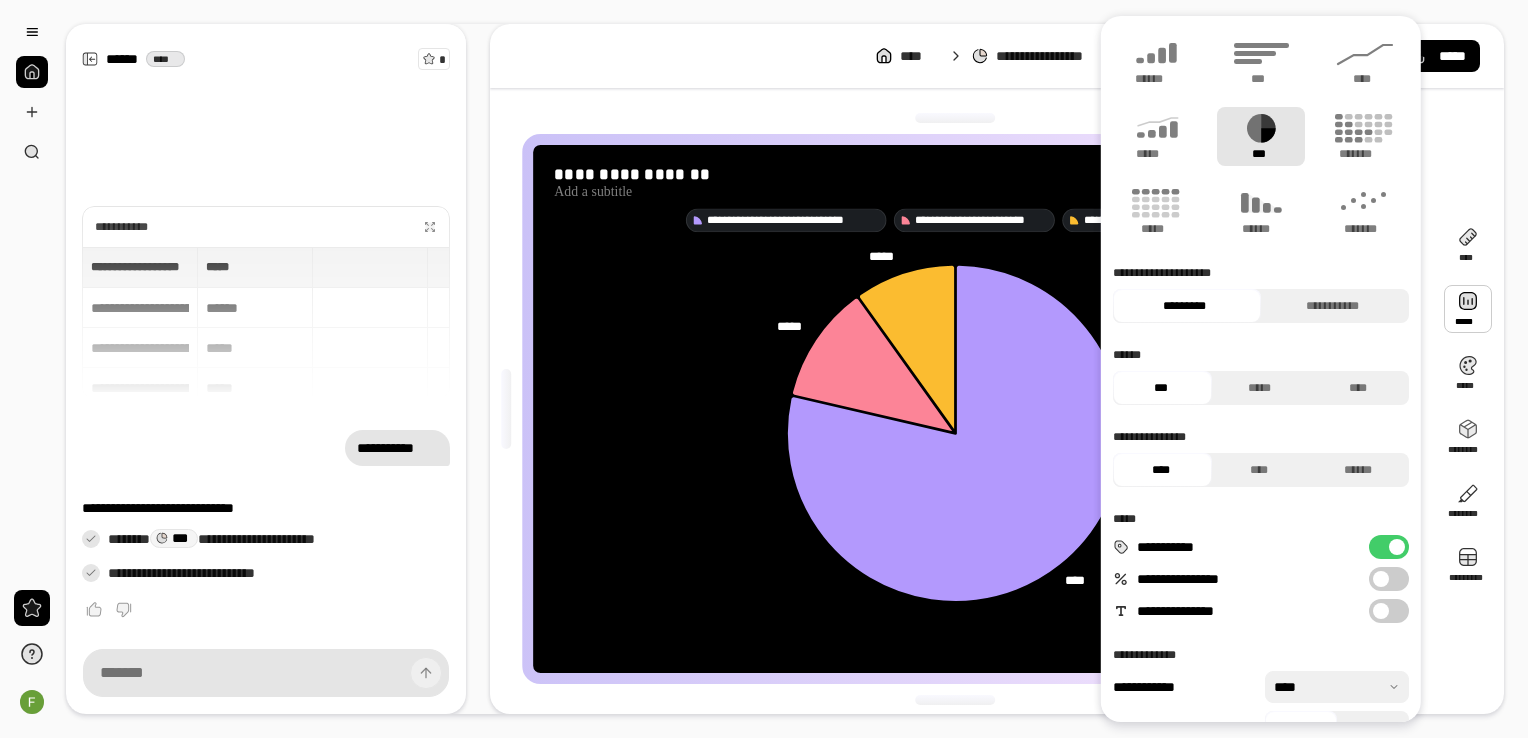 click at bounding box center [1381, 579] 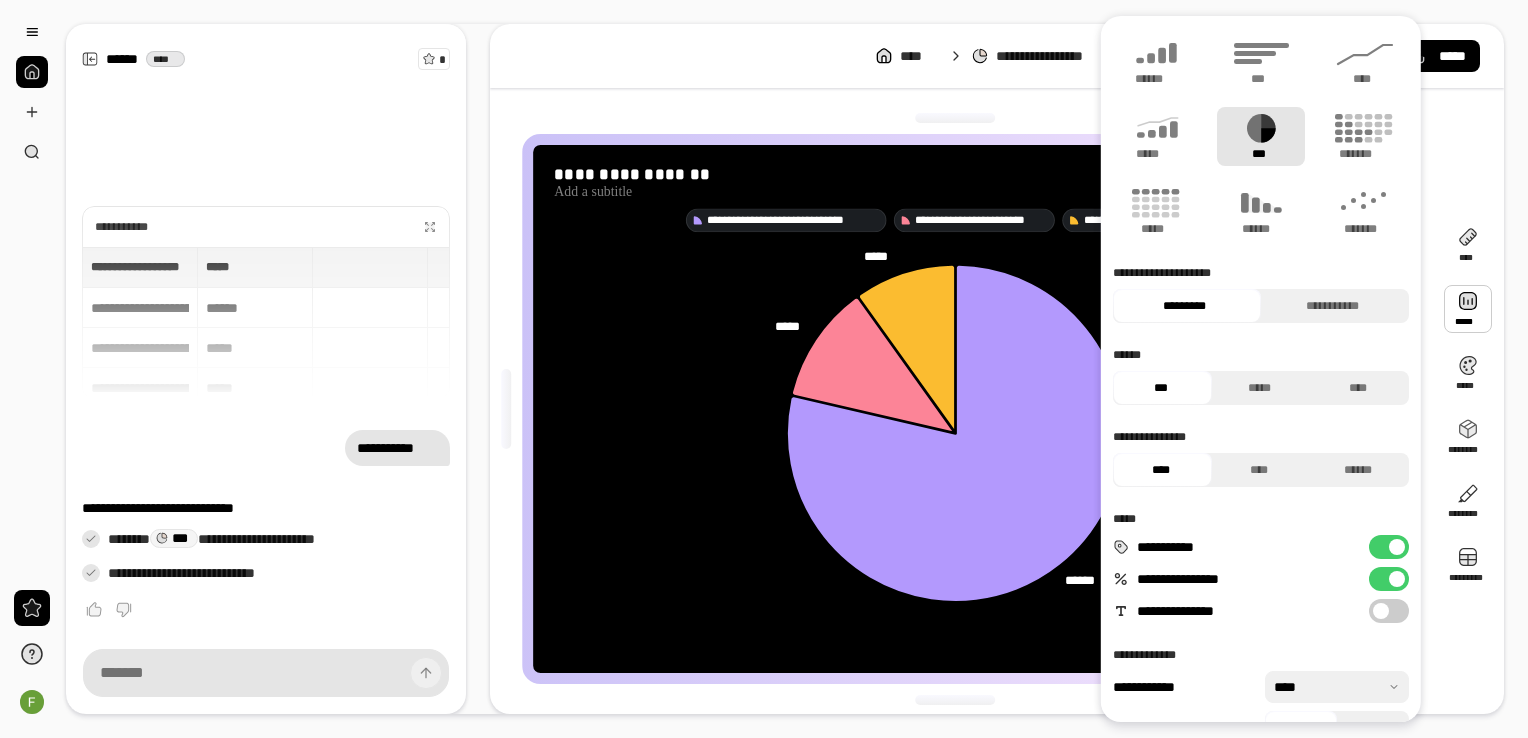 click at bounding box center (1381, 611) 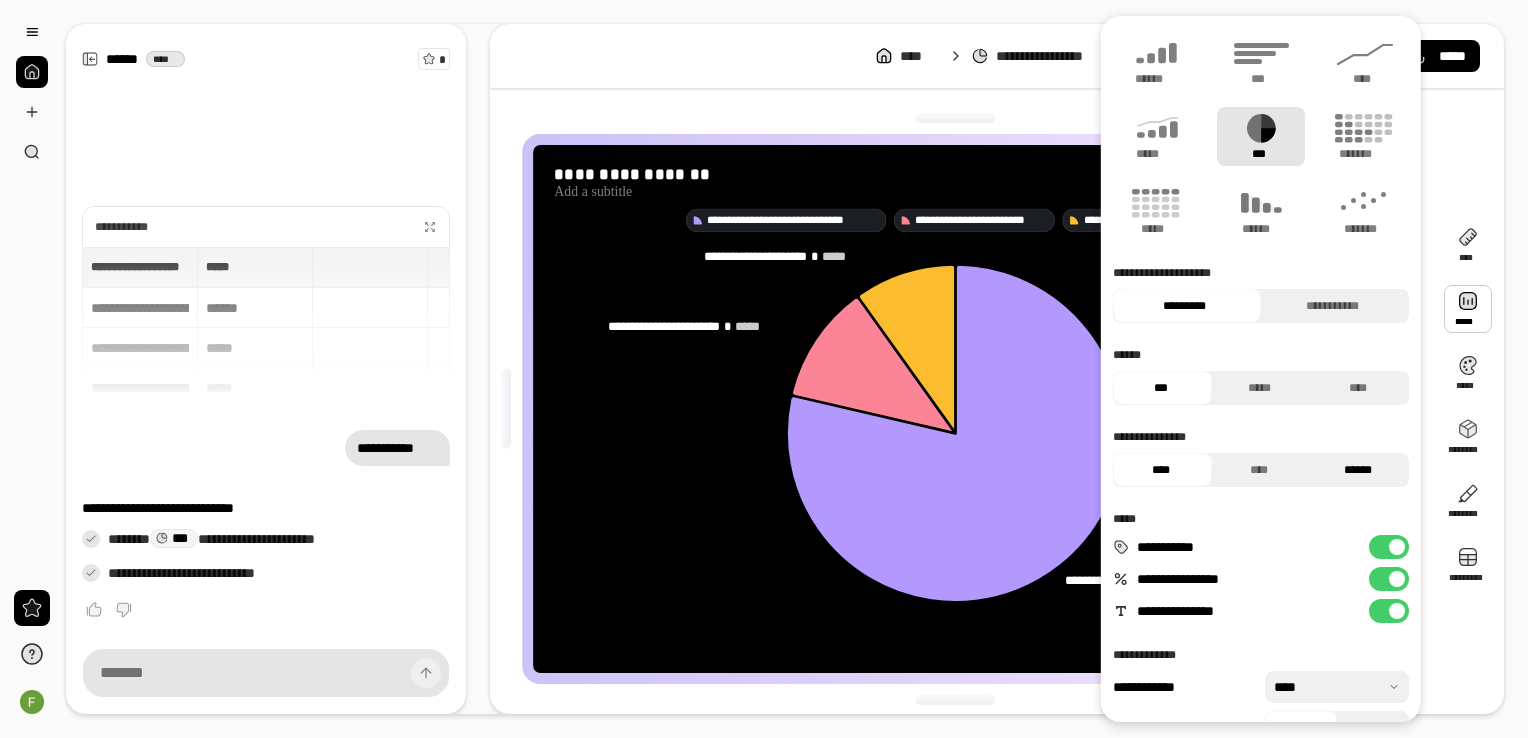 click on "******" at bounding box center (1357, 470) 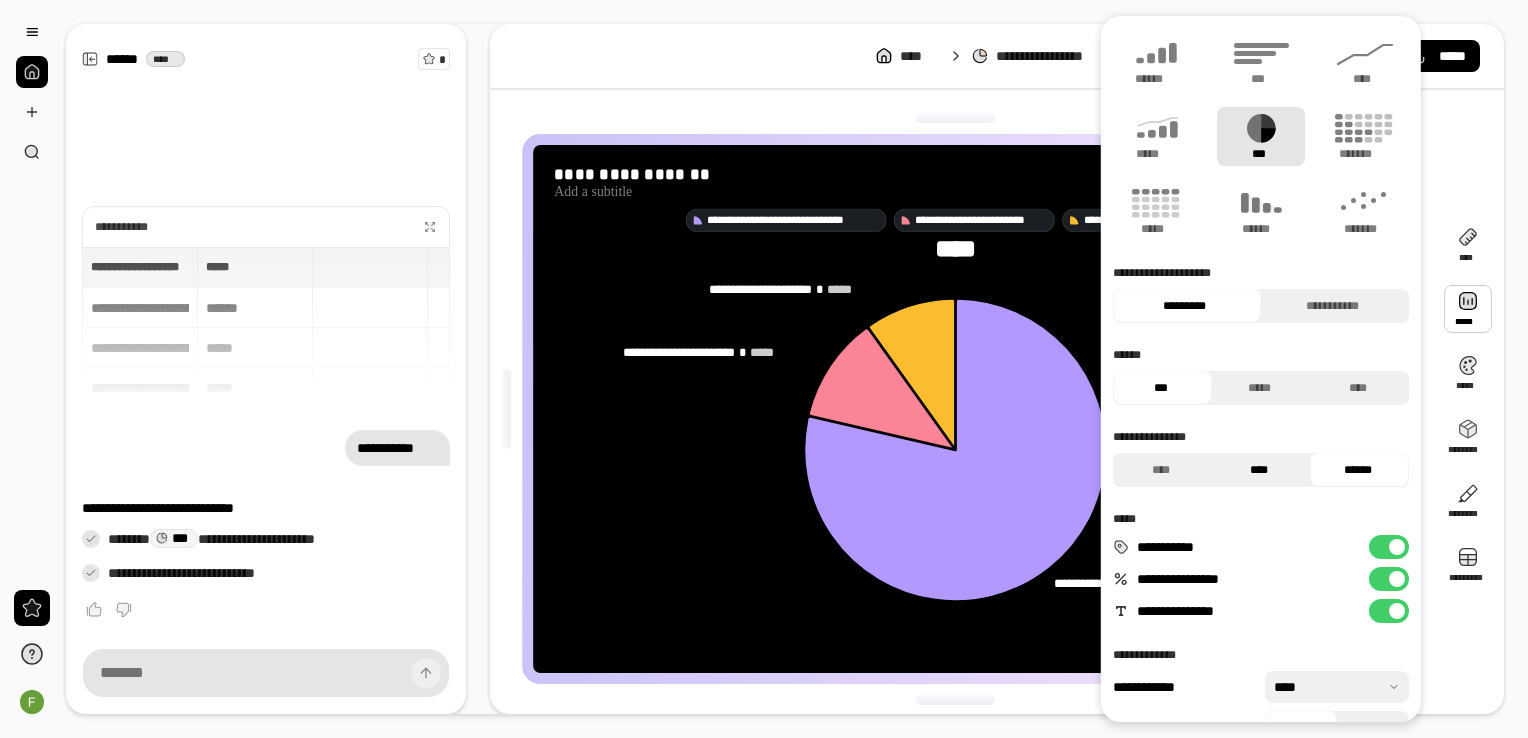 click on "****" at bounding box center [1258, 470] 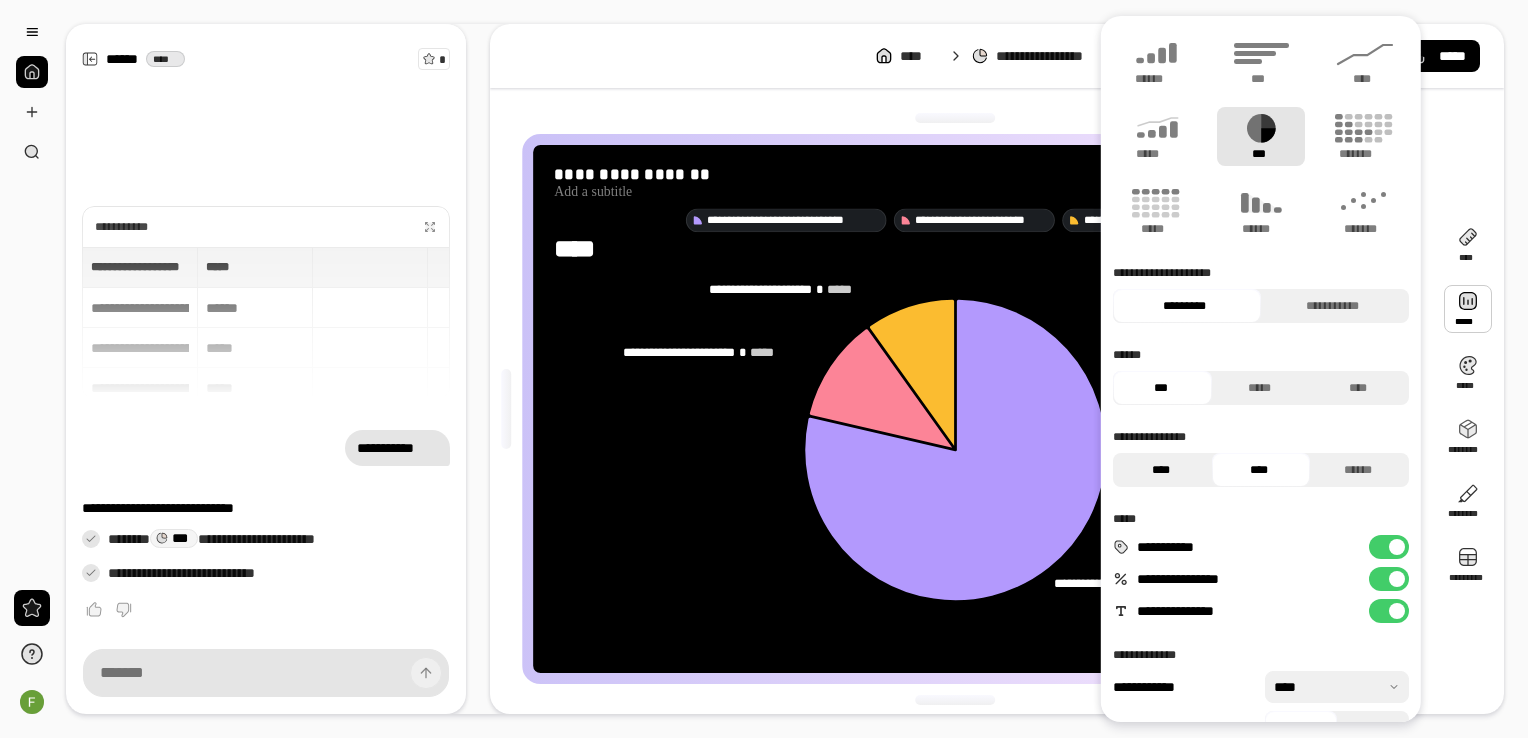 click on "****" at bounding box center [1160, 470] 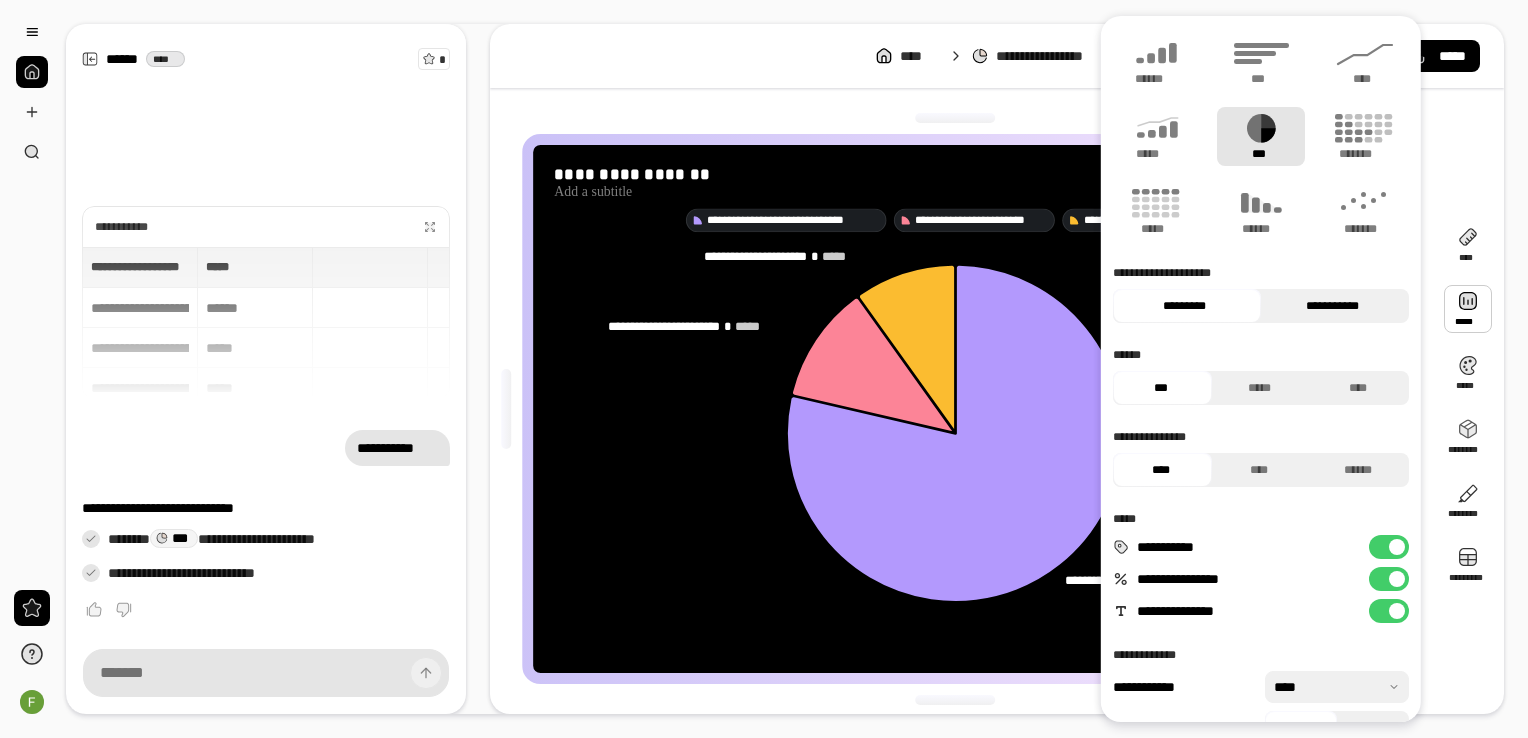 click on "**********" at bounding box center [1332, 306] 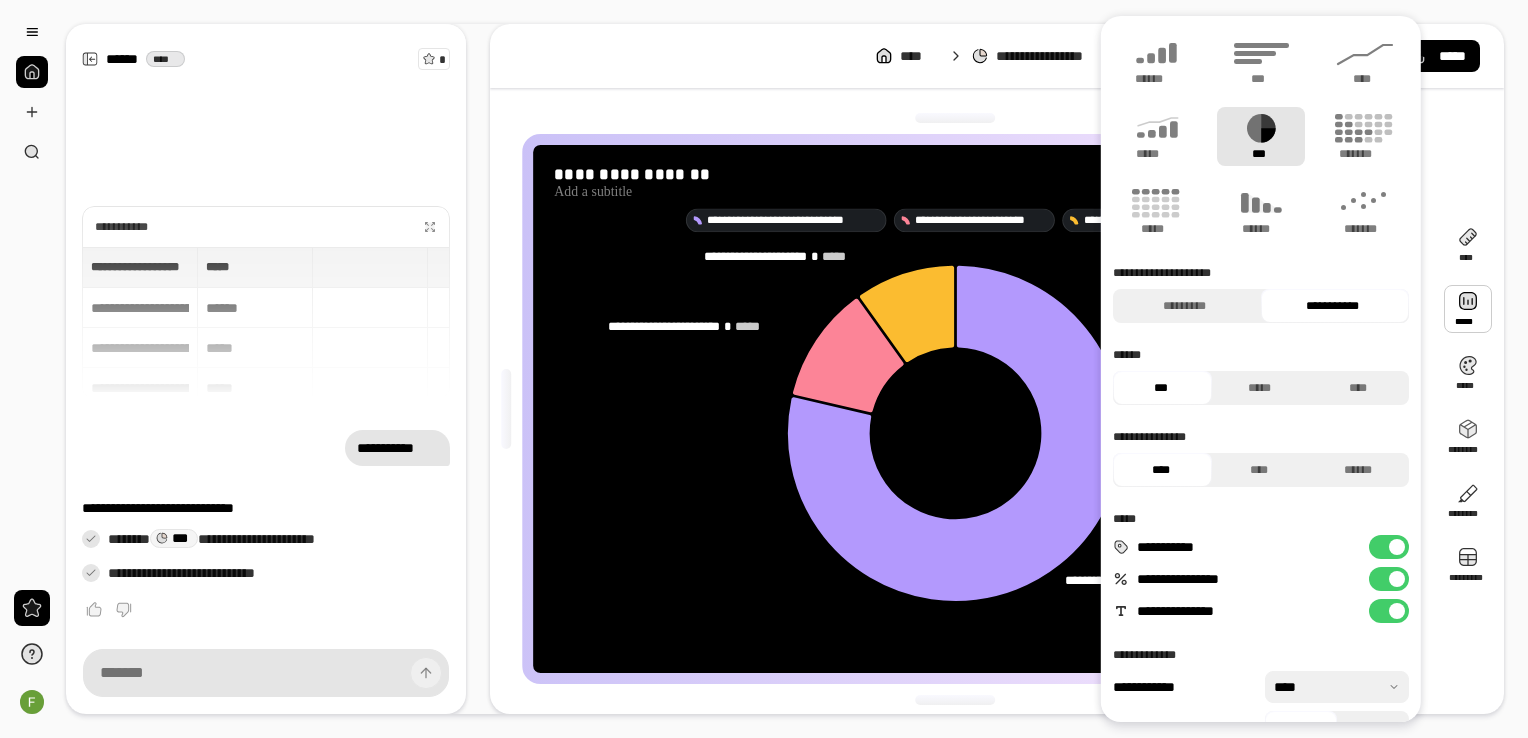 scroll, scrollTop: 38, scrollLeft: 0, axis: vertical 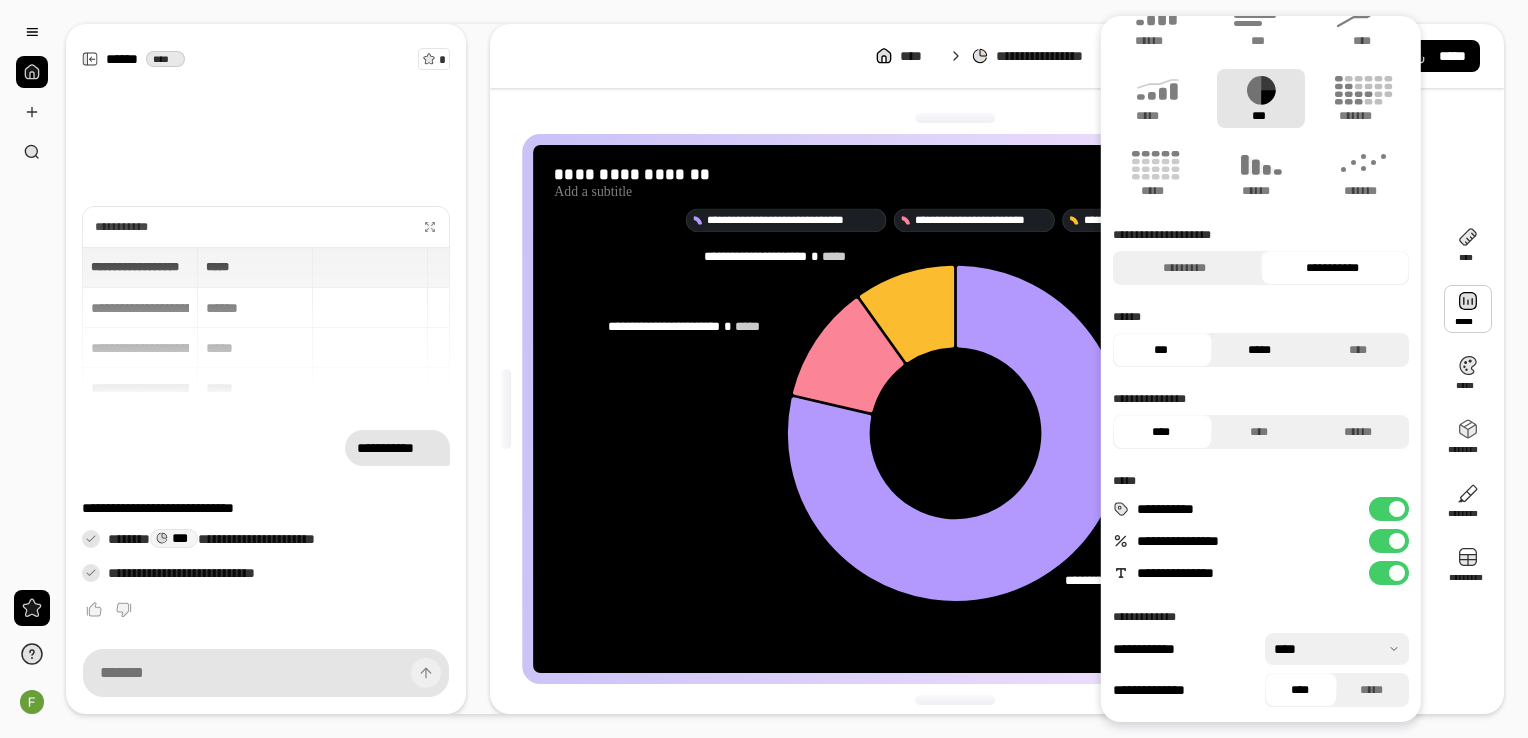 click on "*****" at bounding box center [1258, 350] 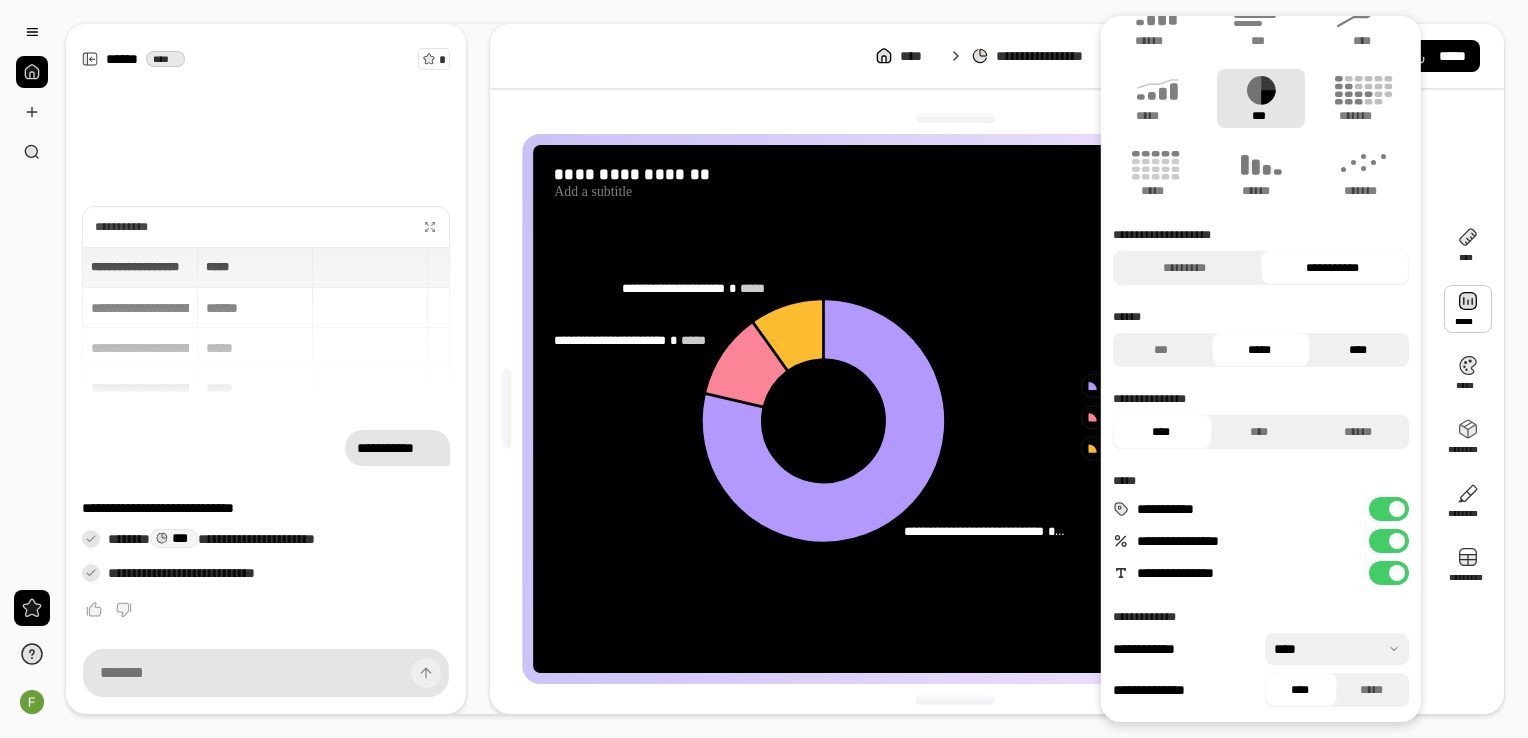 click on "****" at bounding box center (1357, 350) 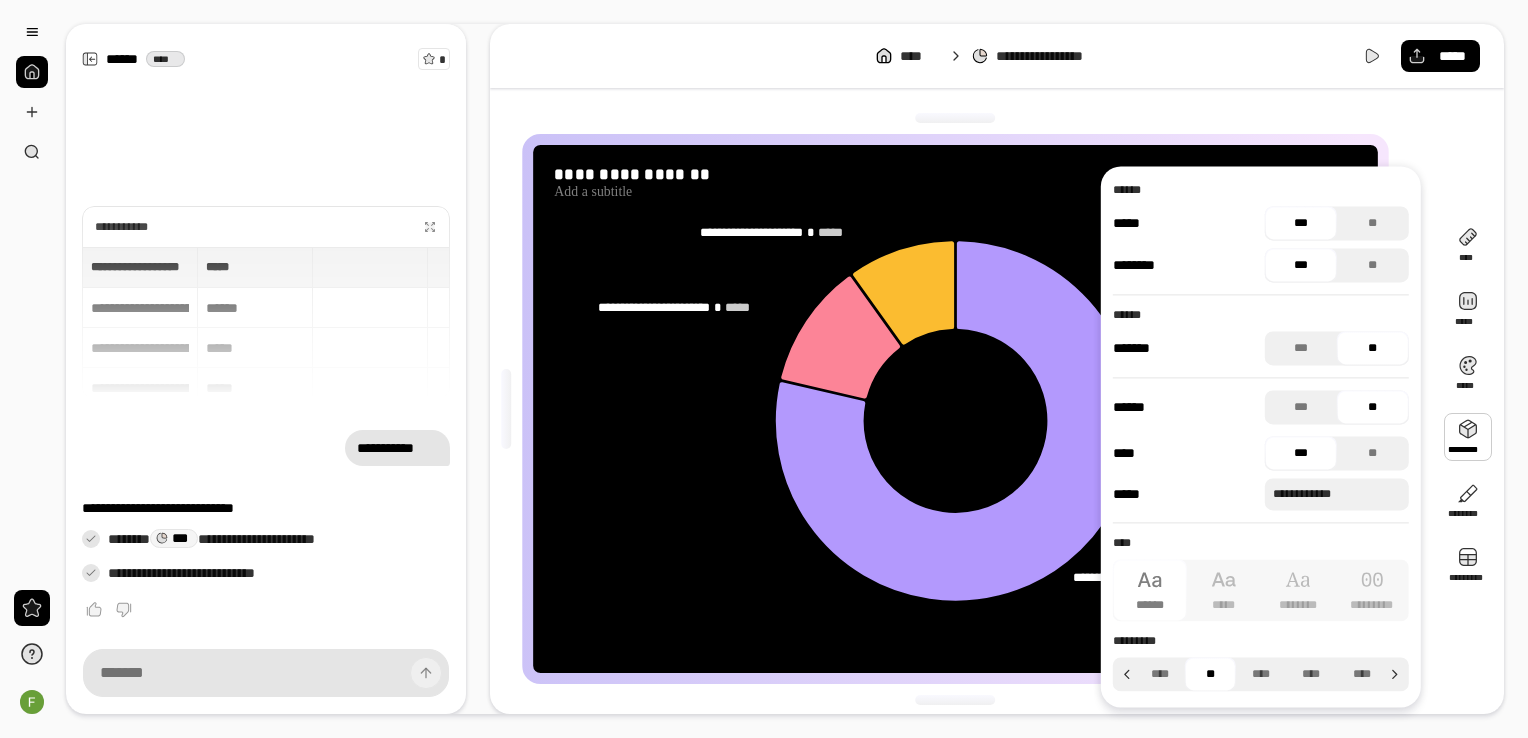 click at bounding box center [1468, 437] 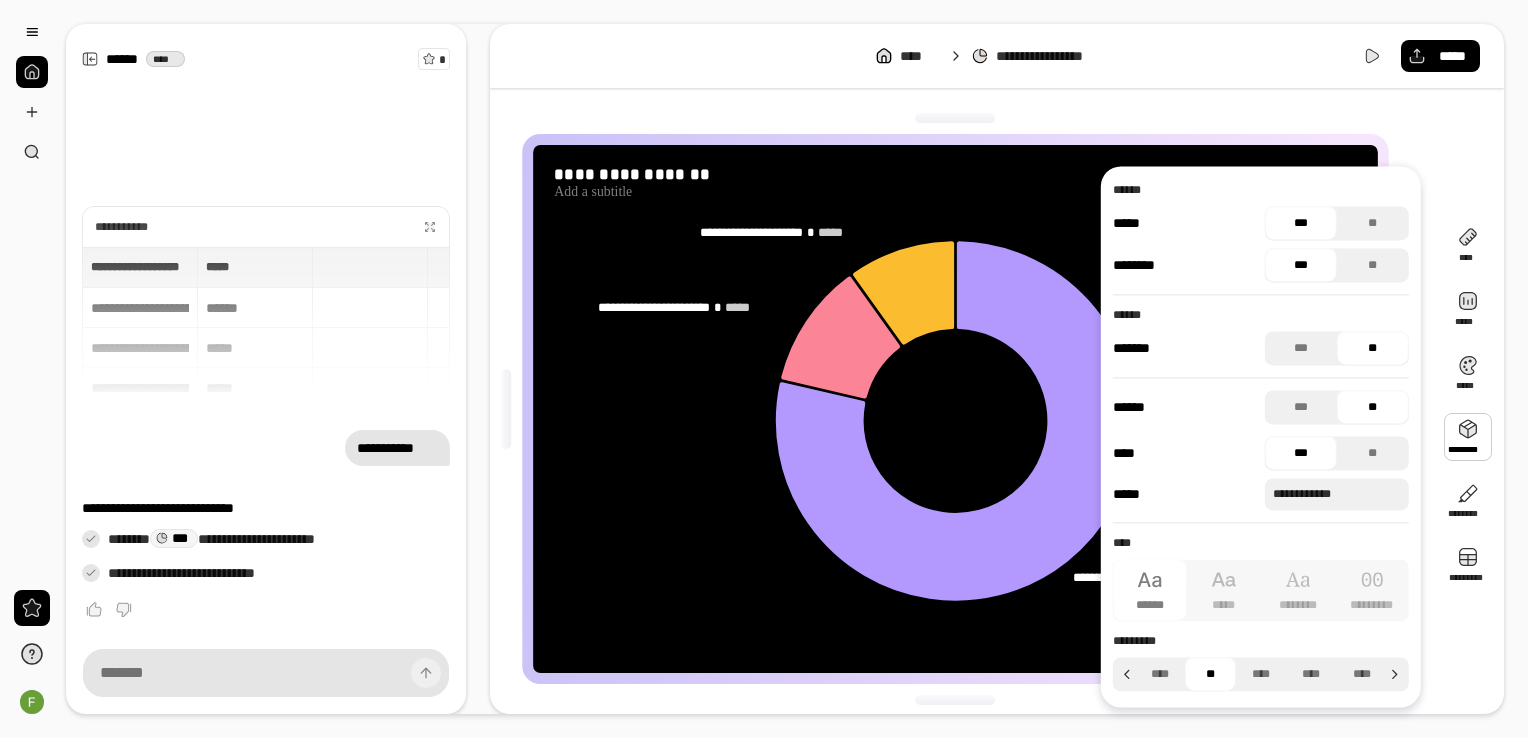 click on "***" at bounding box center (1301, 223) 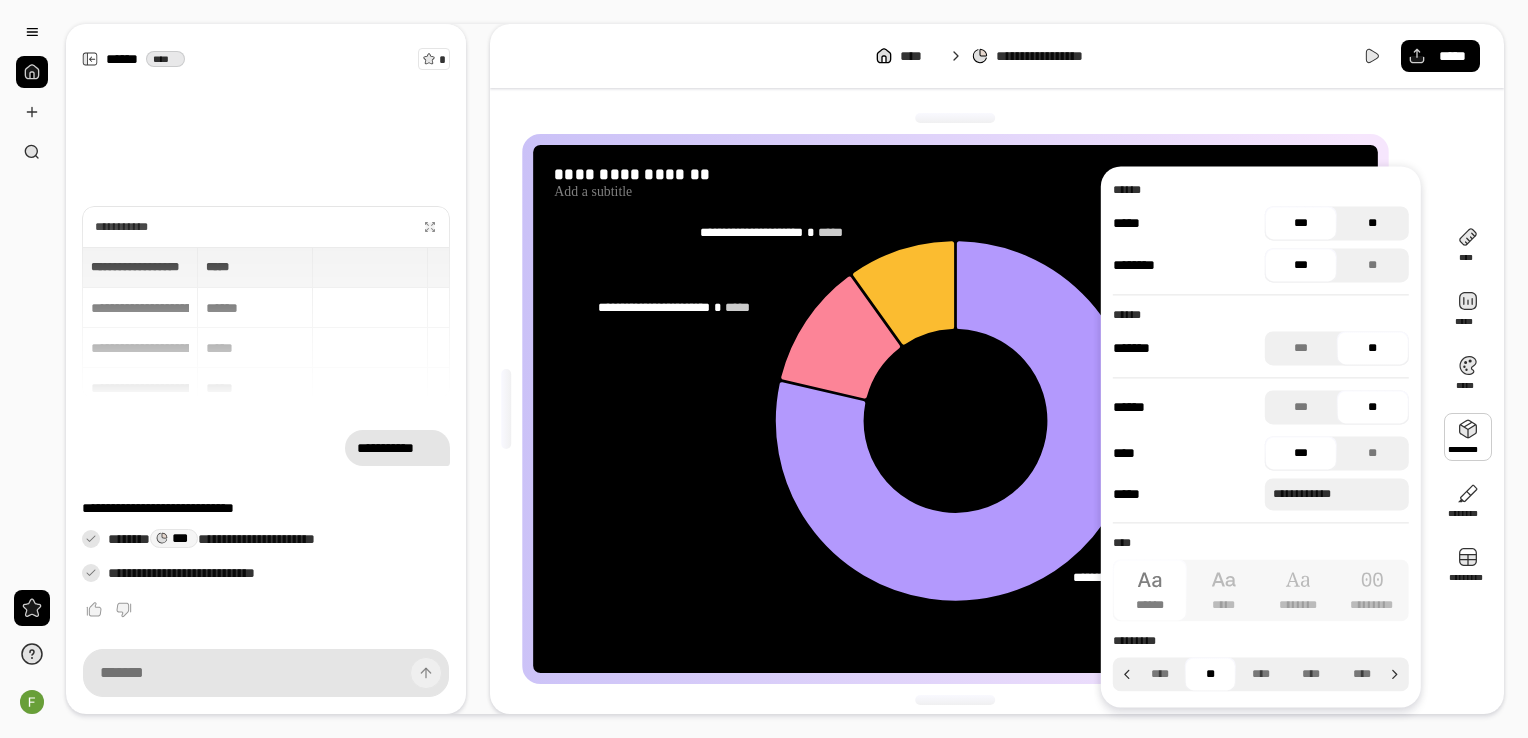 click on "**" at bounding box center (1373, 223) 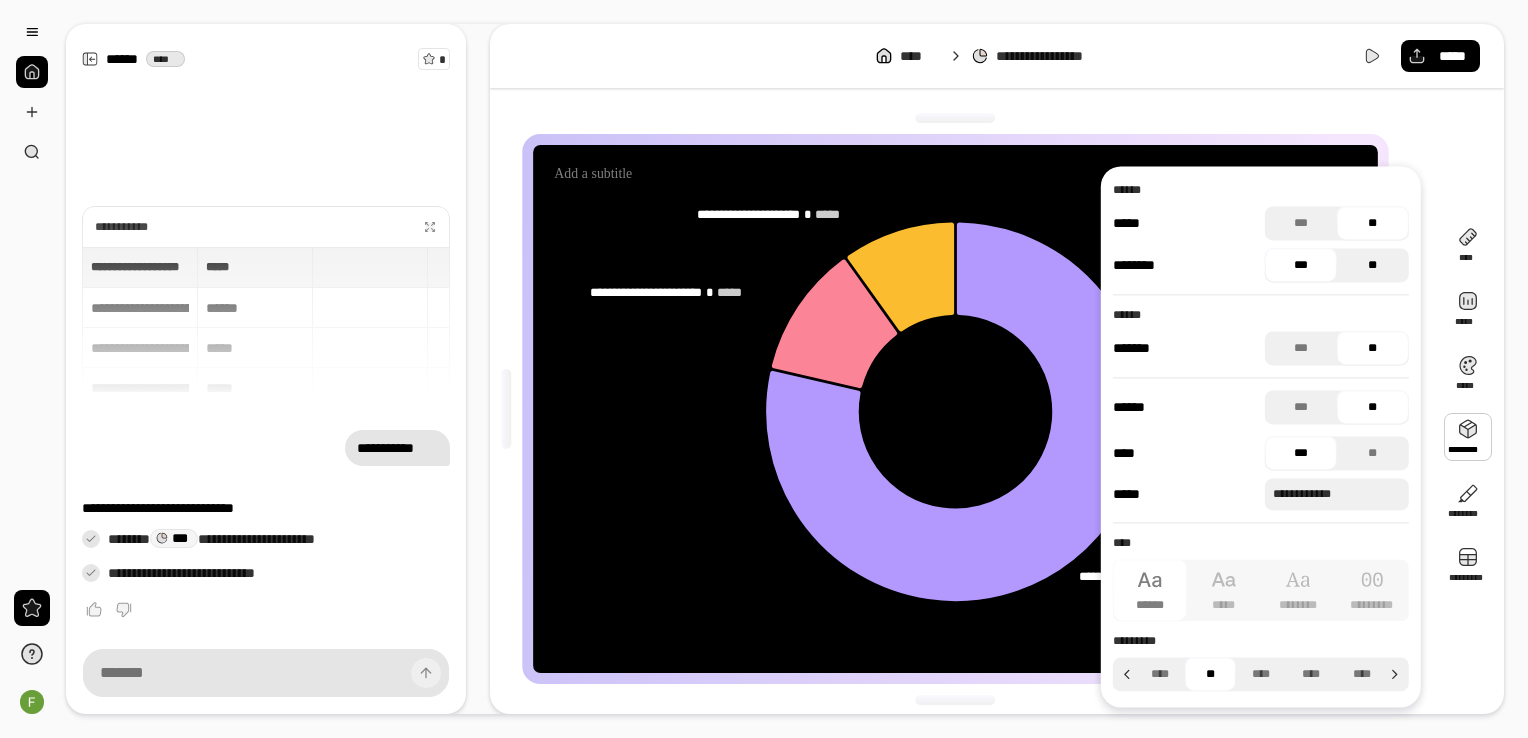 click on "**" at bounding box center (1373, 265) 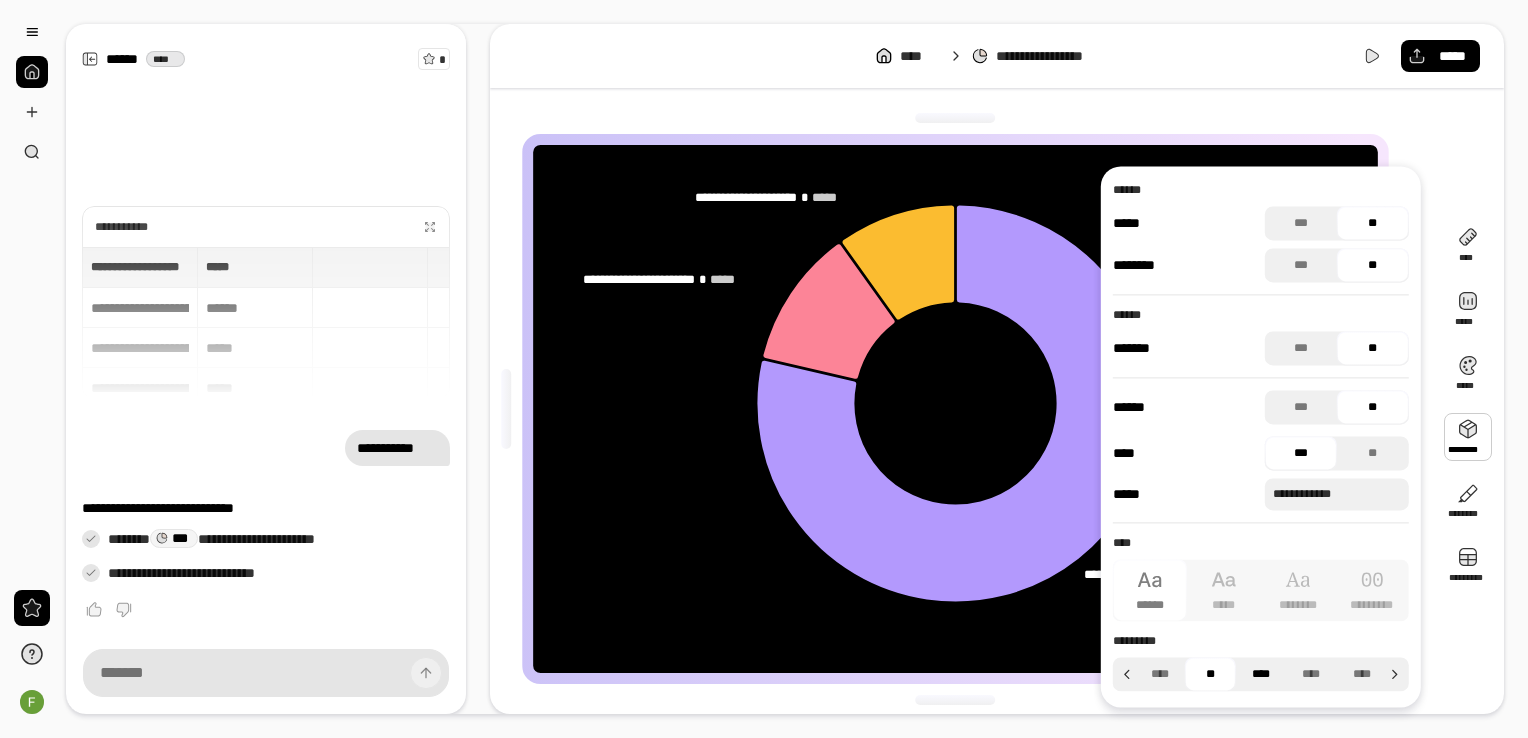 click on "****" at bounding box center [1261, 674] 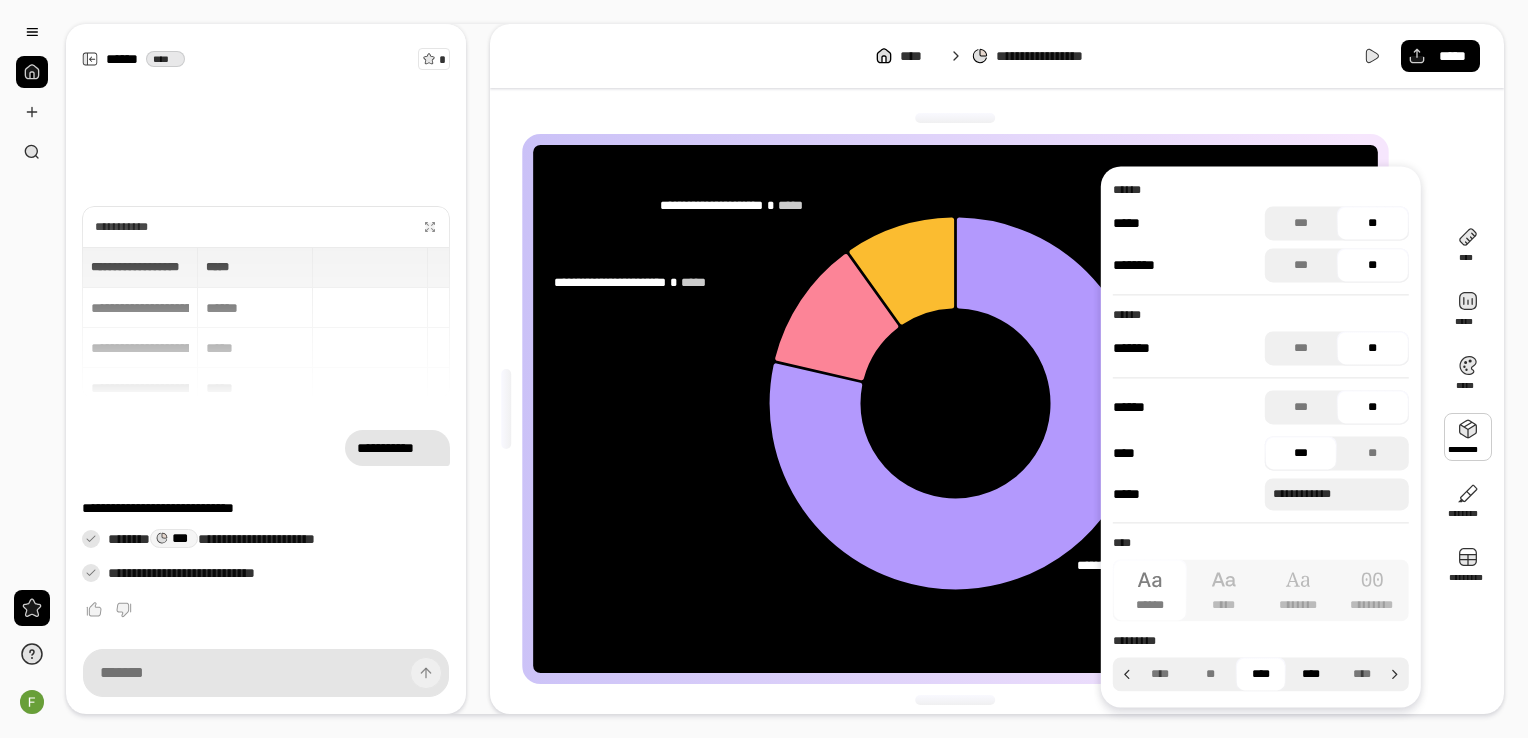 click on "****" at bounding box center [1311, 674] 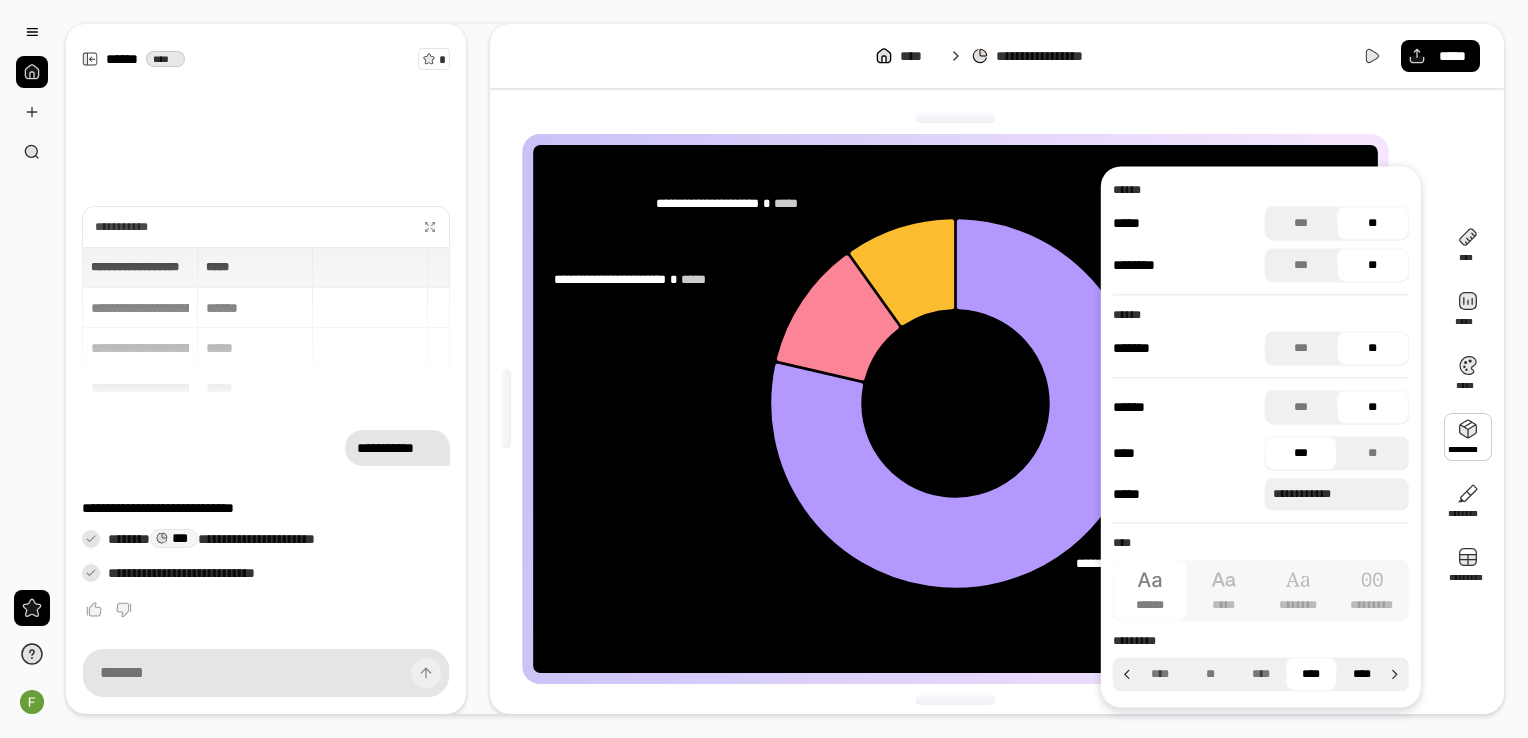 click on "****" at bounding box center (1361, 674) 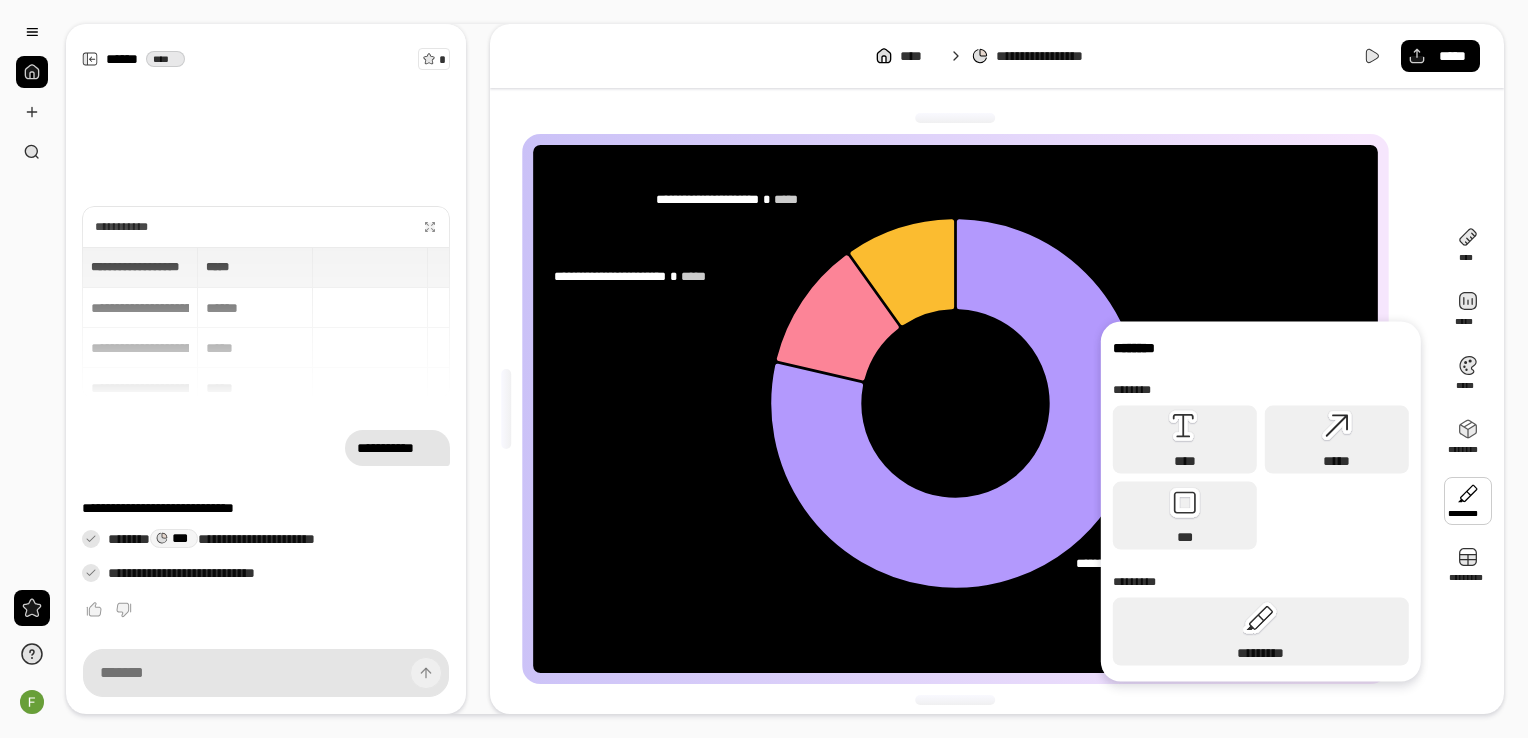 click at bounding box center (1468, 501) 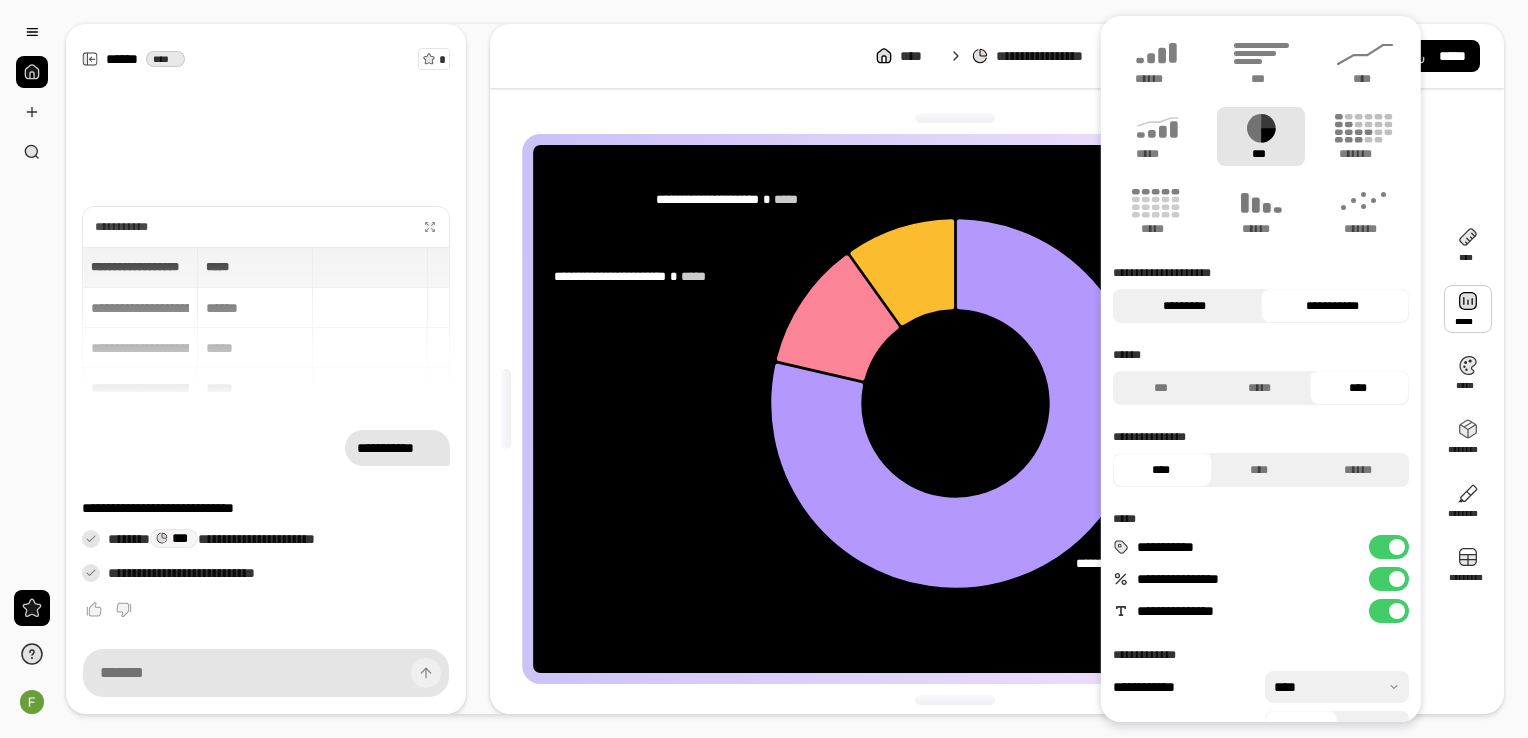 click on "*********" at bounding box center (1184, 306) 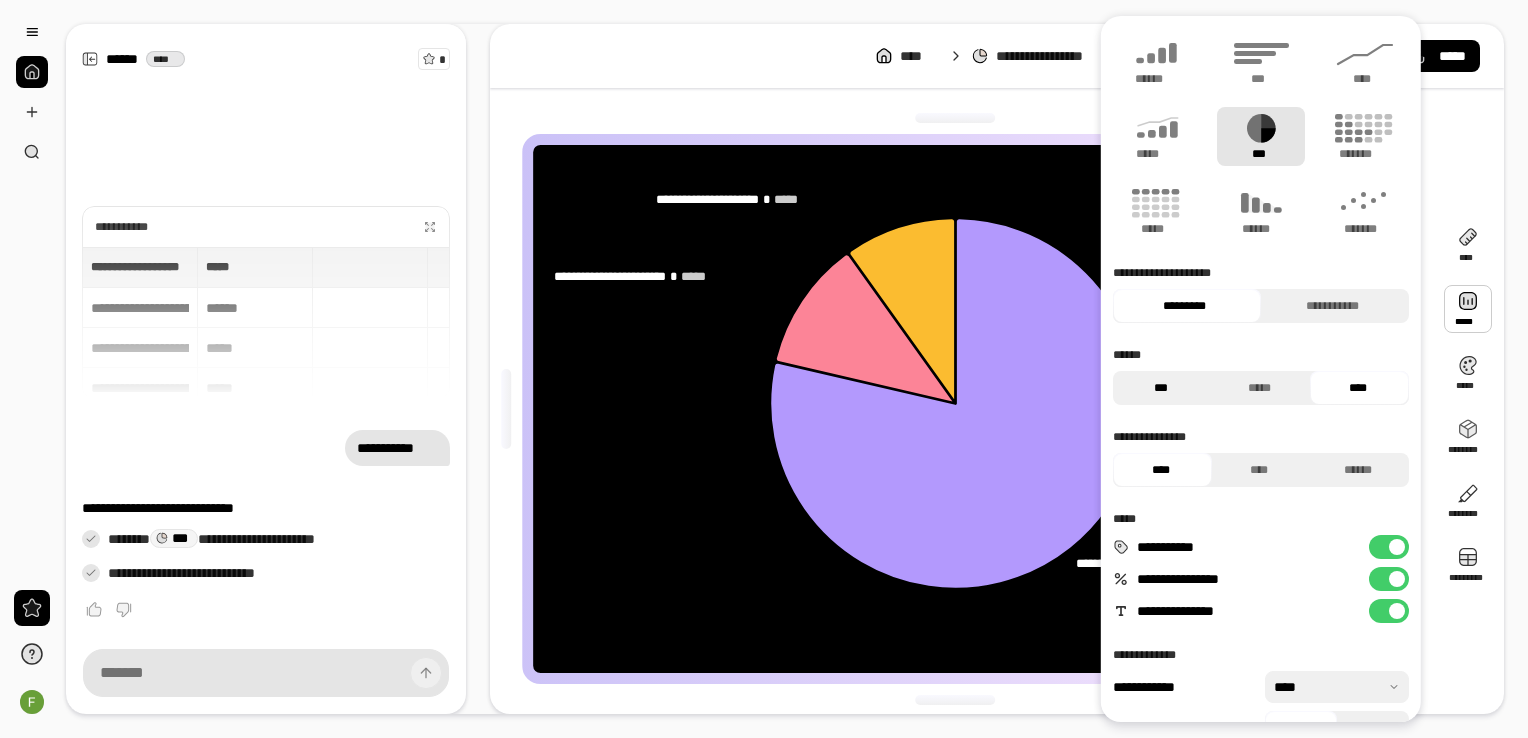 click on "***" at bounding box center (1160, 388) 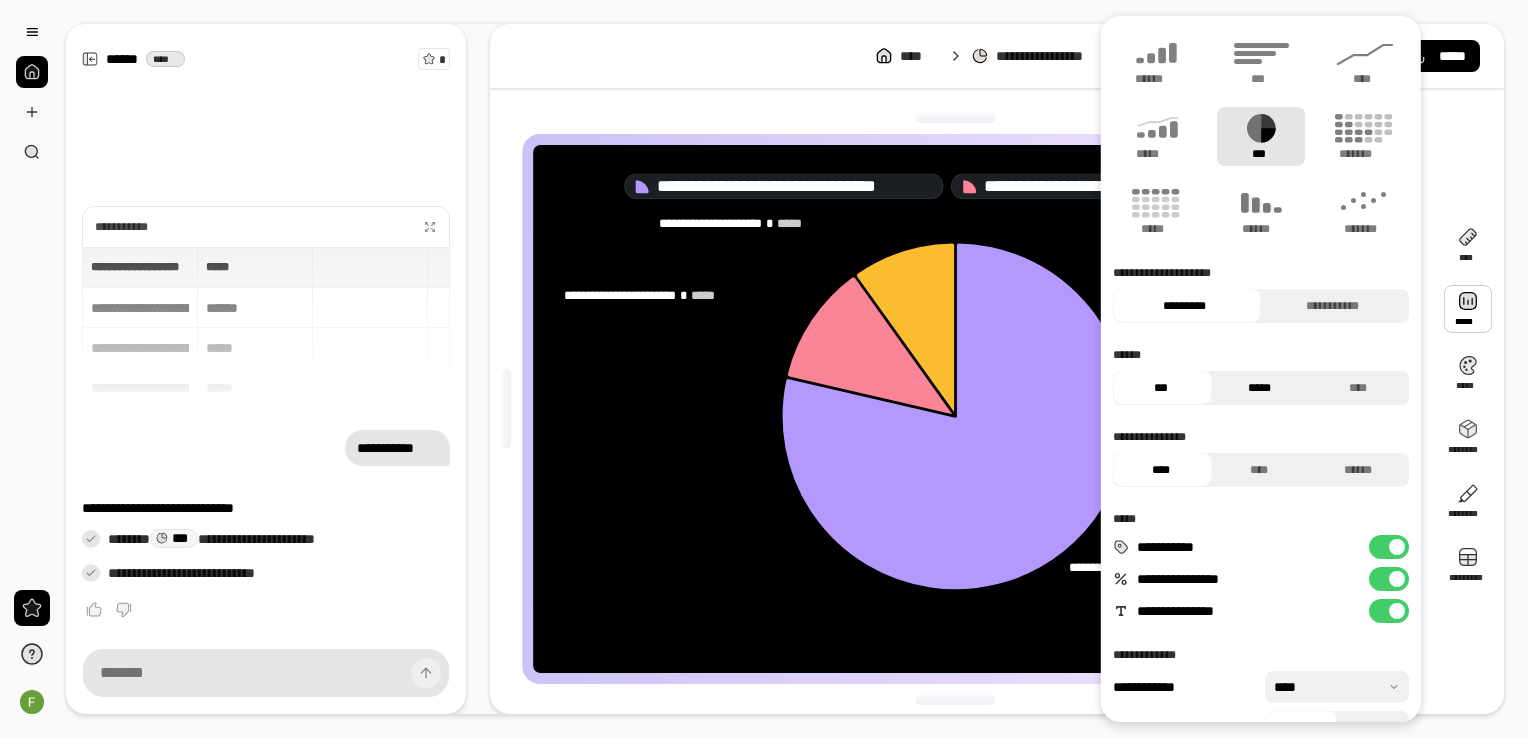 click on "*****" at bounding box center (1258, 388) 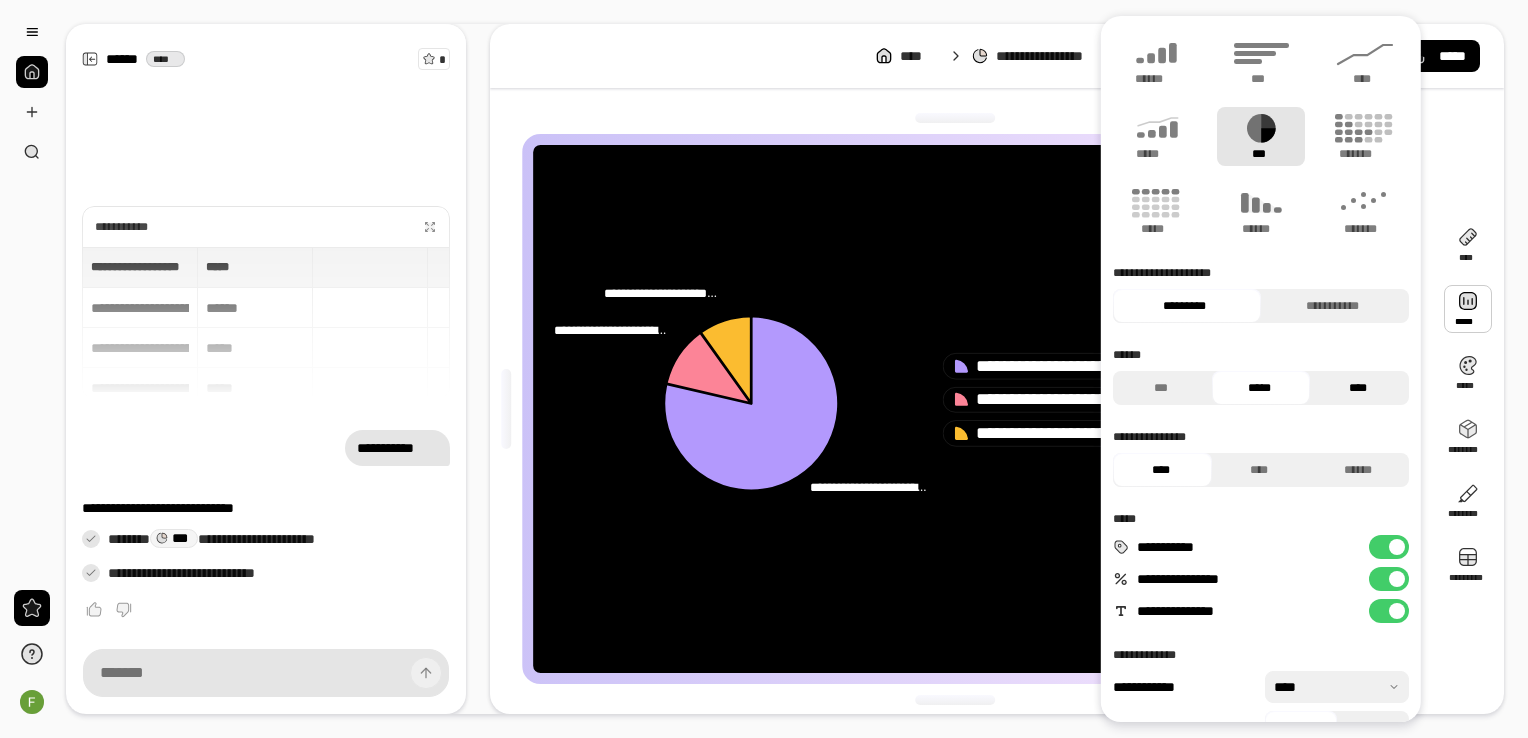 click on "****" at bounding box center (1357, 388) 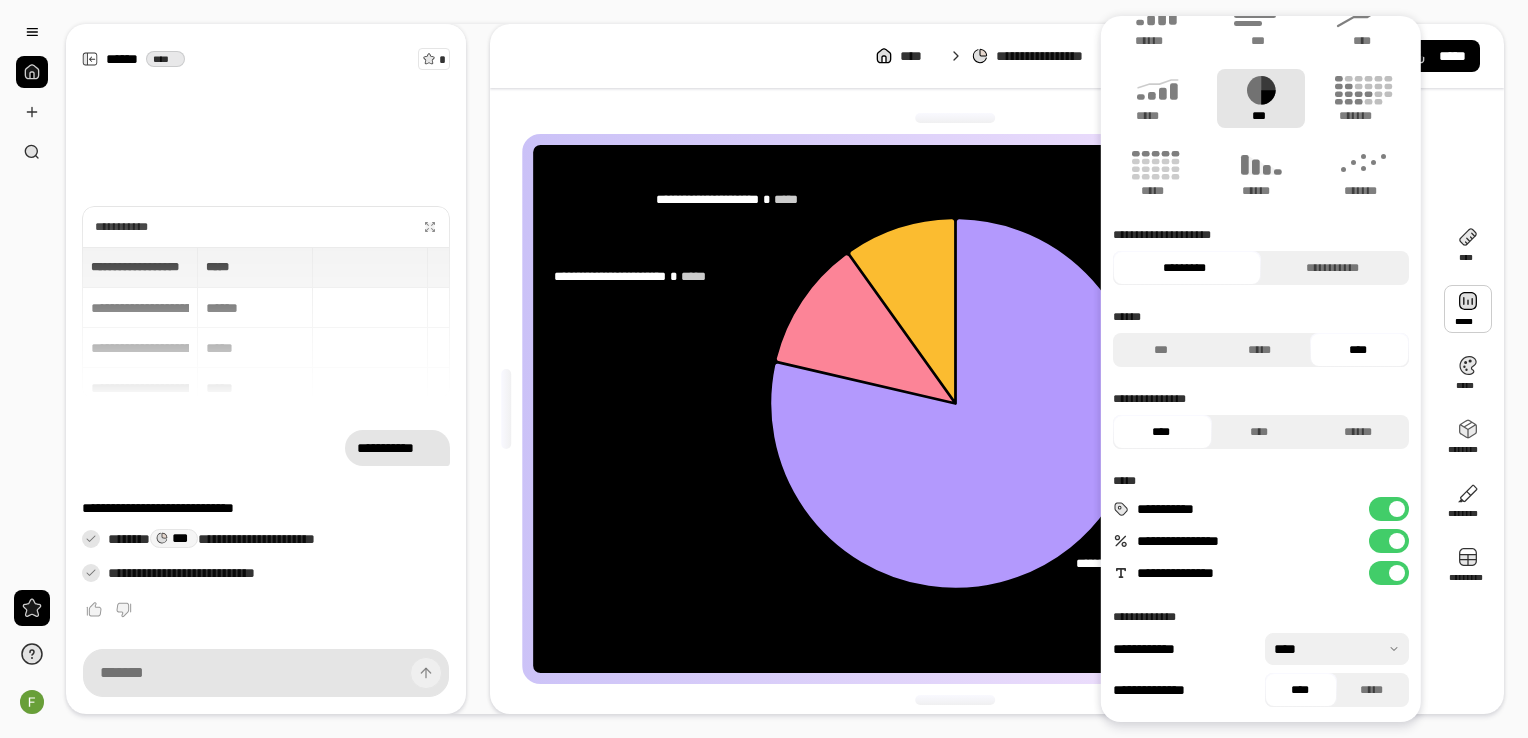 scroll, scrollTop: 0, scrollLeft: 0, axis: both 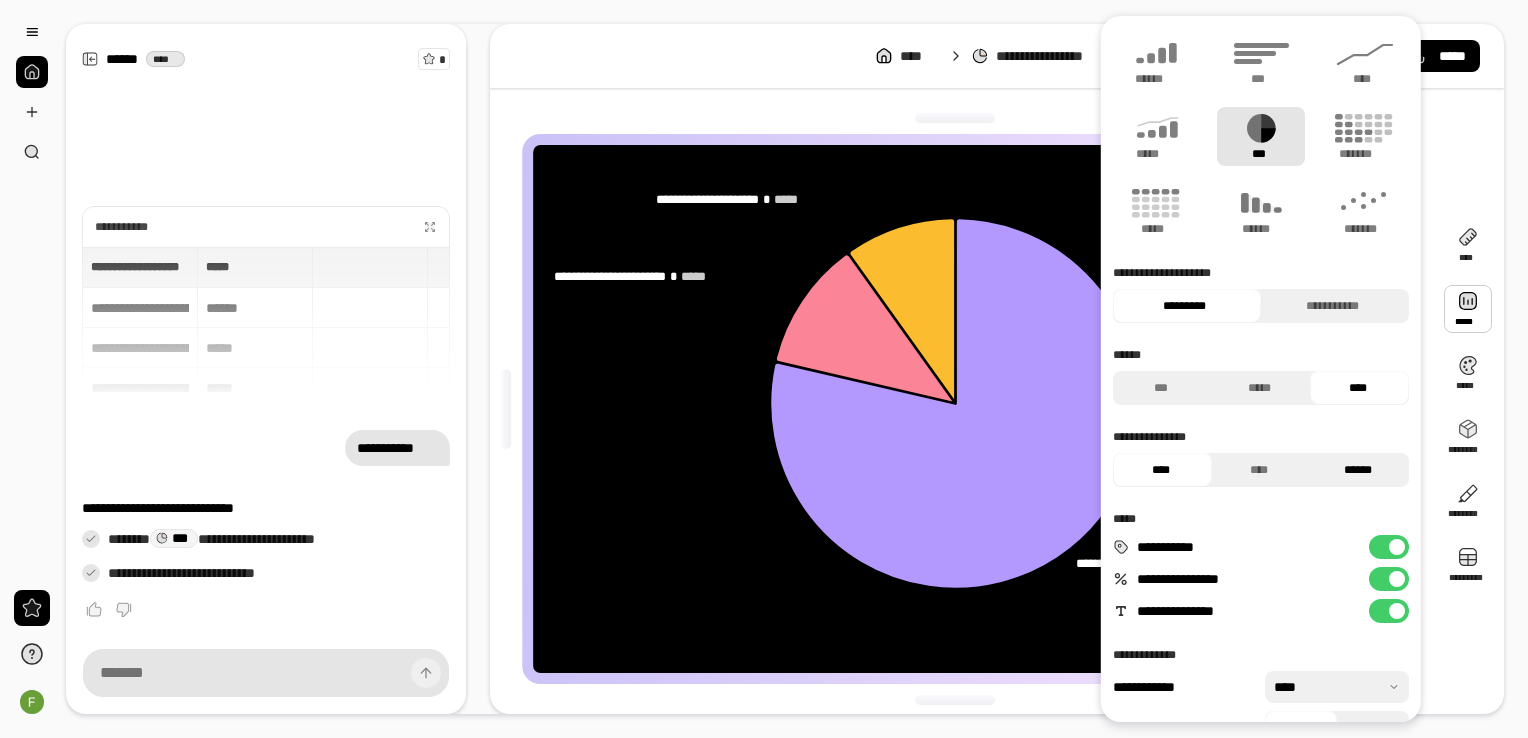 click on "******" at bounding box center (1357, 470) 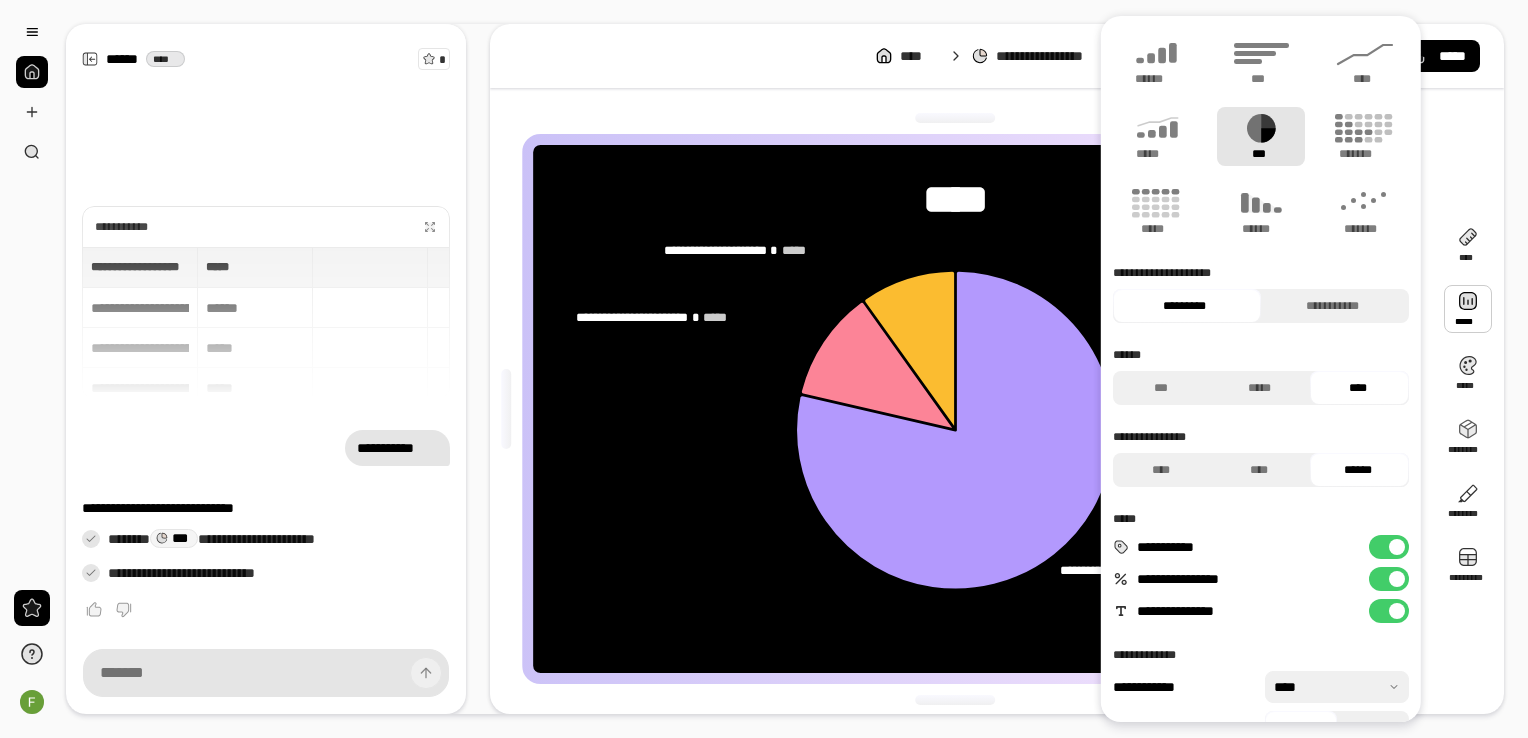 click on "**********" at bounding box center (1389, 579) 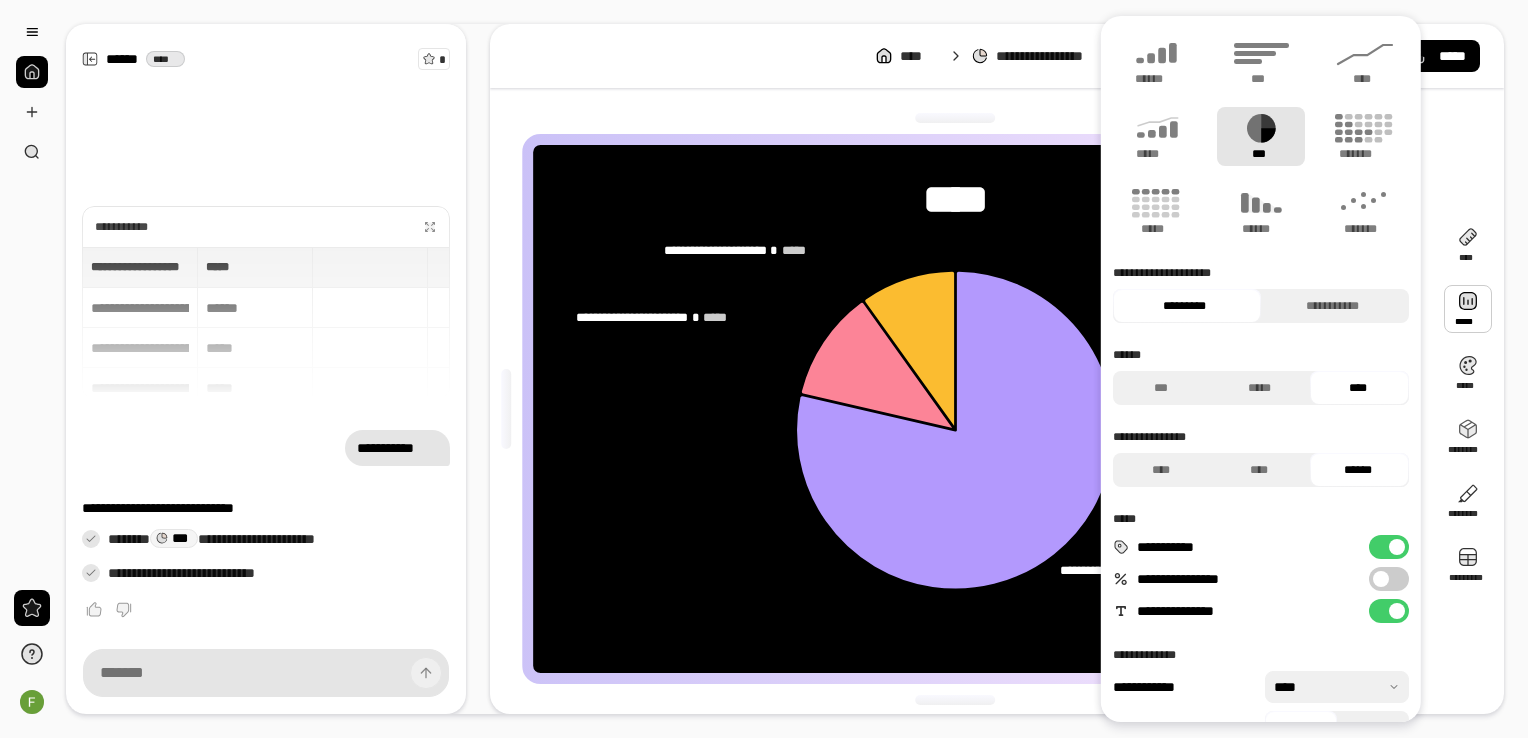 click at bounding box center (955, 118) 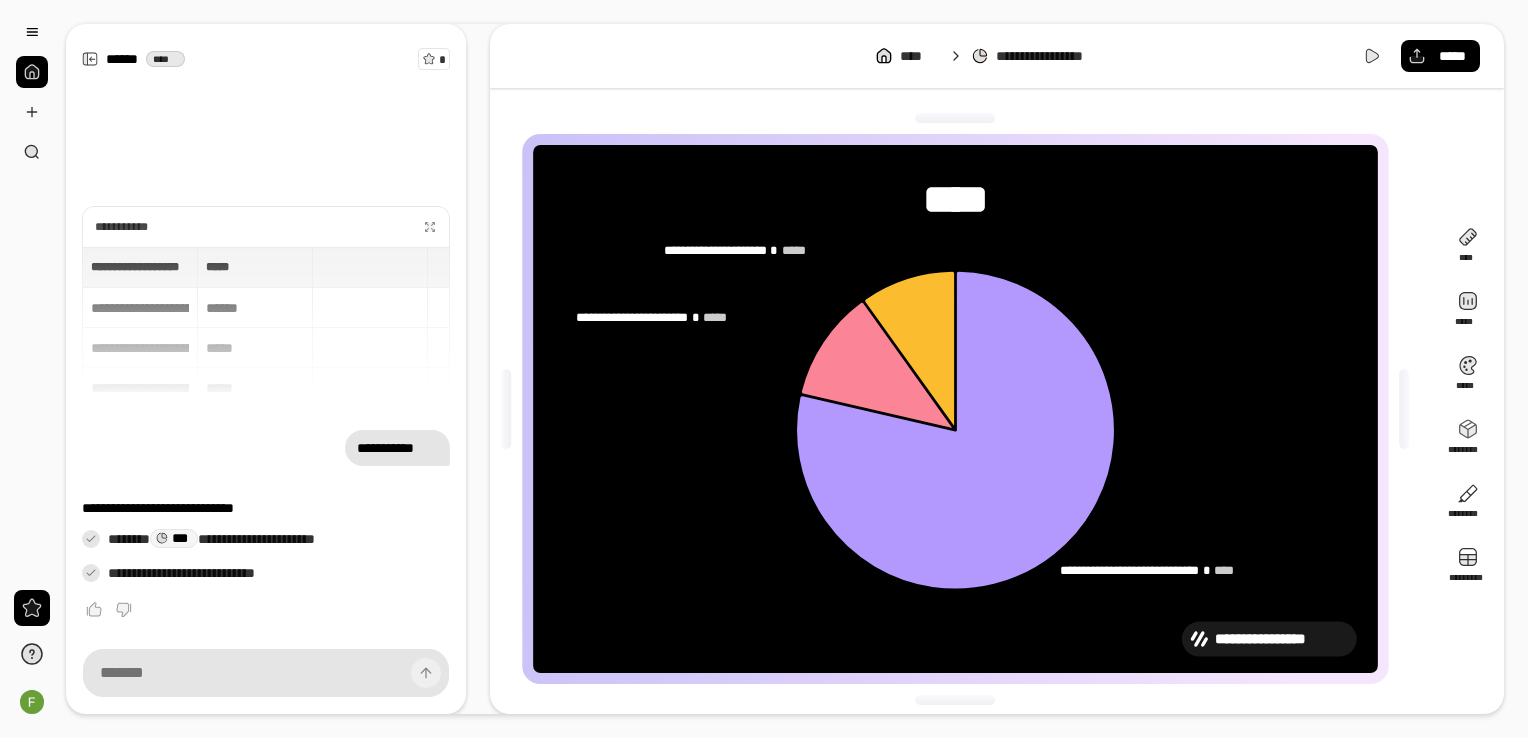 click on "[FIRST] [LAST] [FIRST] [LAST] [FIRST] [LAST] [FIRST] [LAST] [FIRST] [LAST] [FIRST] [LAST] [FIRST] [LAST] [FIRST] [LAST] [FIRST] [LAST] [FIRST] [LAST] [FIRST] [LAST] [FIRST] [LAST] [FIRST] [LAST] [FIRST] [LAST]" at bounding box center (963, 409) 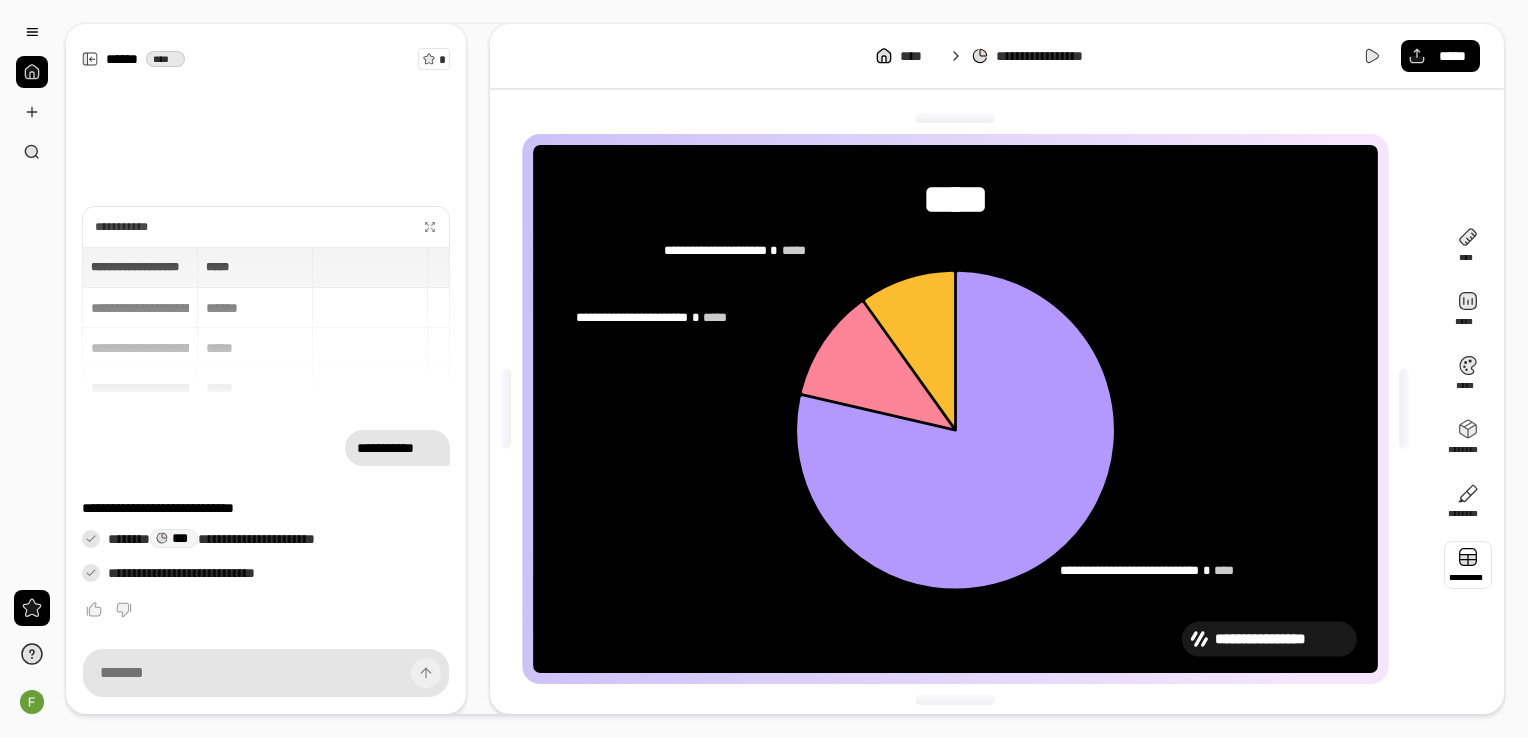 click at bounding box center [1468, 565] 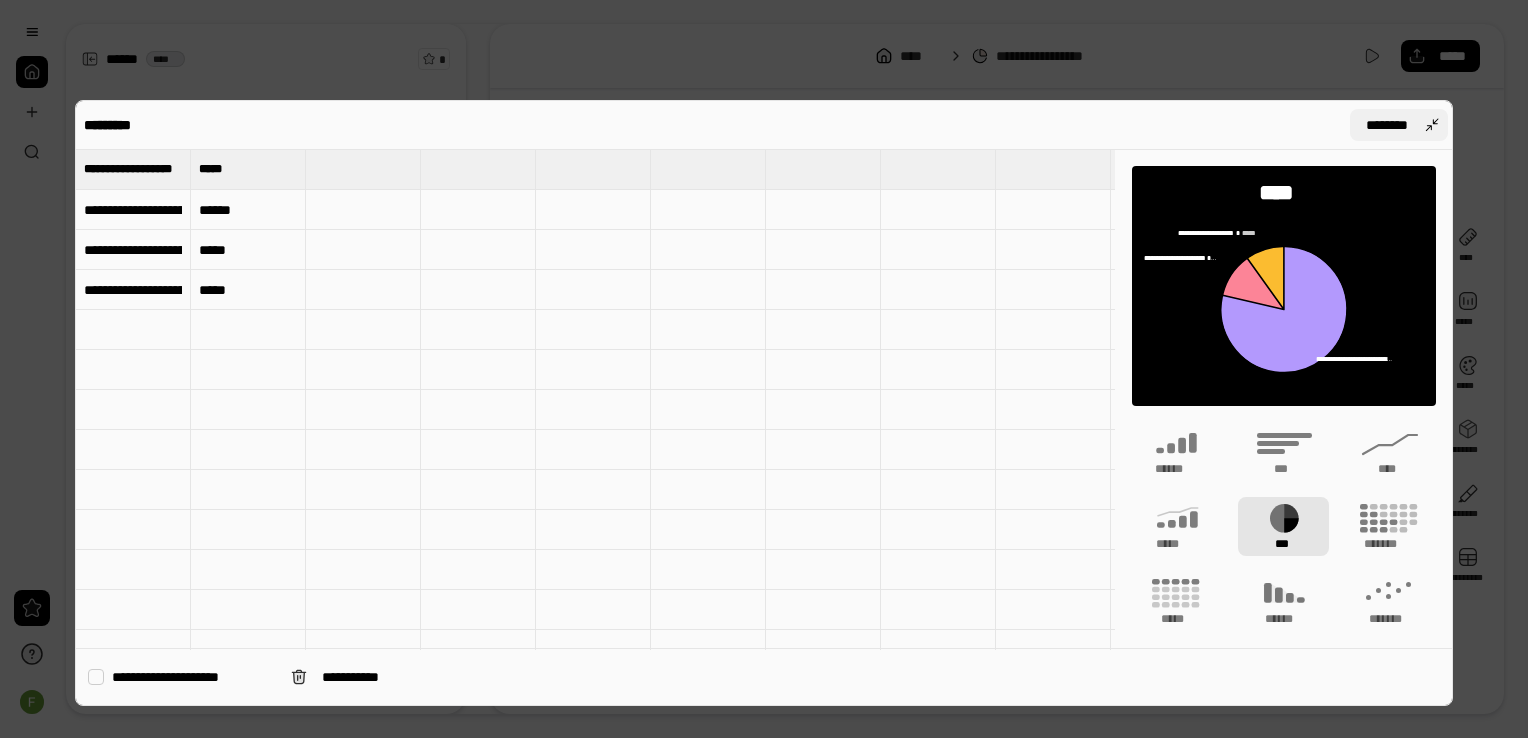 click on "********" at bounding box center [1387, 125] 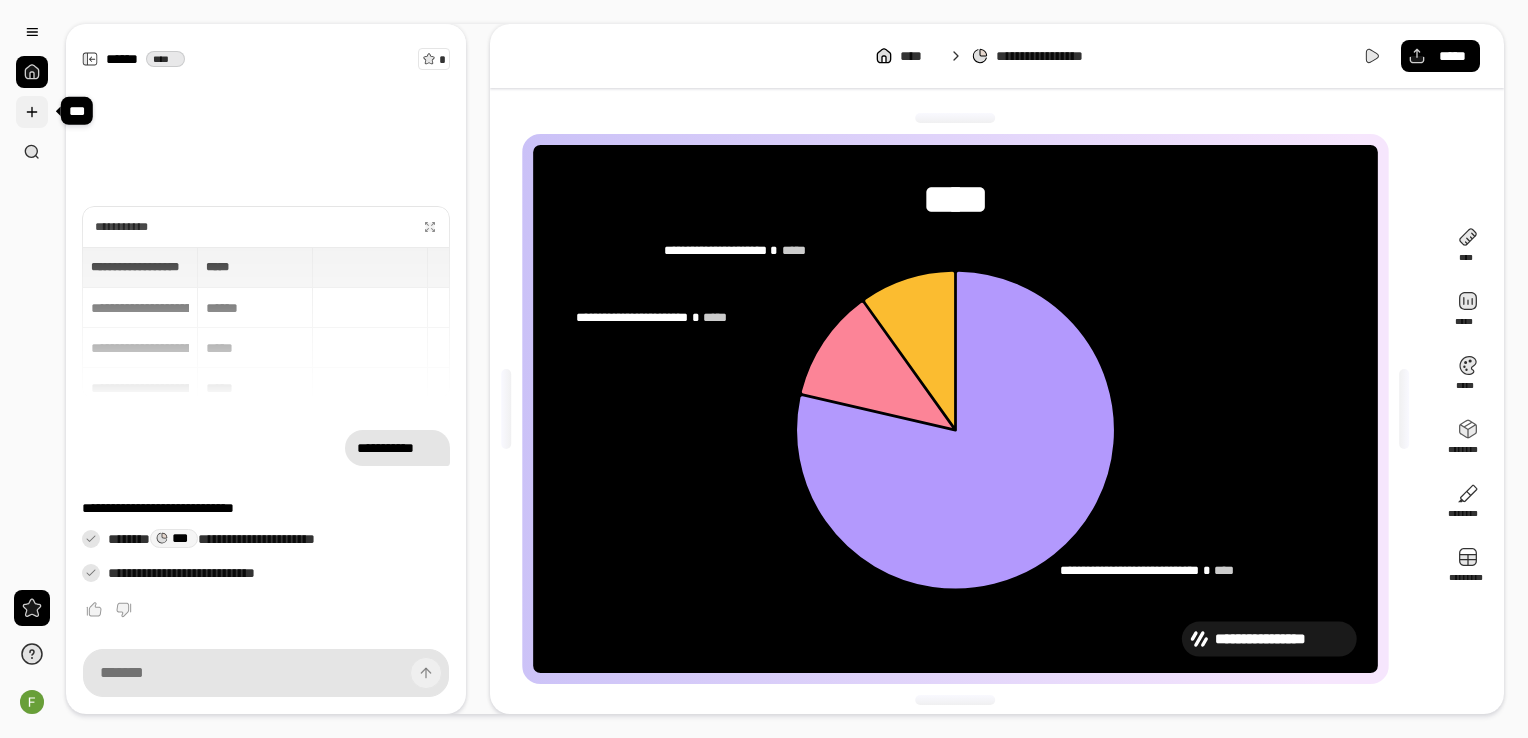 click at bounding box center [32, 112] 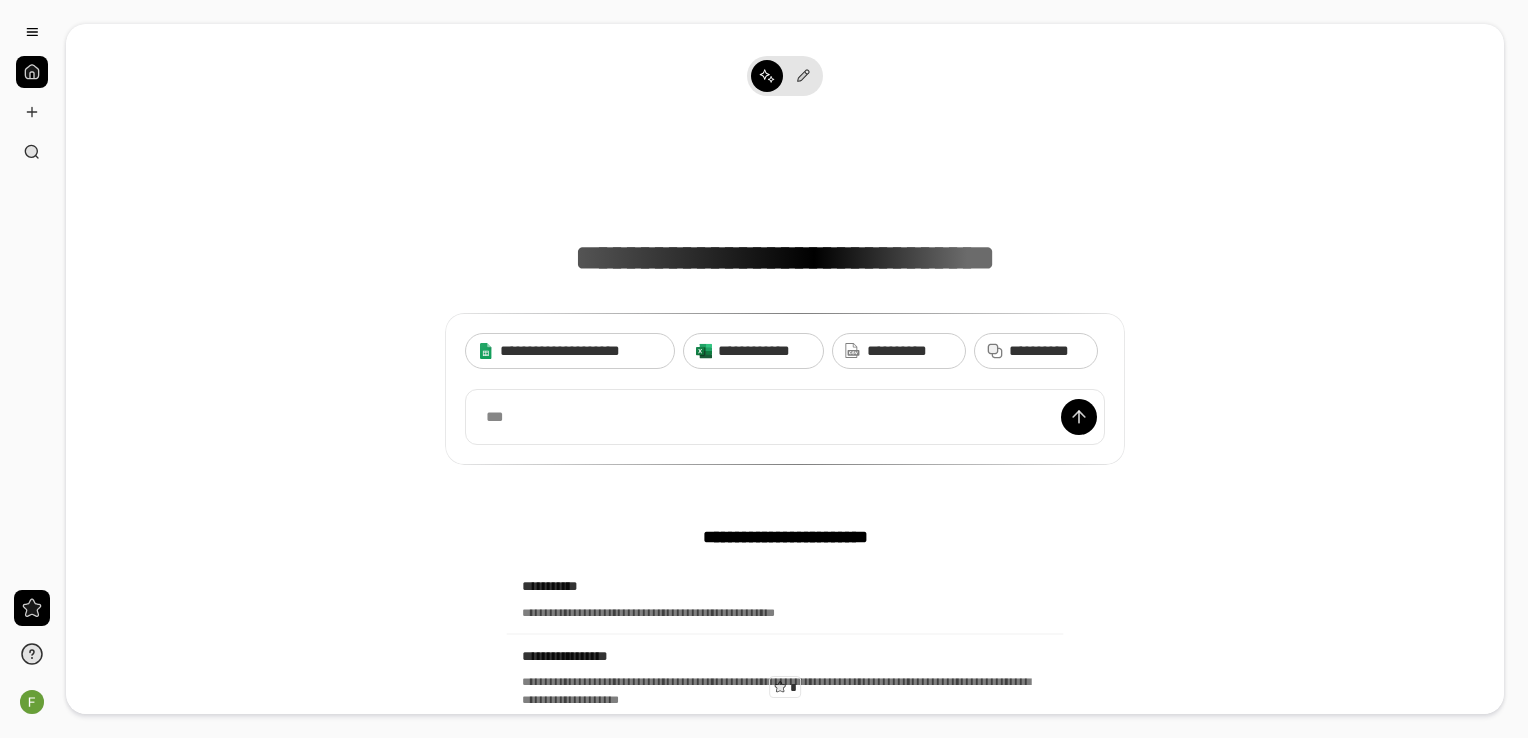 type 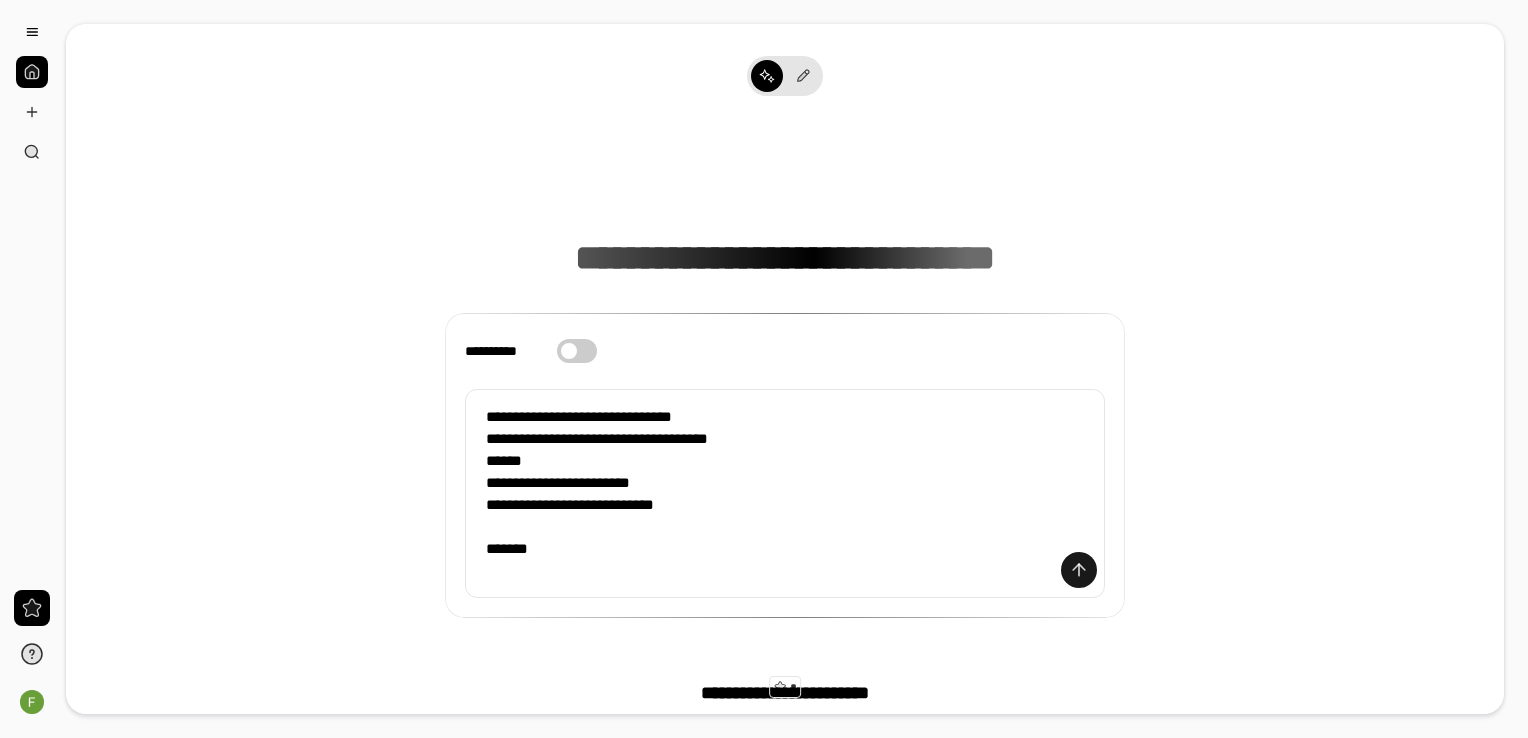click at bounding box center (1079, 570) 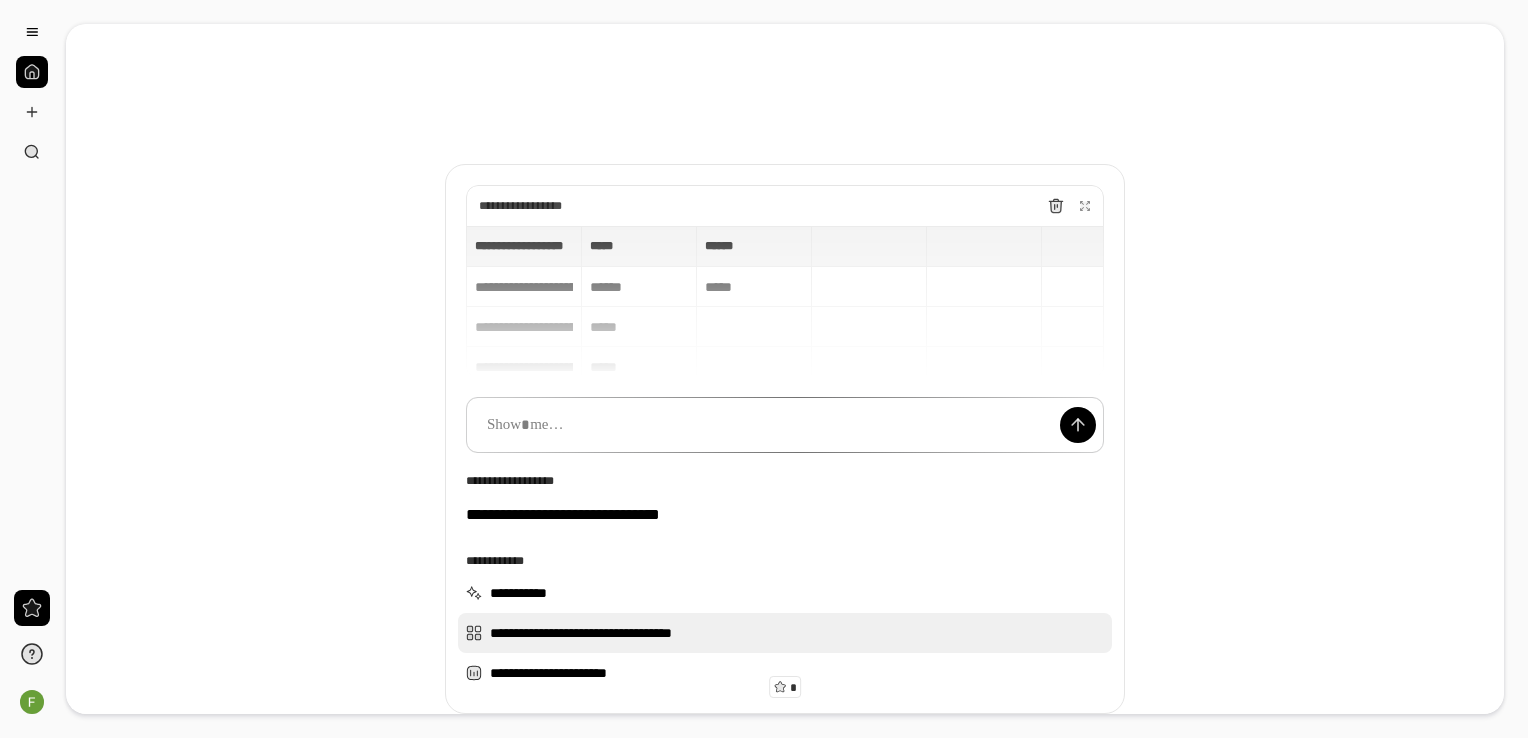 click on "**********" at bounding box center [785, 633] 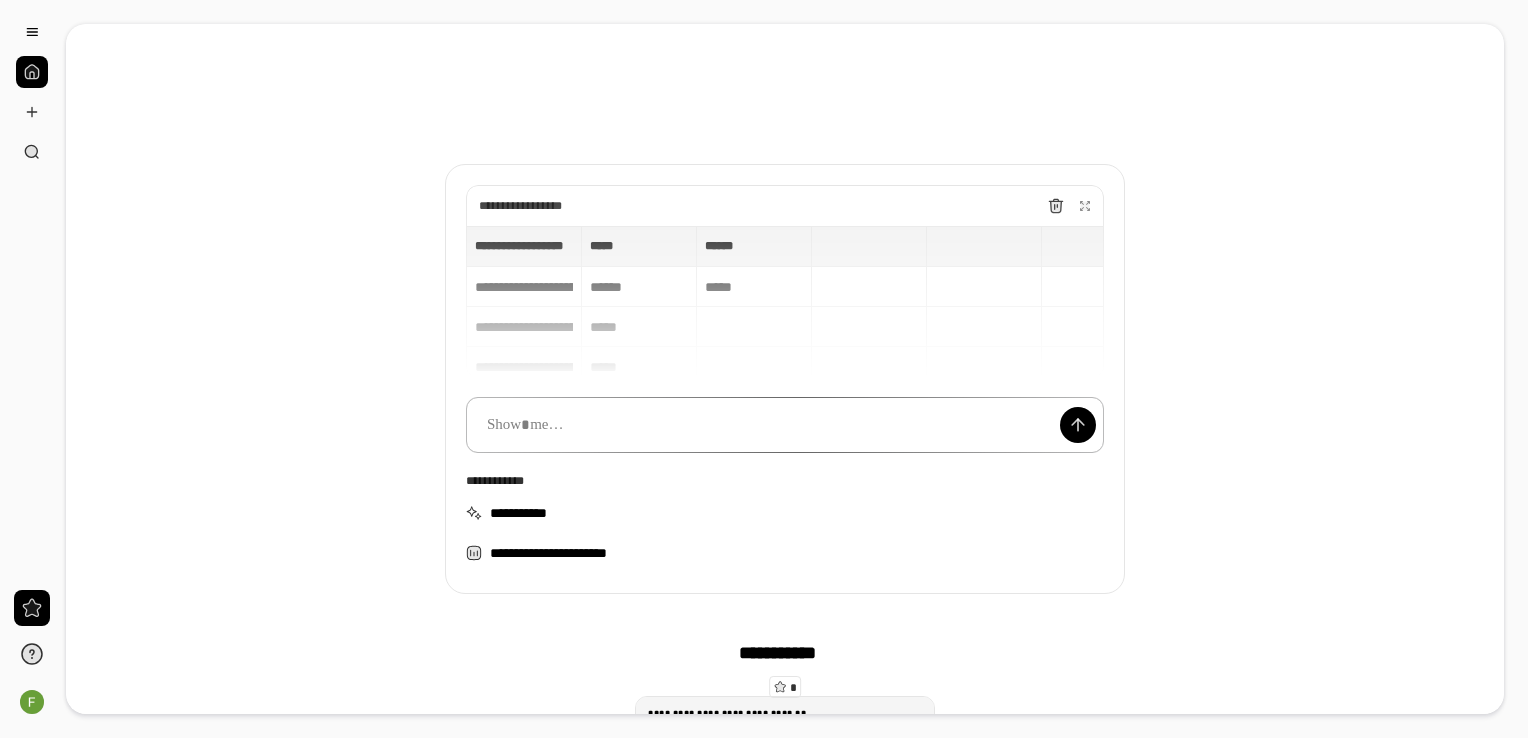 type 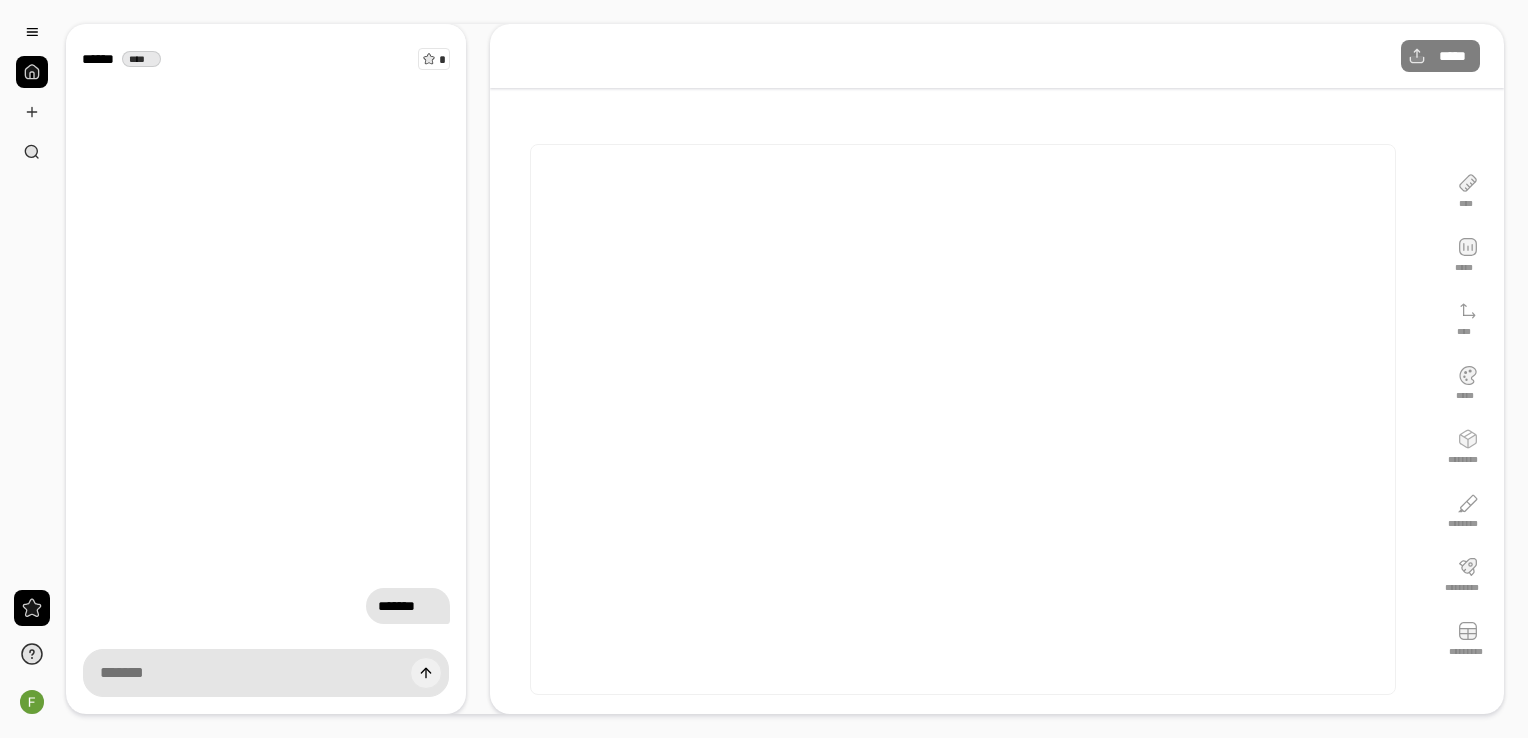 click at bounding box center [426, 673] 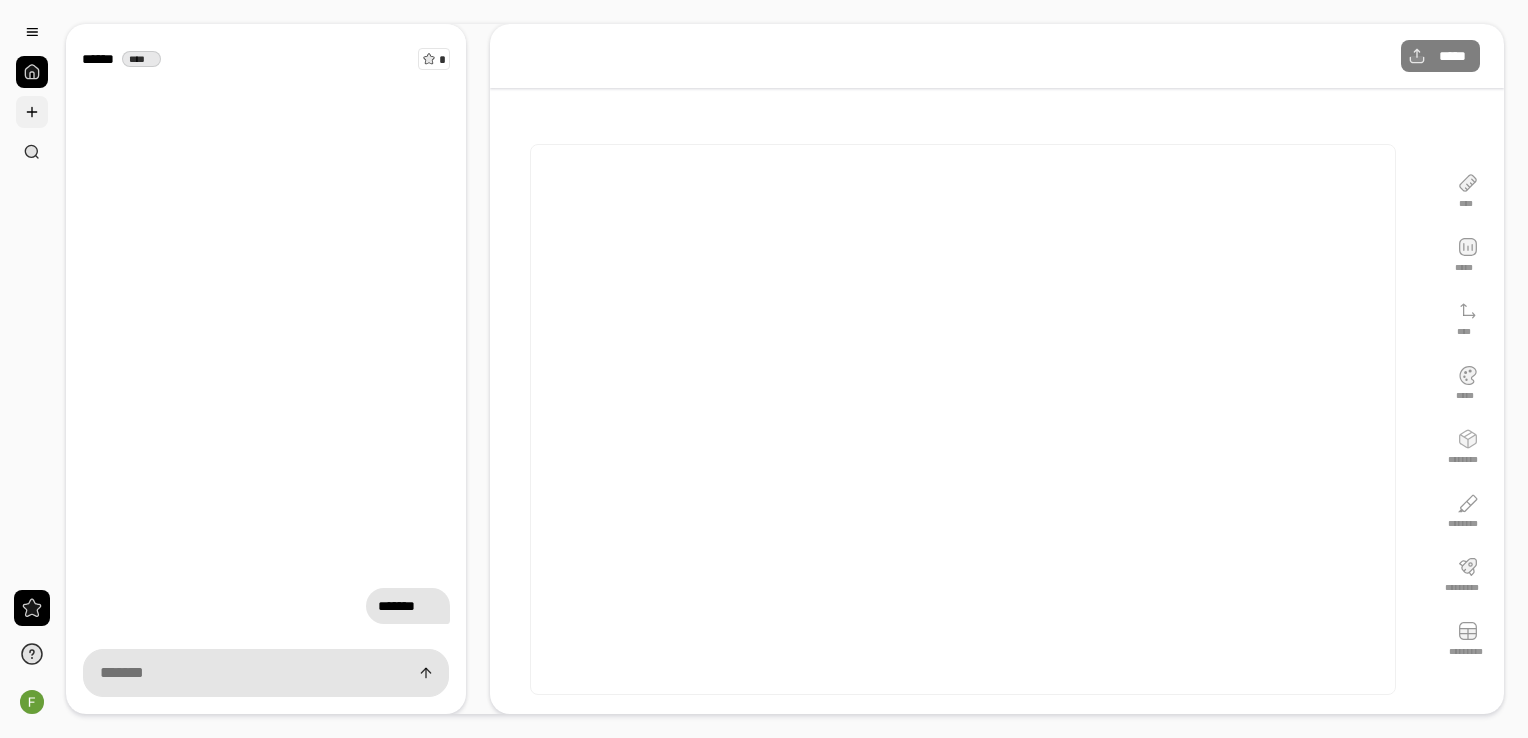 click at bounding box center (32, 112) 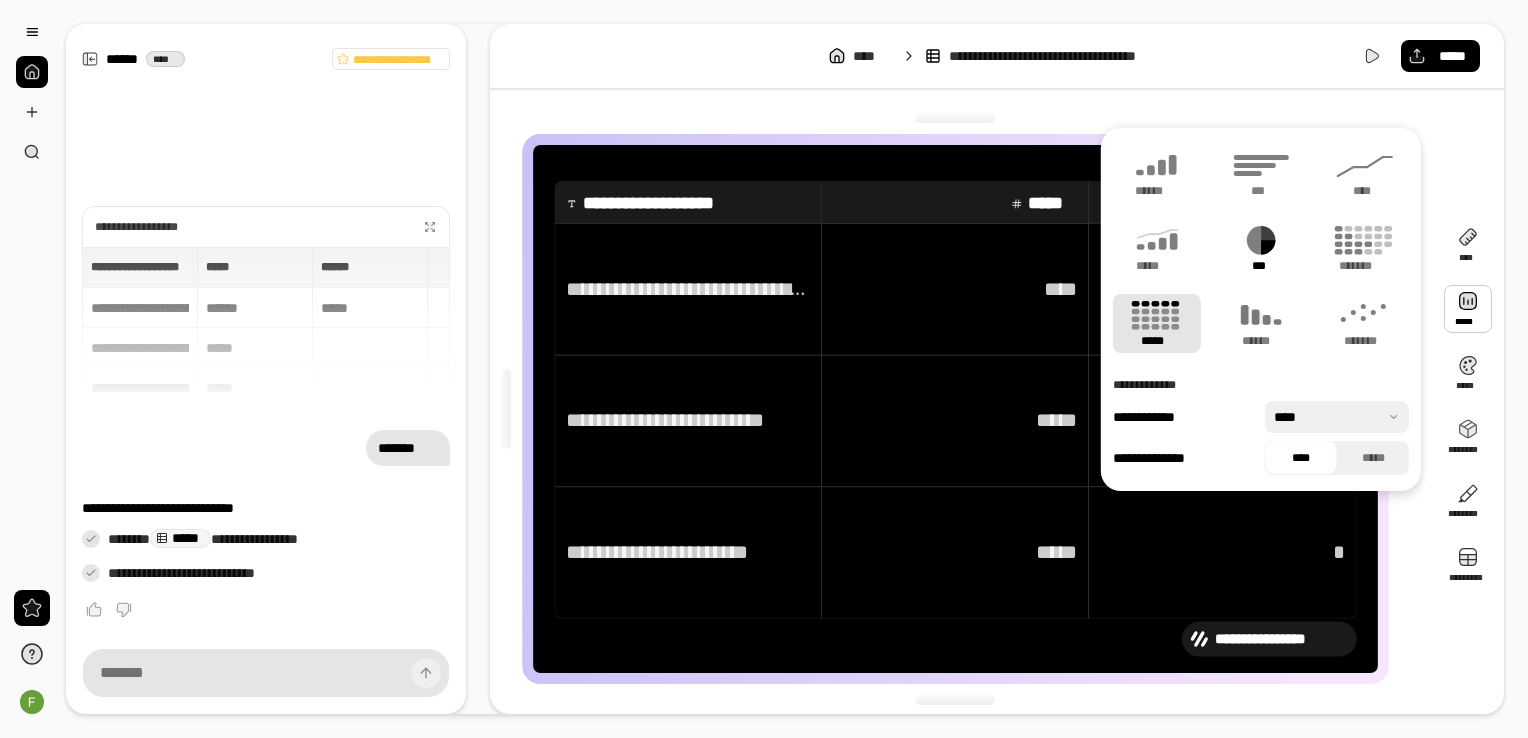 click on "***" at bounding box center [1261, 248] 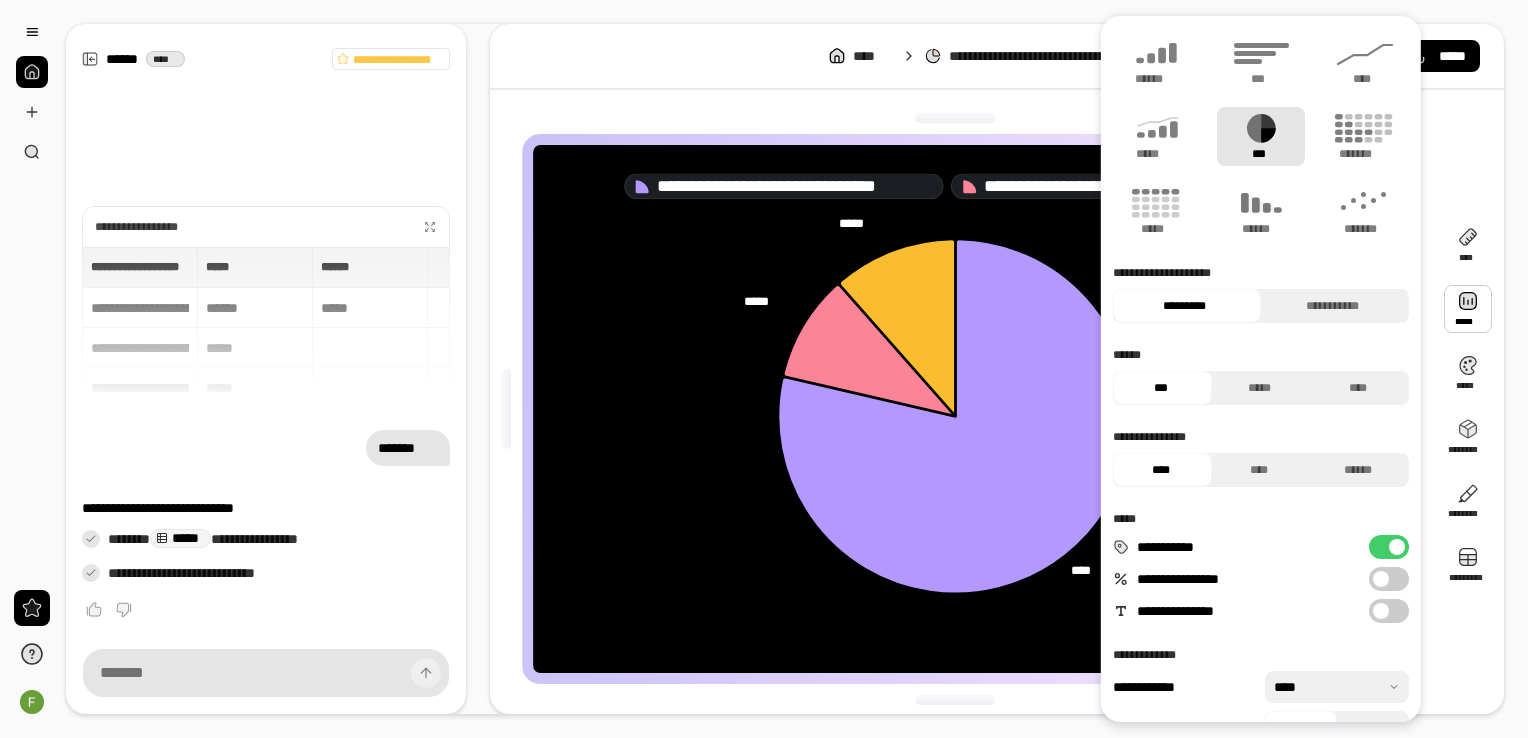 click 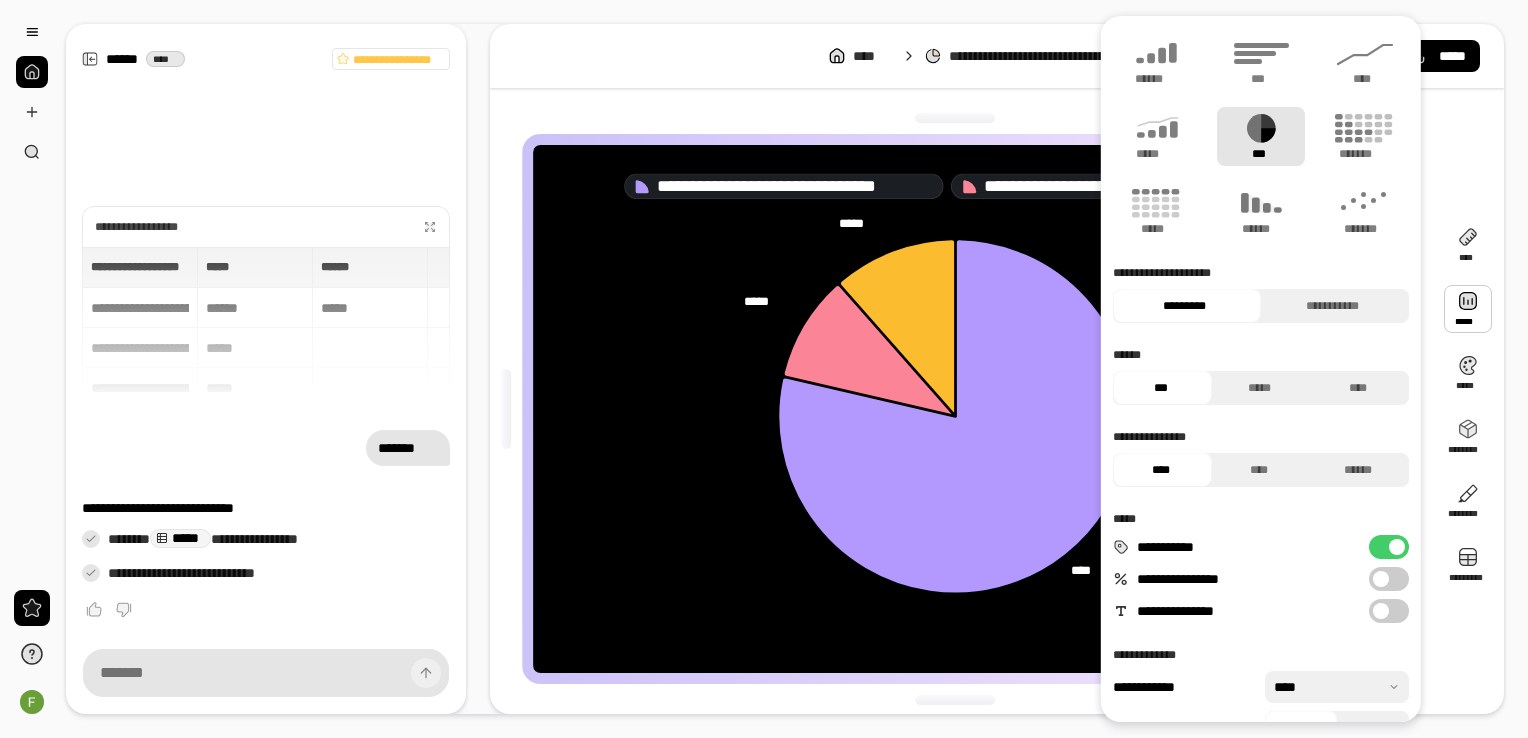 click at bounding box center (1468, 309) 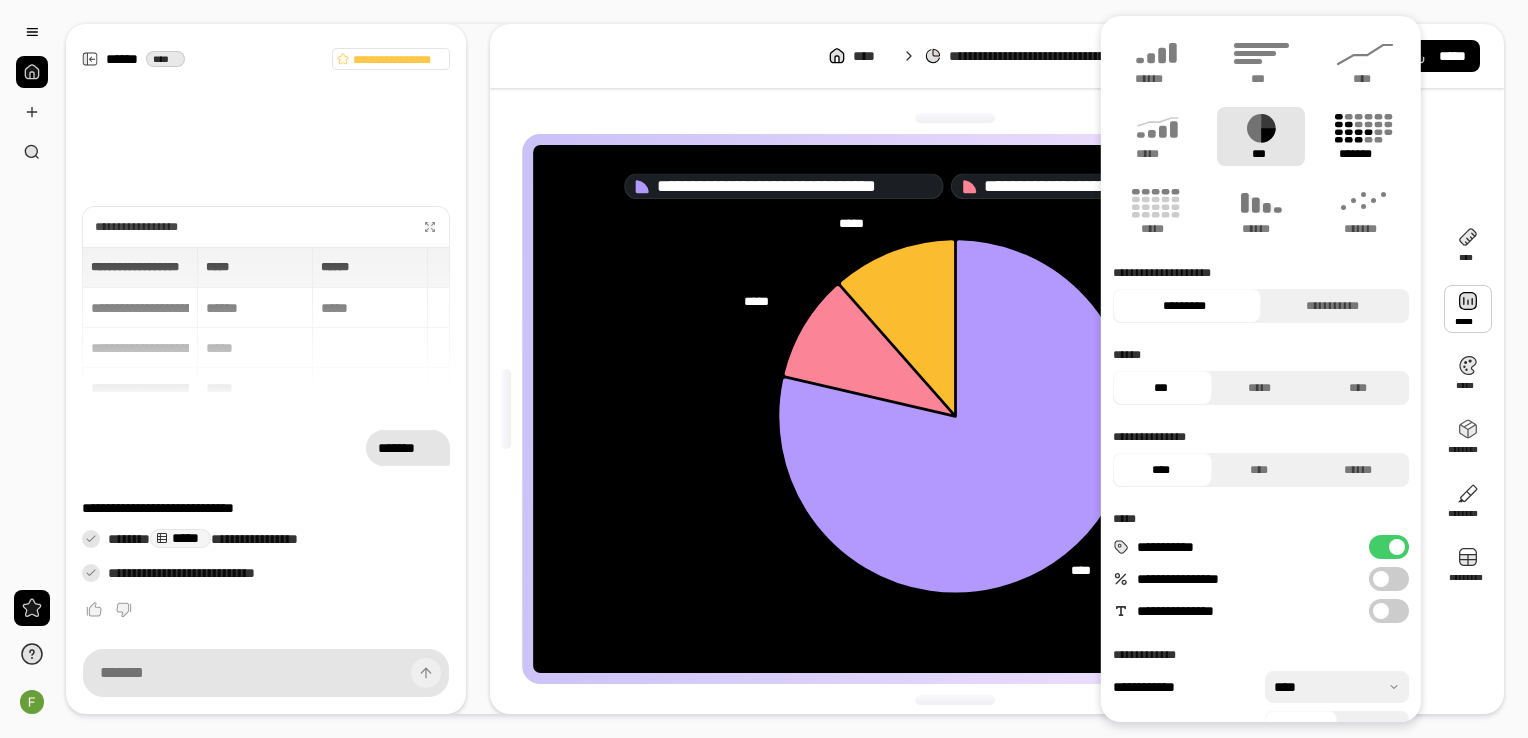 click 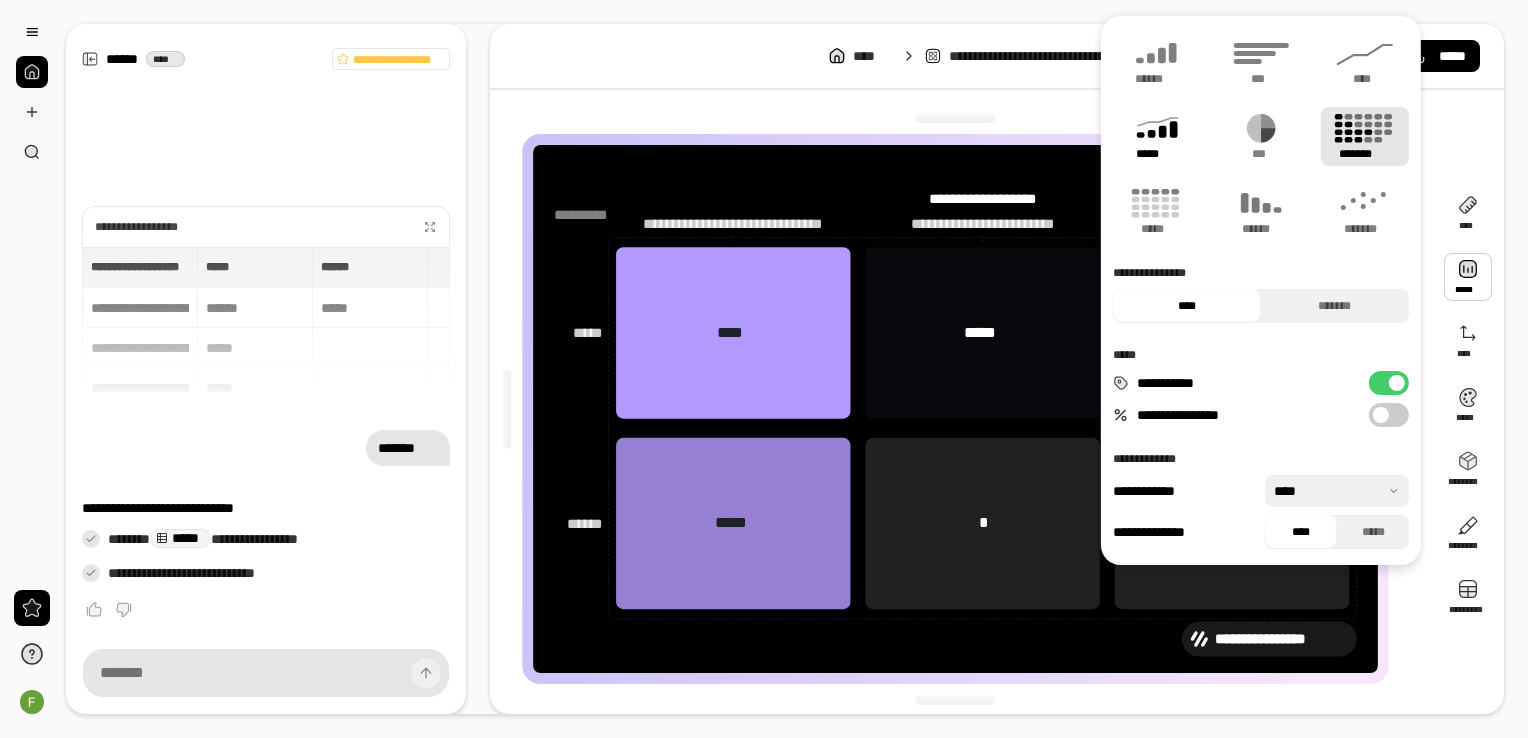 click on "*****" at bounding box center [1157, 136] 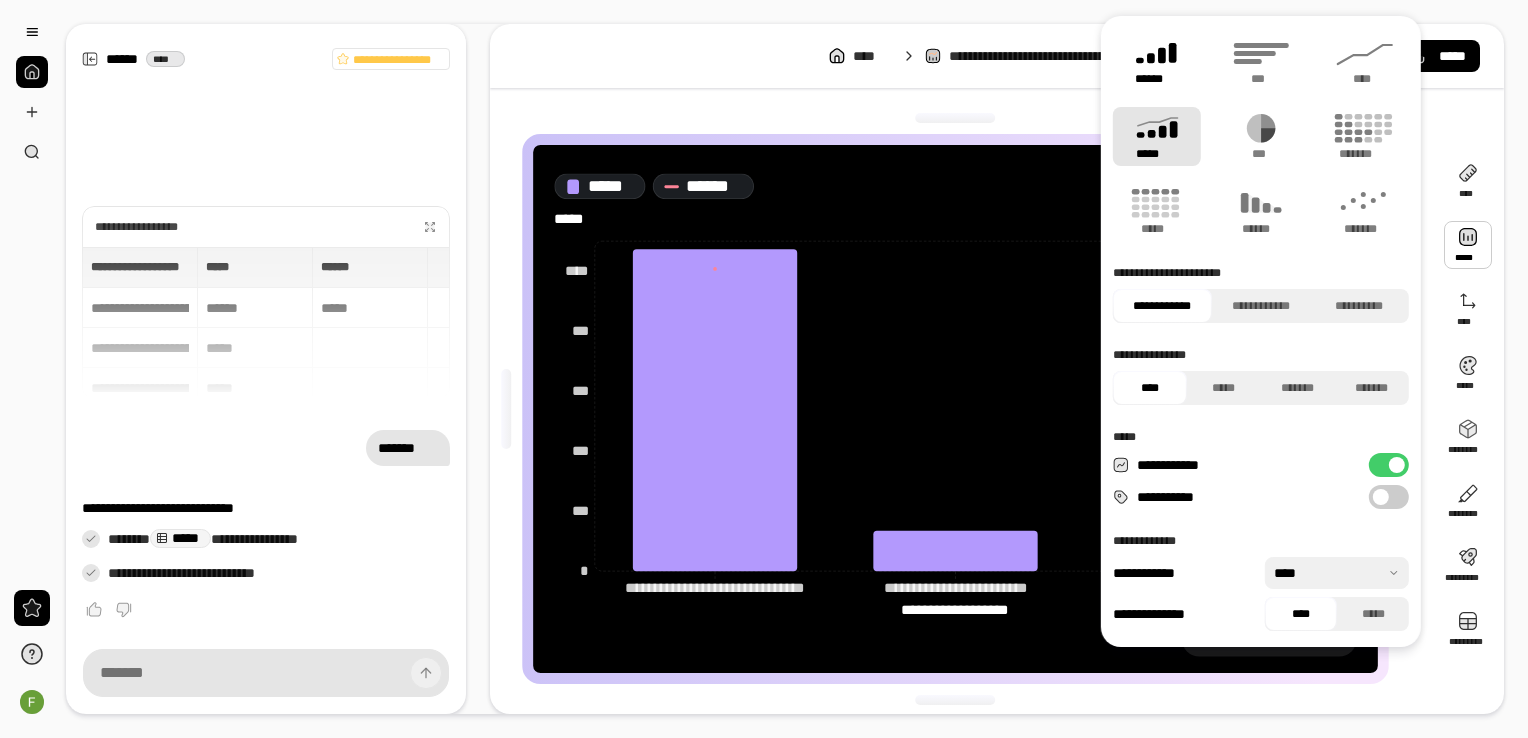 click 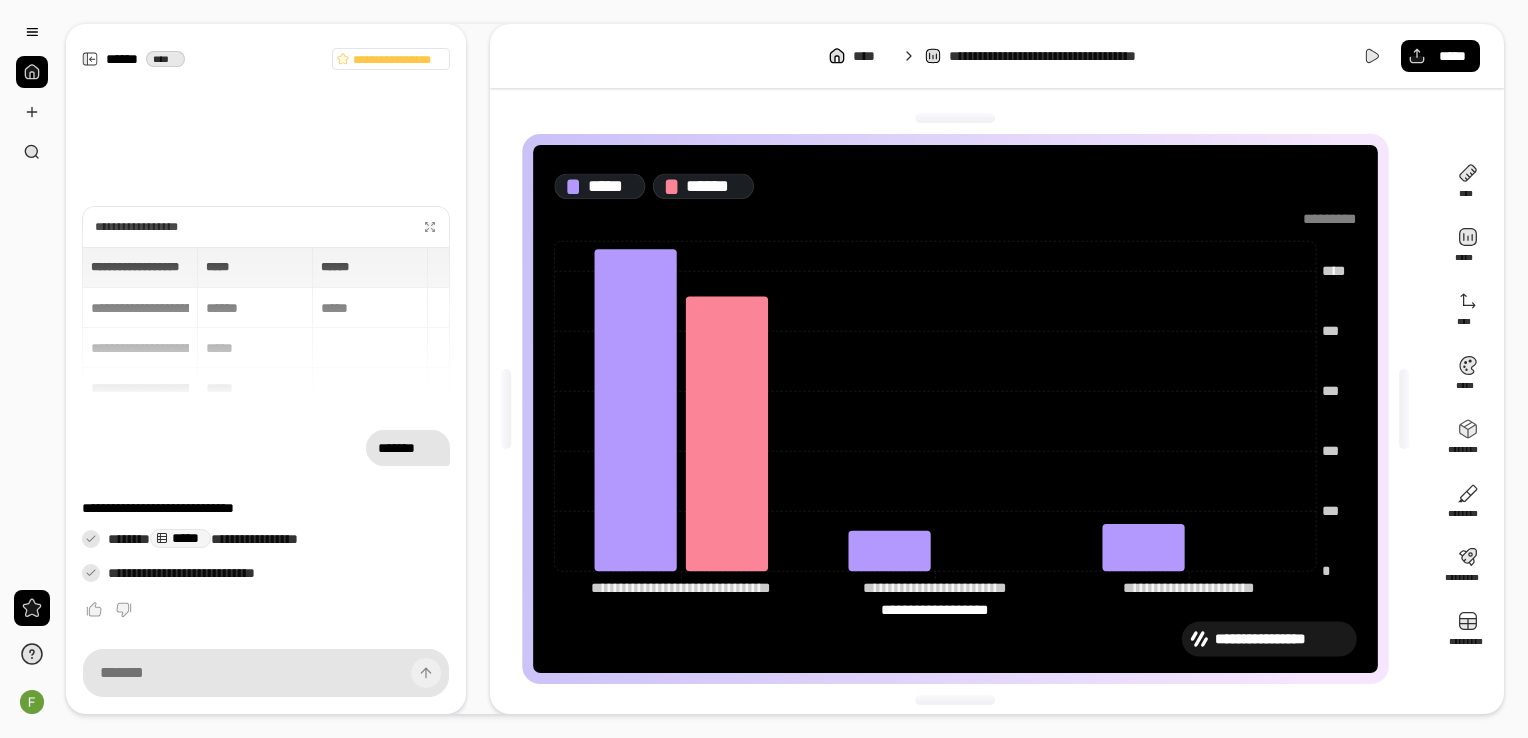 click on "[FIRST] [LAST] [FIRST] [LAST] [FIRST] [LAST] [FIRST] [LAST] [FIRST] [LAST] [FIRST] [LAST] [FIRST] [LAST] [FIRST] [LAST] [FIRST] [LAST] [FIRST] [LAST] [FIRST] [LAST] [FIRST] [LAST] [FIRST] [LAST] [FIRST] [LAST] [FIRST] [LAST] [FIRST] [LAST] [FIRST] [LAST] [FIRST] [LAST] [FIRST] [LAST]" 